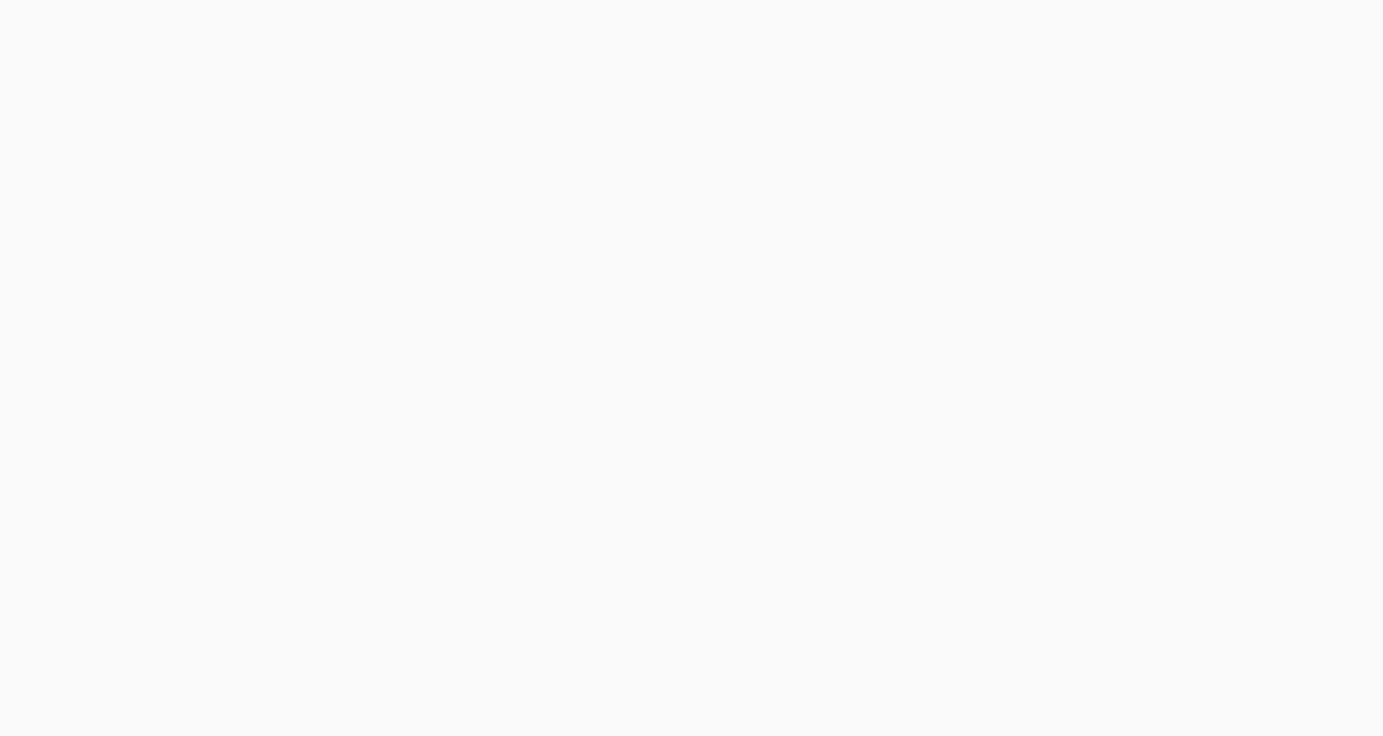 scroll, scrollTop: 0, scrollLeft: 0, axis: both 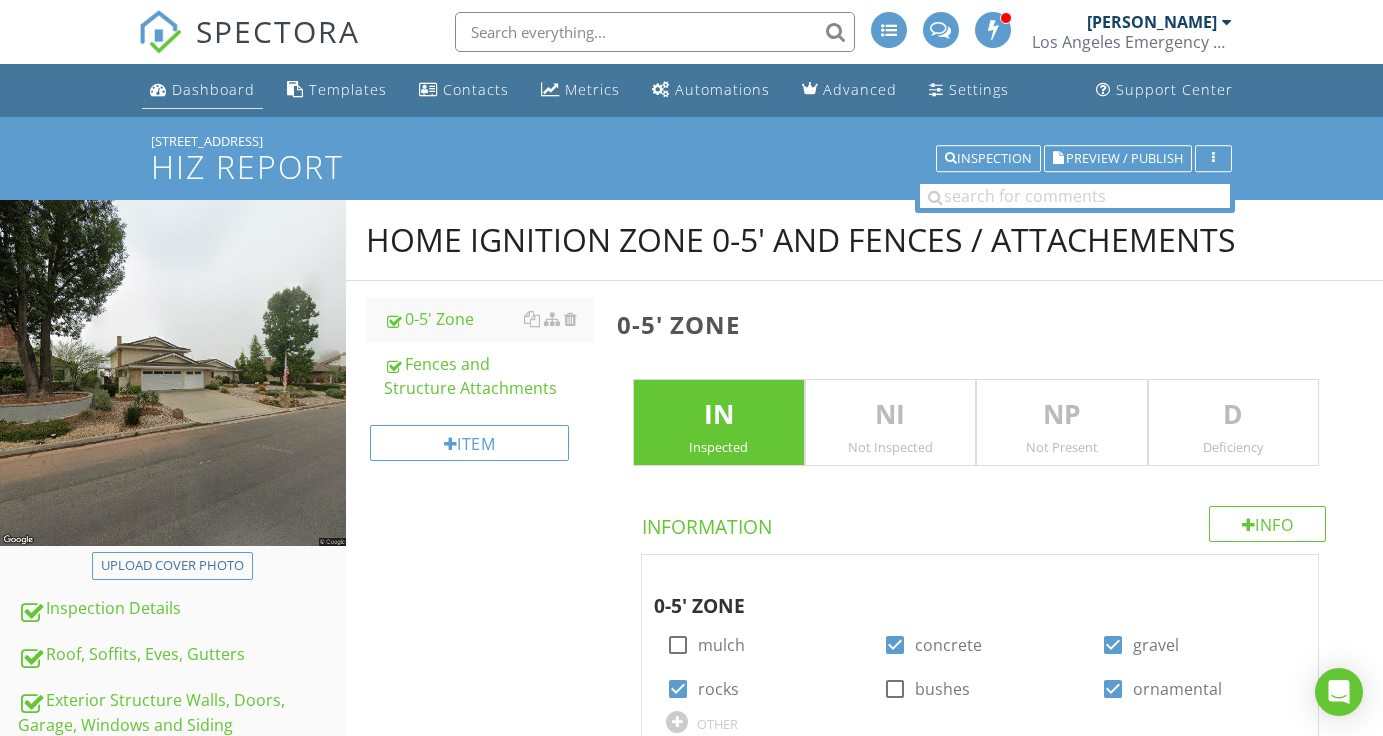 click on "Dashboard" at bounding box center [202, 90] 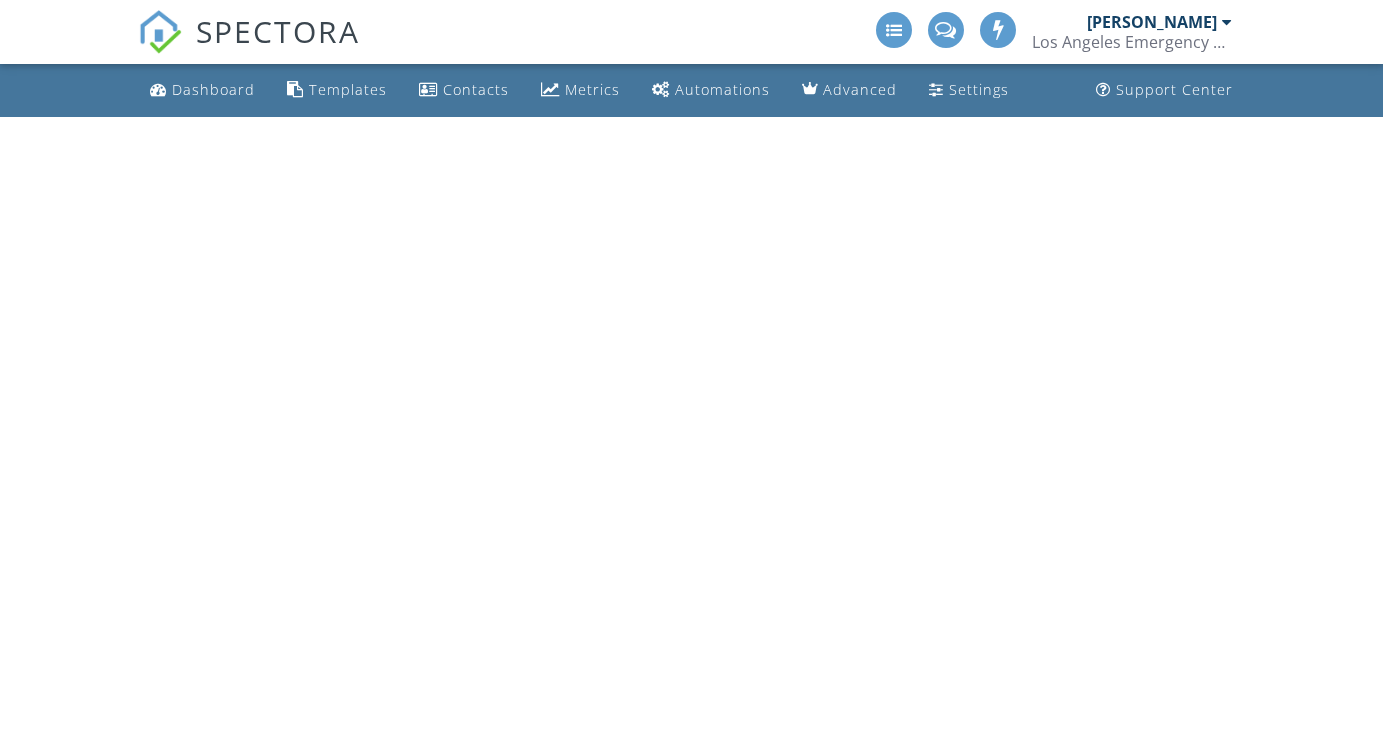 scroll, scrollTop: 0, scrollLeft: 0, axis: both 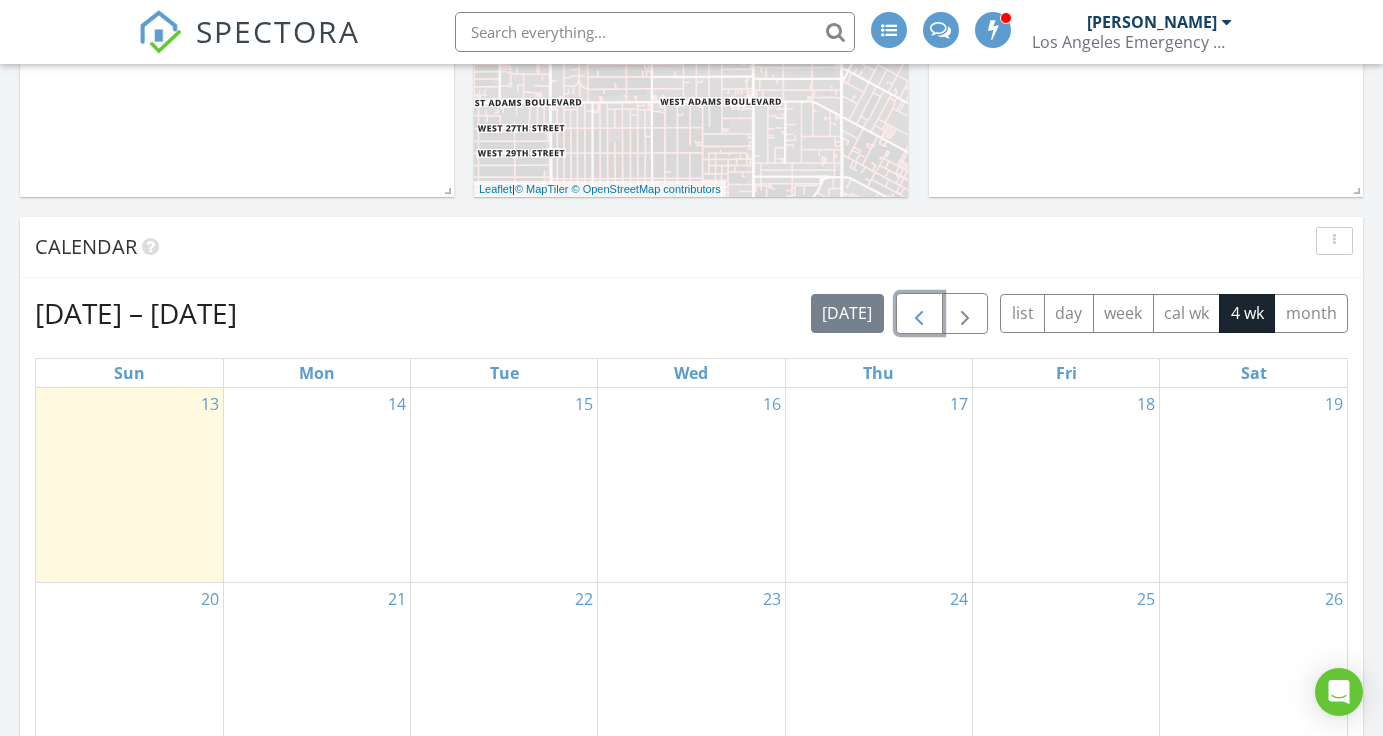 click at bounding box center [919, 314] 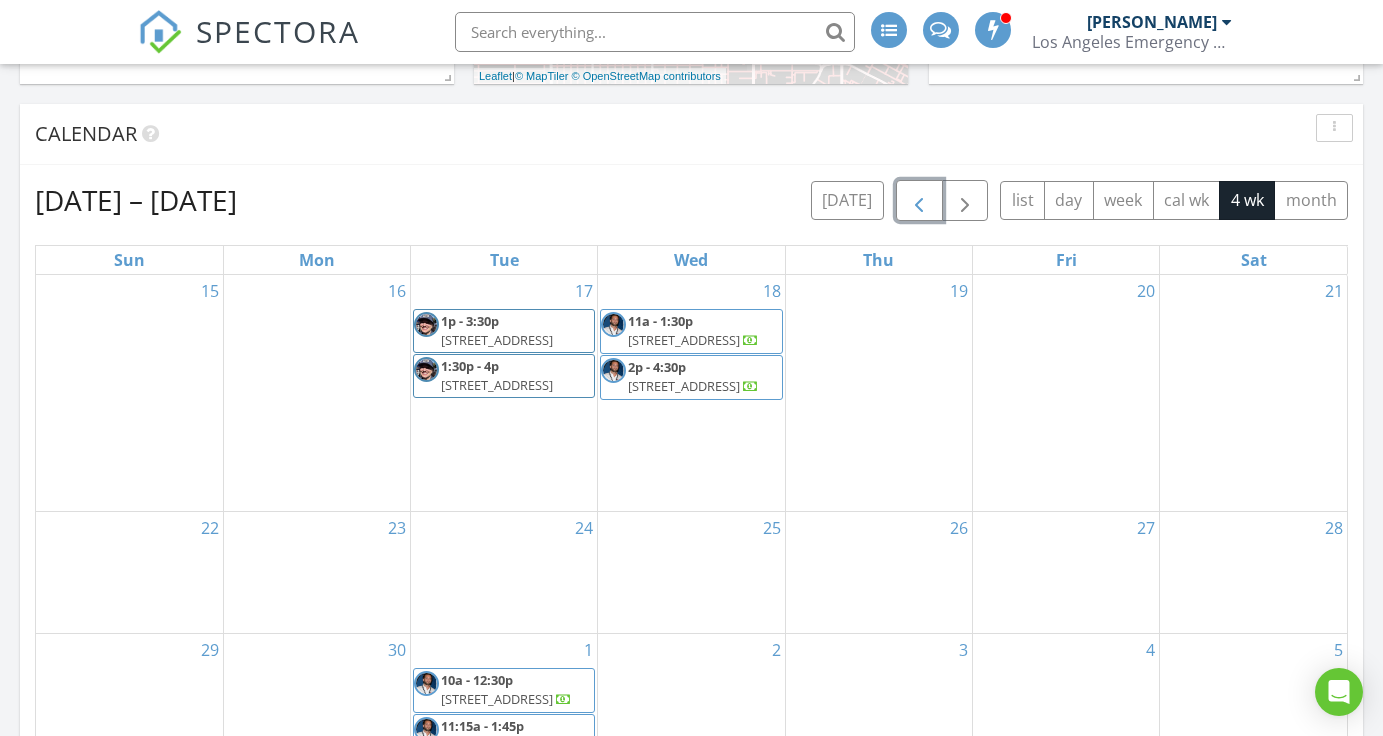 scroll, scrollTop: 871, scrollLeft: 0, axis: vertical 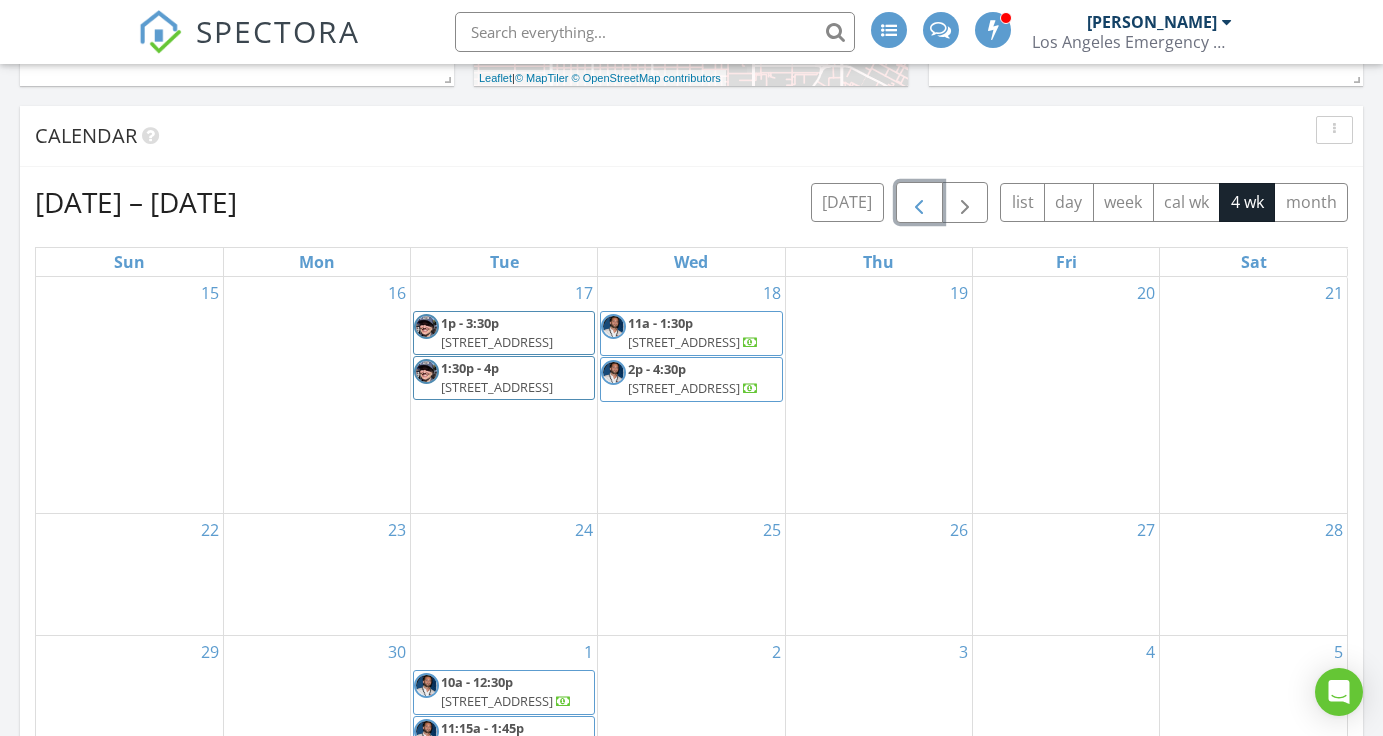 click on "3515 Ridgeford Dr, Westlake Village 91361" at bounding box center [497, 387] 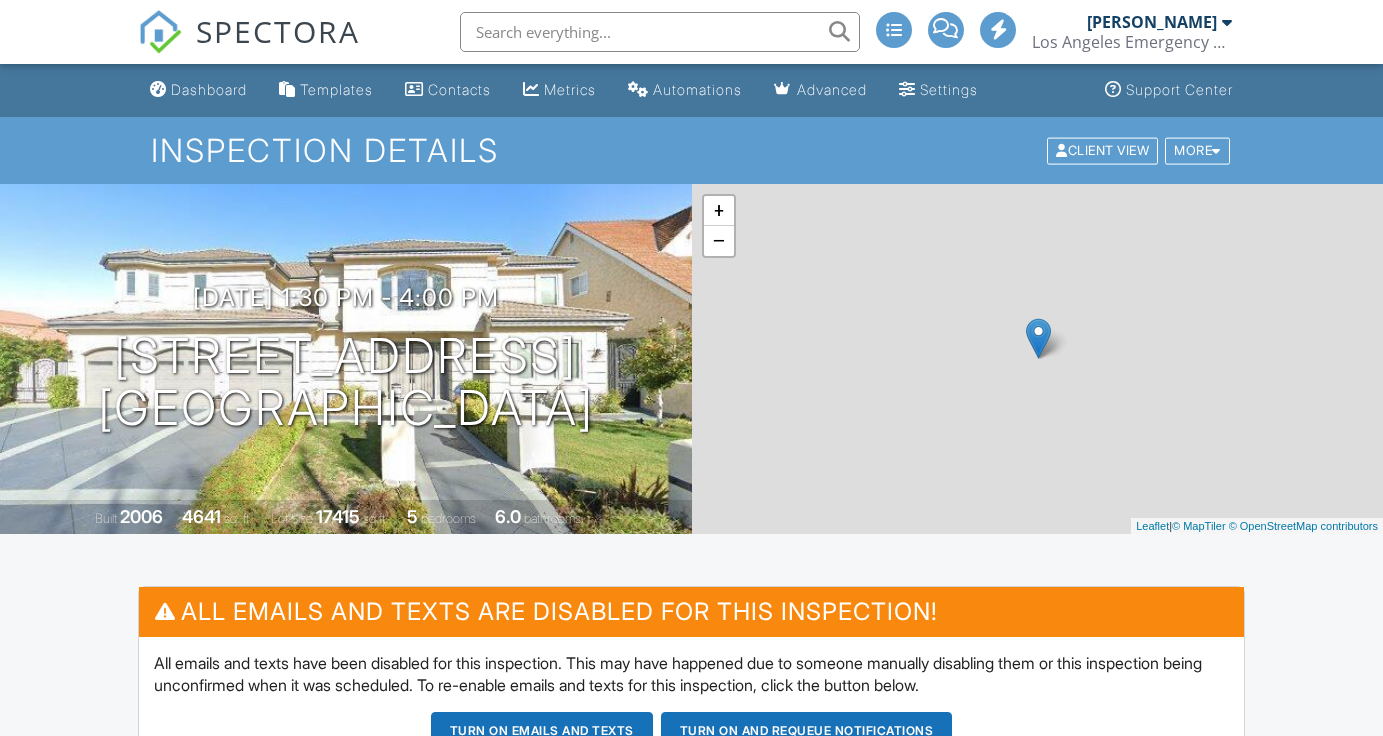 scroll, scrollTop: 0, scrollLeft: 0, axis: both 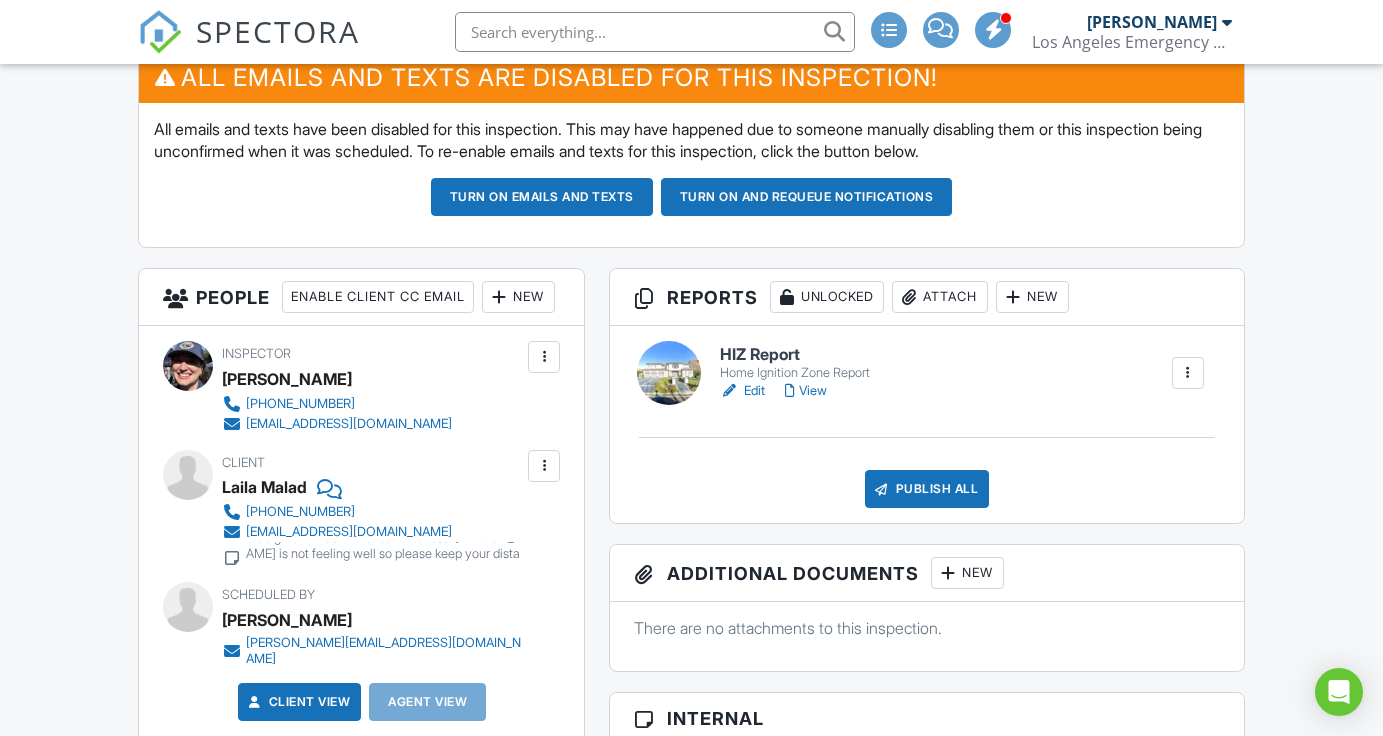 click on "Edit" at bounding box center (742, 391) 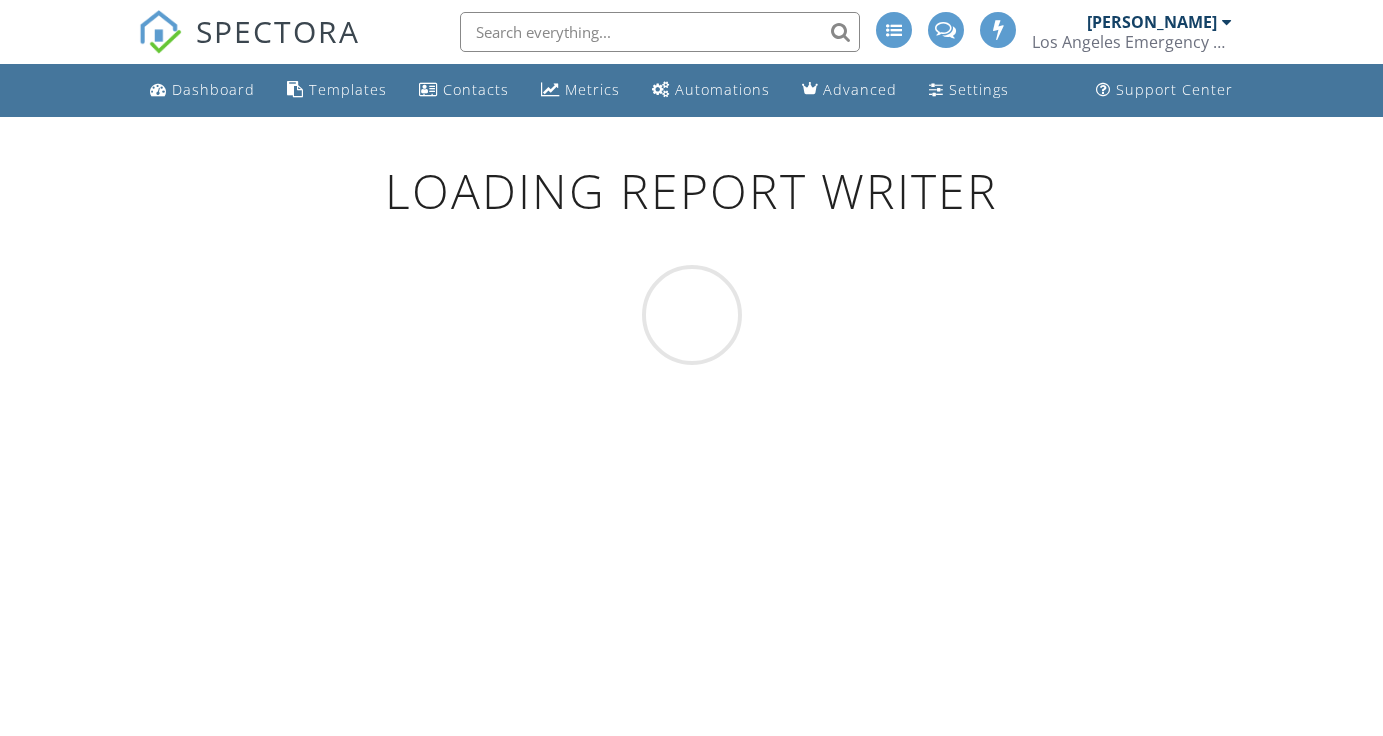 scroll, scrollTop: 0, scrollLeft: 0, axis: both 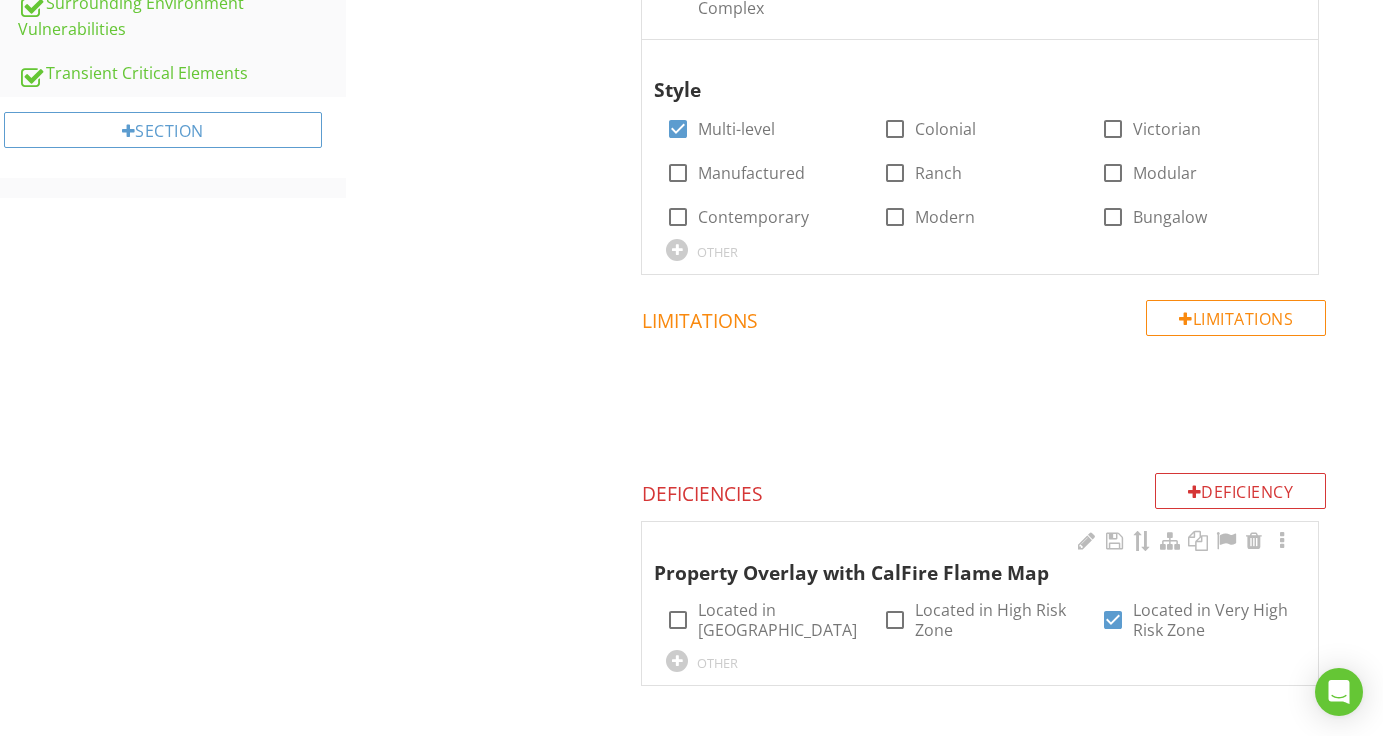 click on "Property Overlay with CalFire Flame Map
check_box_outline_blank Located in Moderate Zone   check_box_outline_blank Located in High Risk Zone   check_box Located in Very High Risk Zone         OTHER" at bounding box center (980, 603) 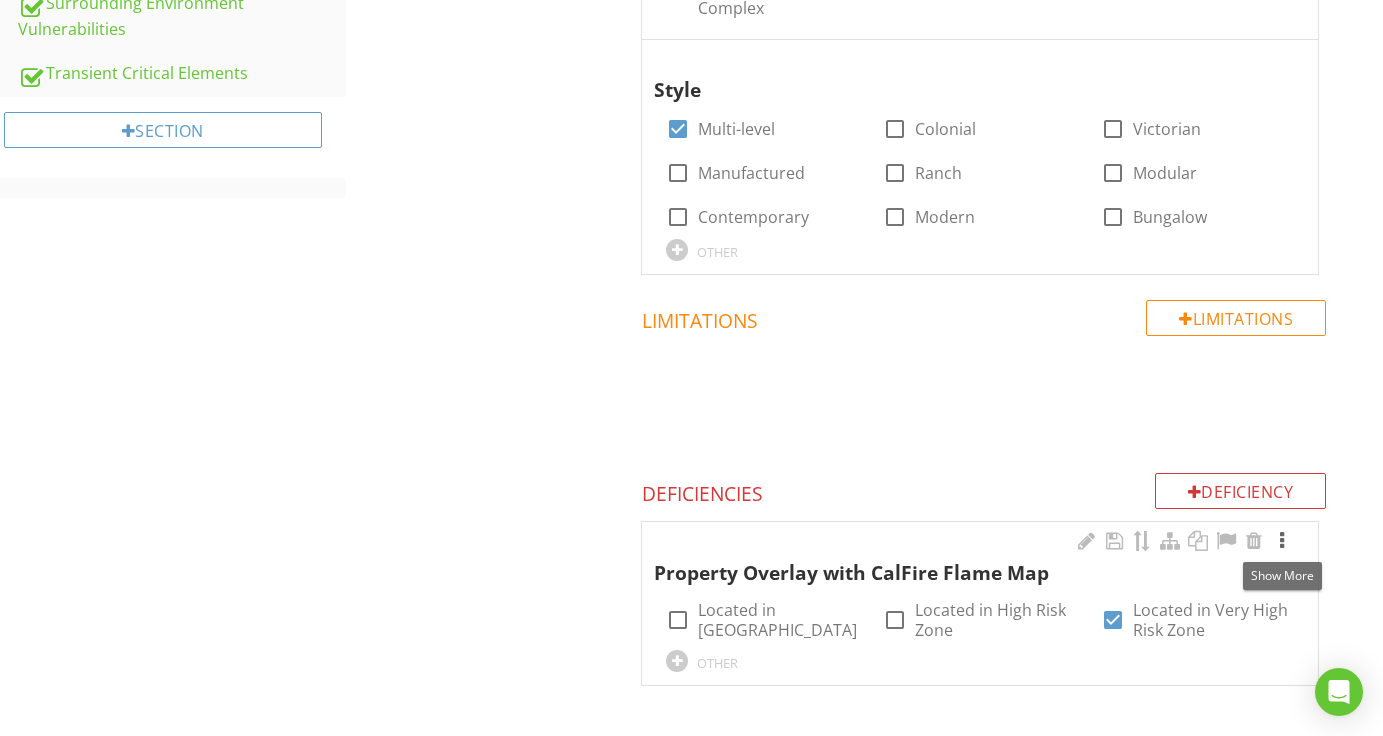 click at bounding box center [1282, 541] 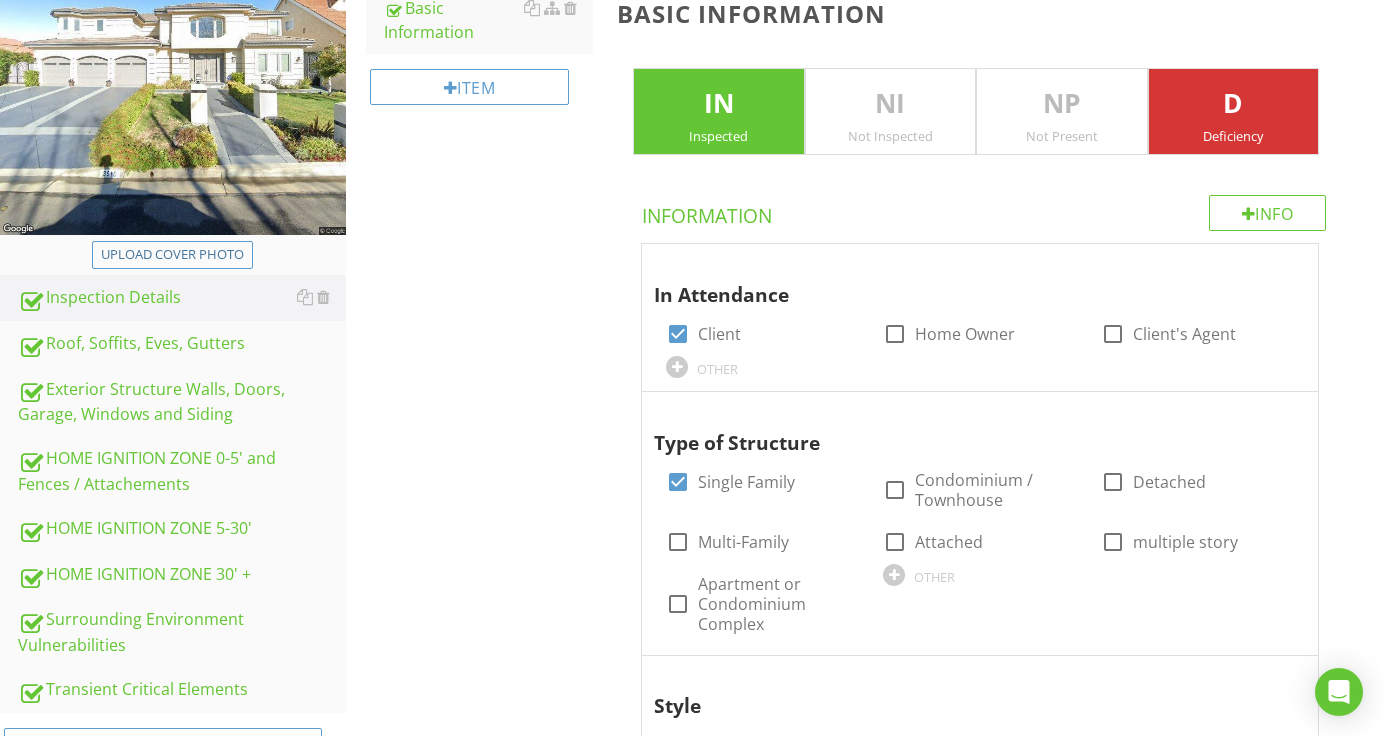 scroll, scrollTop: 290, scrollLeft: 0, axis: vertical 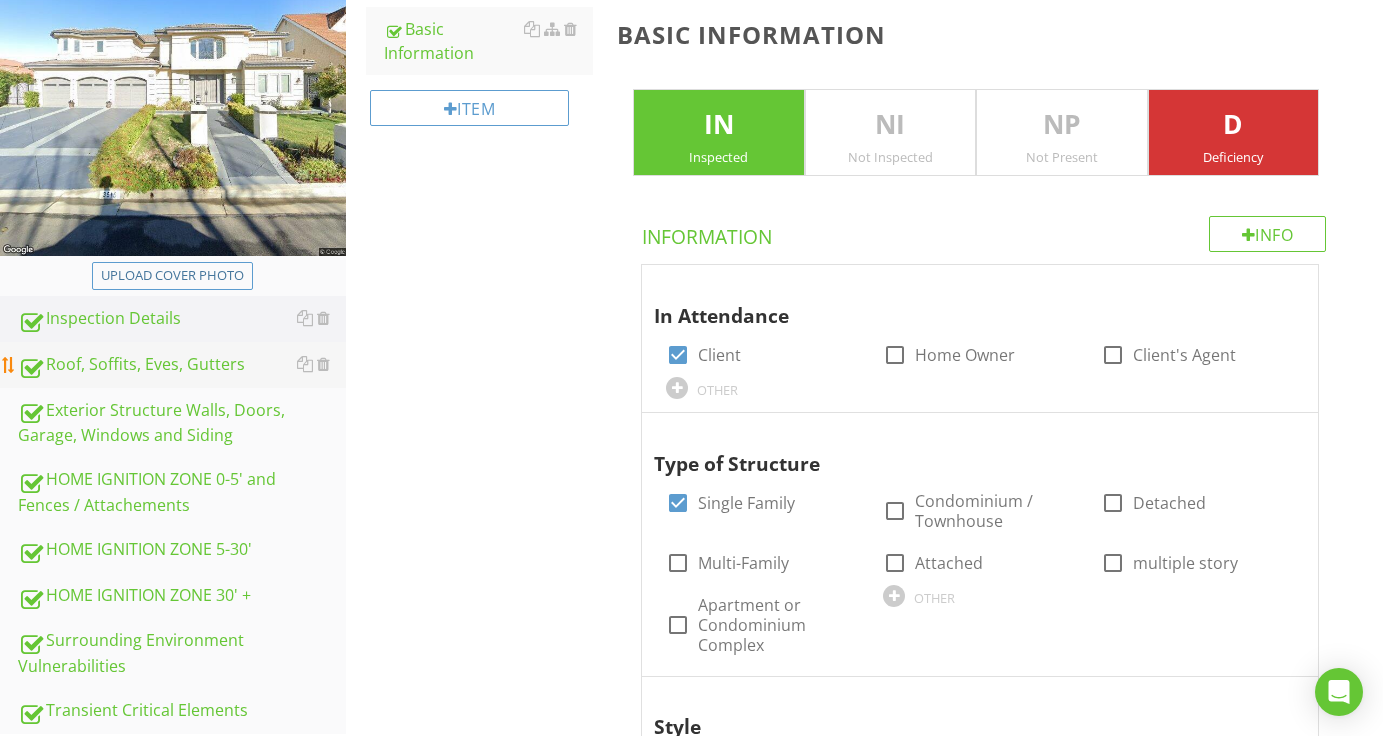 click on "Roof, Soffits, Eves, Gutters" at bounding box center [182, 365] 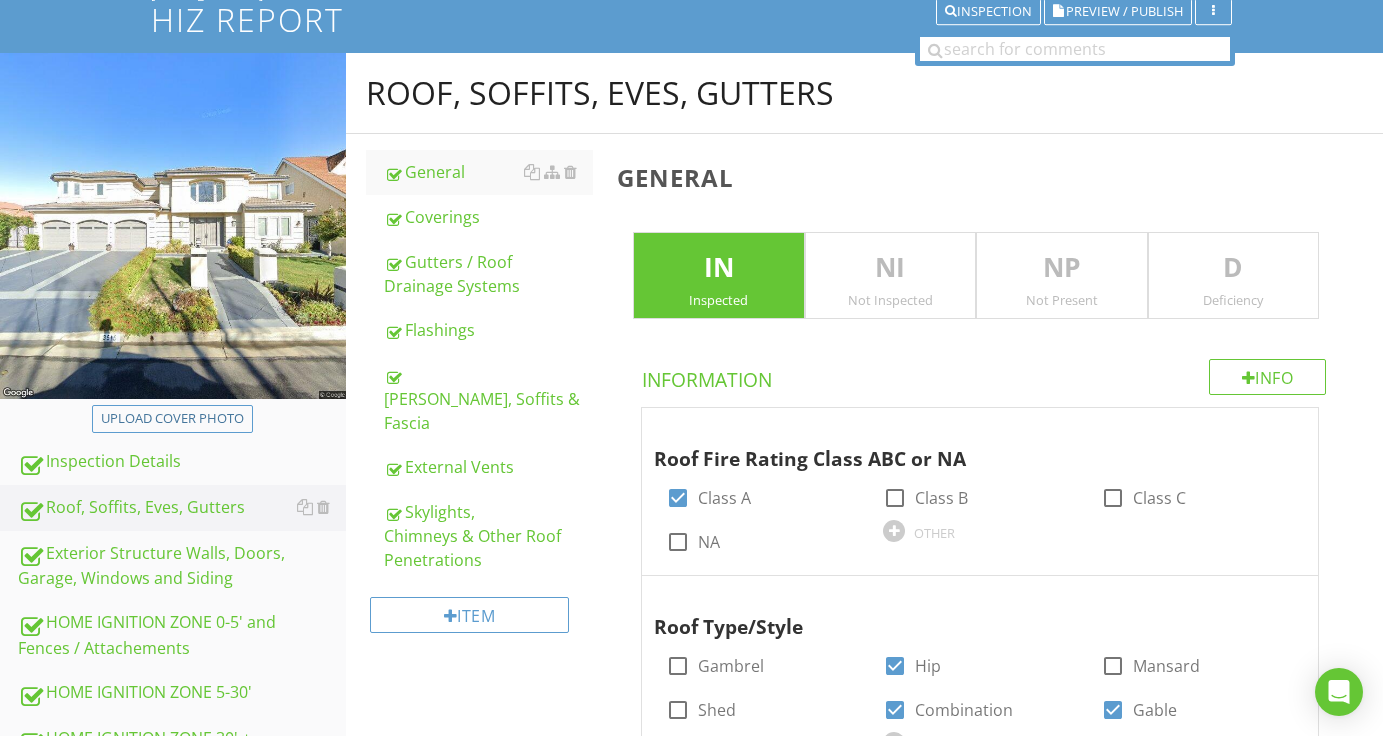 scroll, scrollTop: 133, scrollLeft: 0, axis: vertical 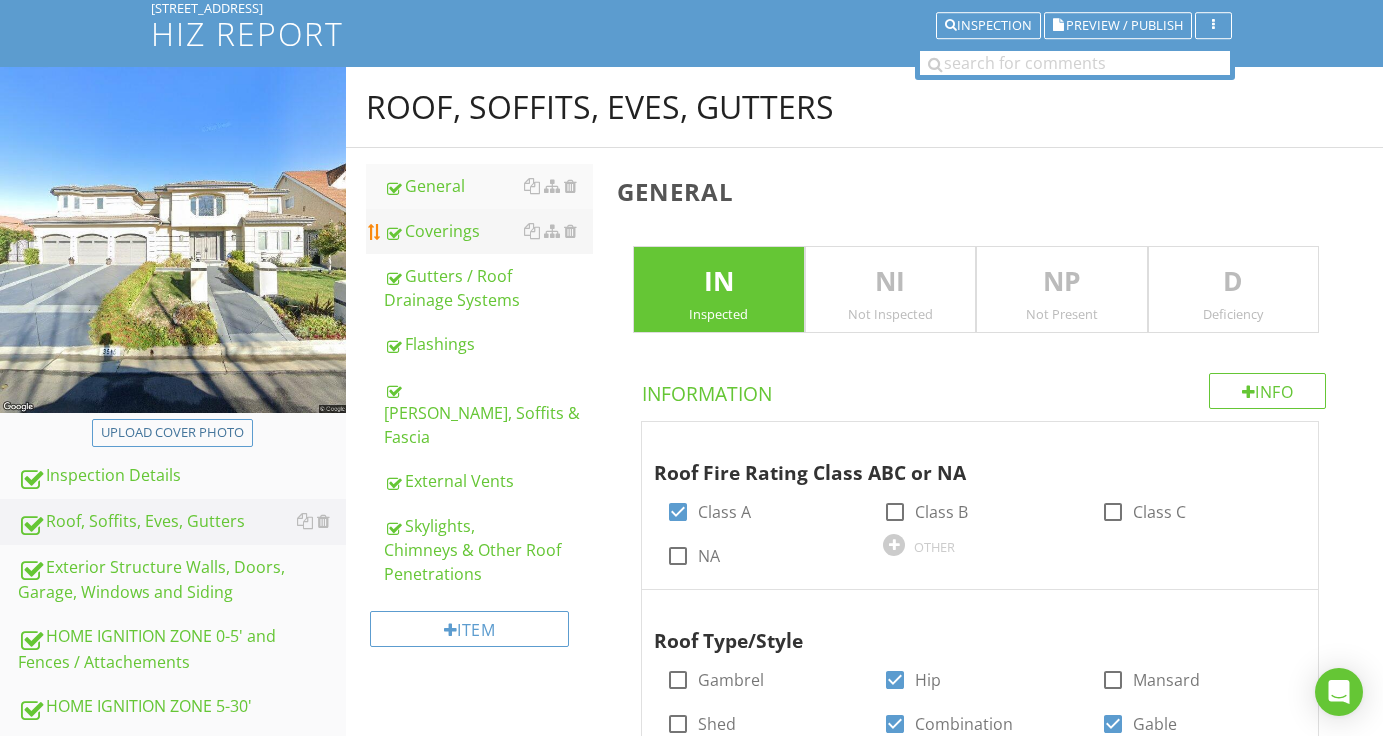 click on "Coverings" at bounding box center [488, 231] 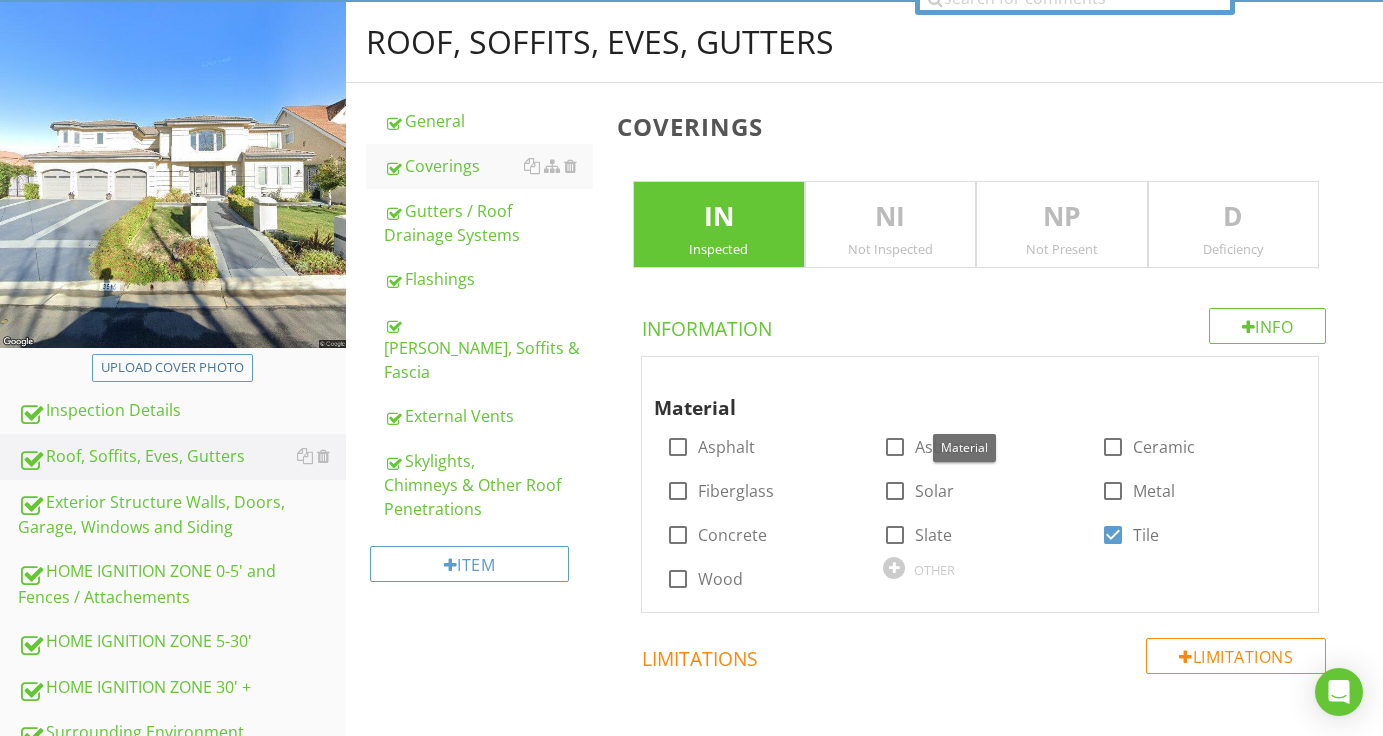 scroll, scrollTop: 189, scrollLeft: 0, axis: vertical 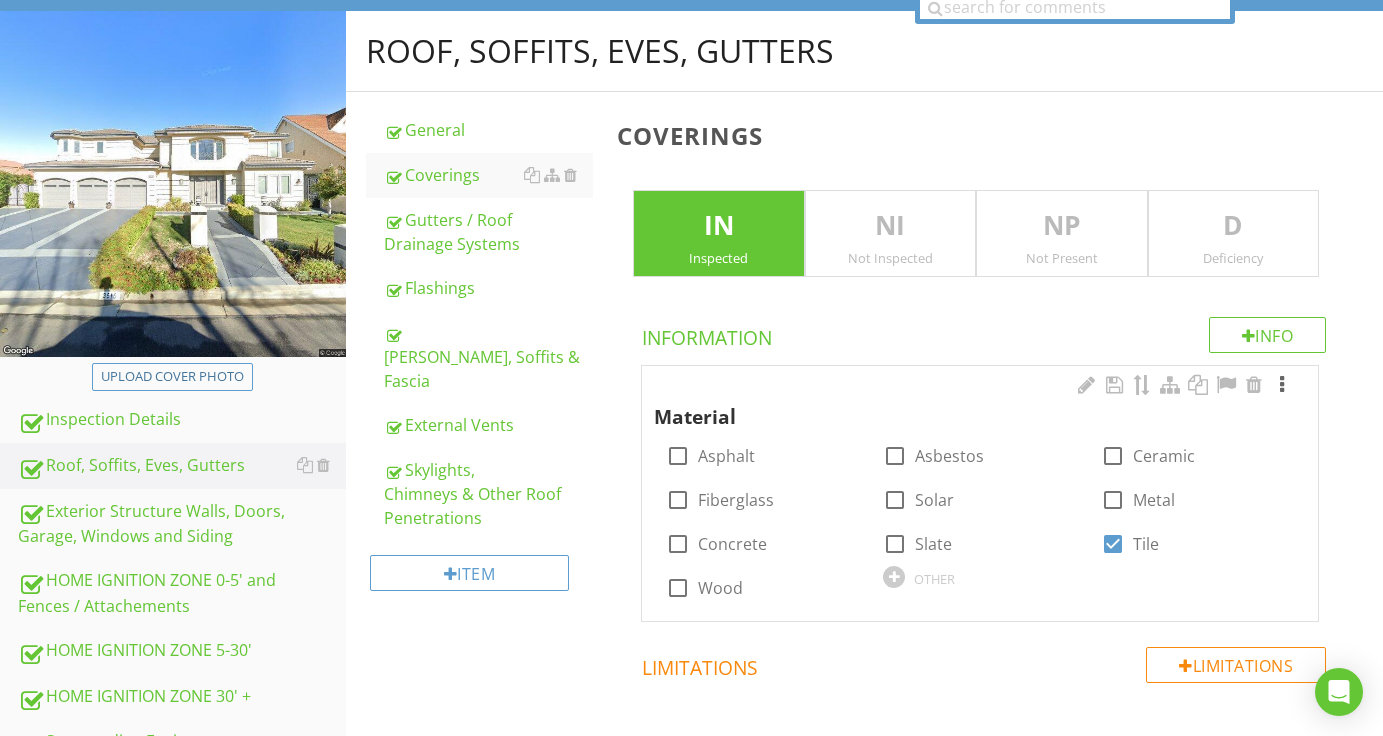 click at bounding box center (1282, 385) 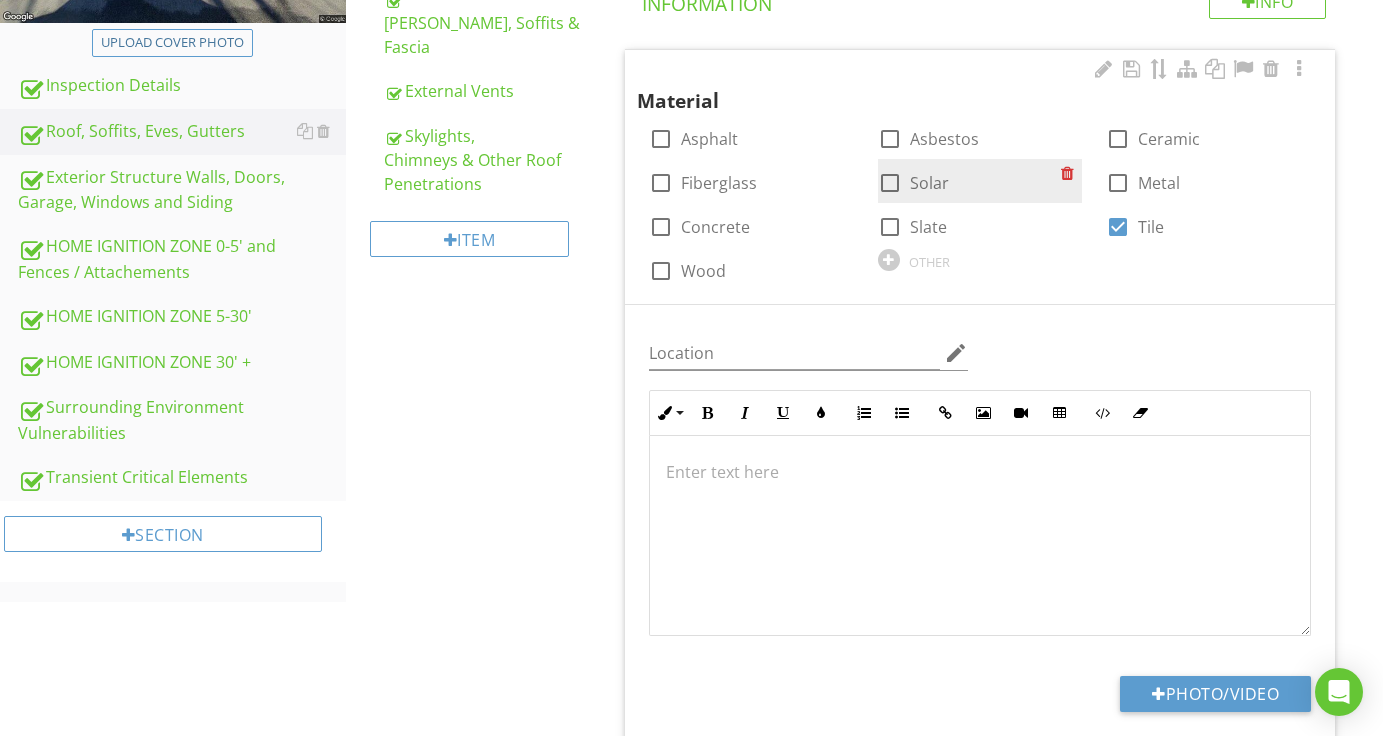 scroll, scrollTop: 524, scrollLeft: 0, axis: vertical 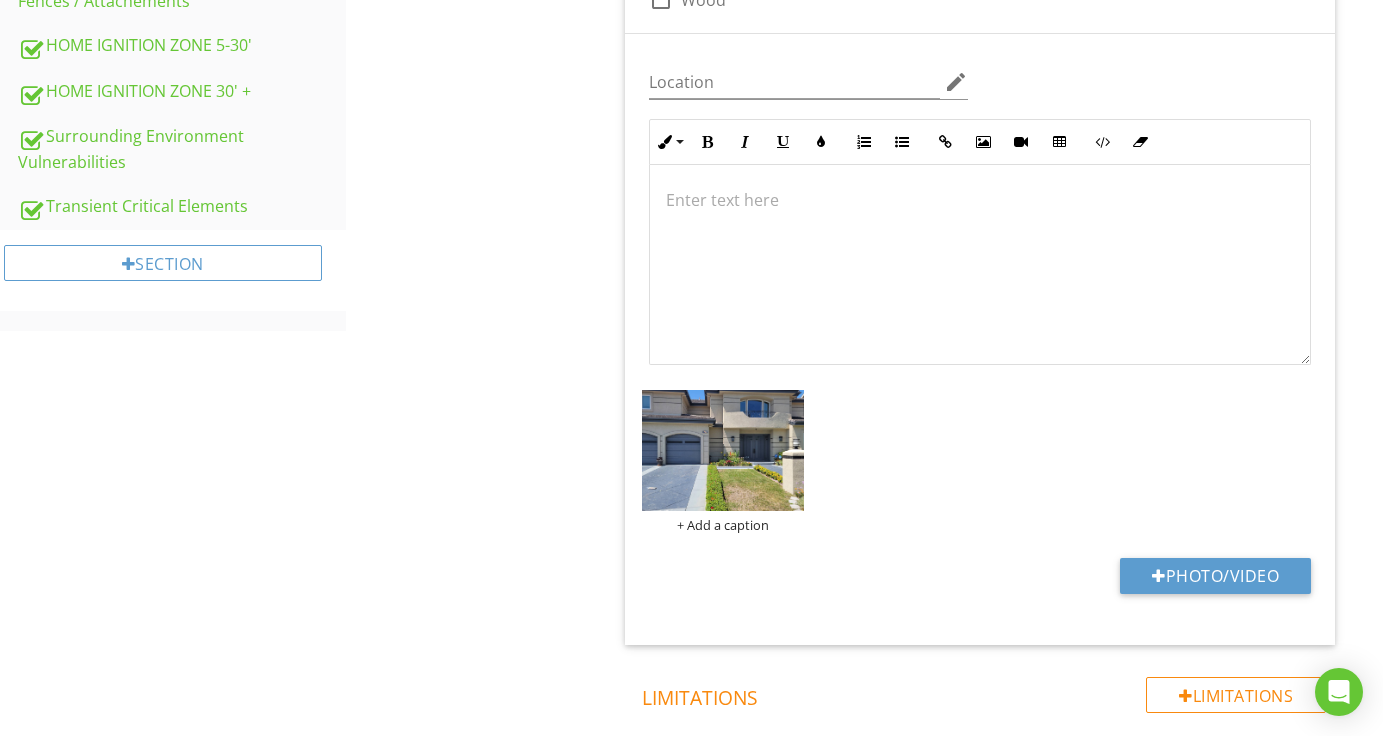 click at bounding box center [980, 200] 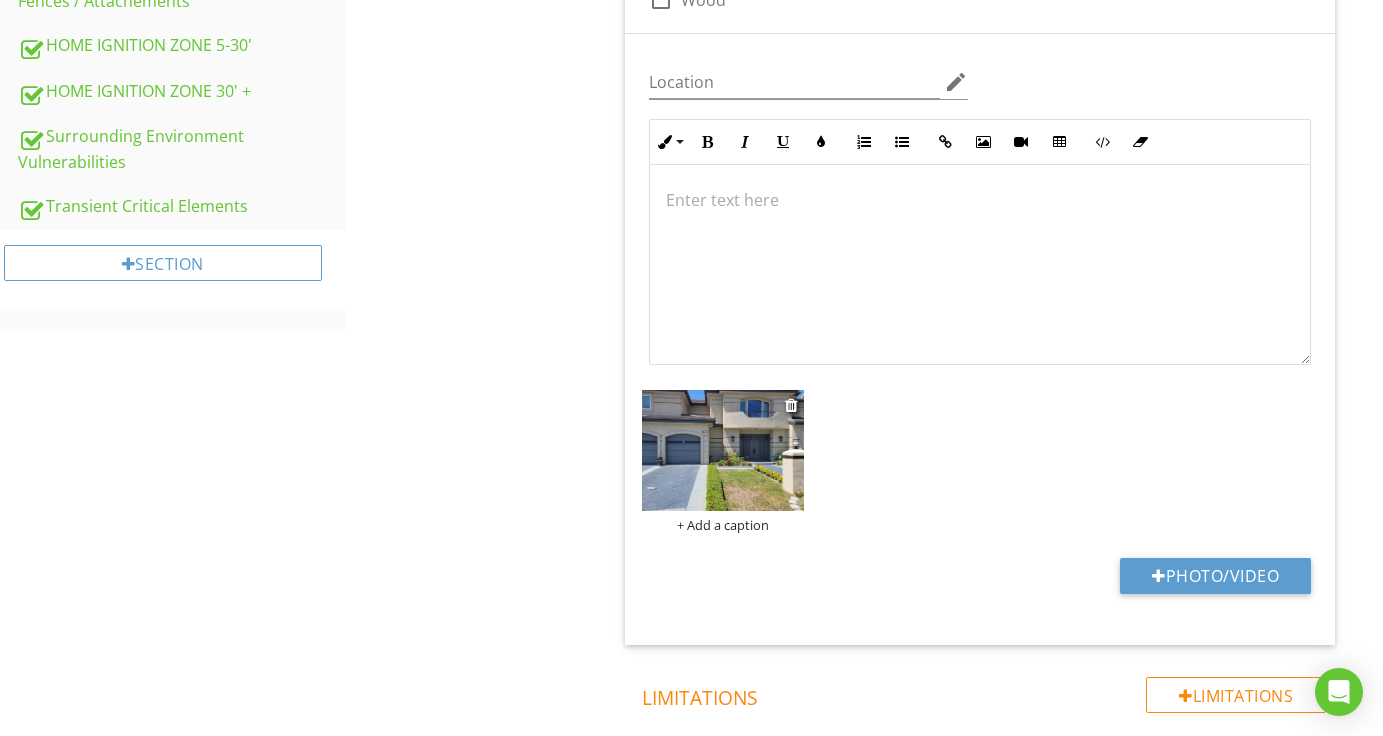 click on "+ Add a caption" at bounding box center (722, 525) 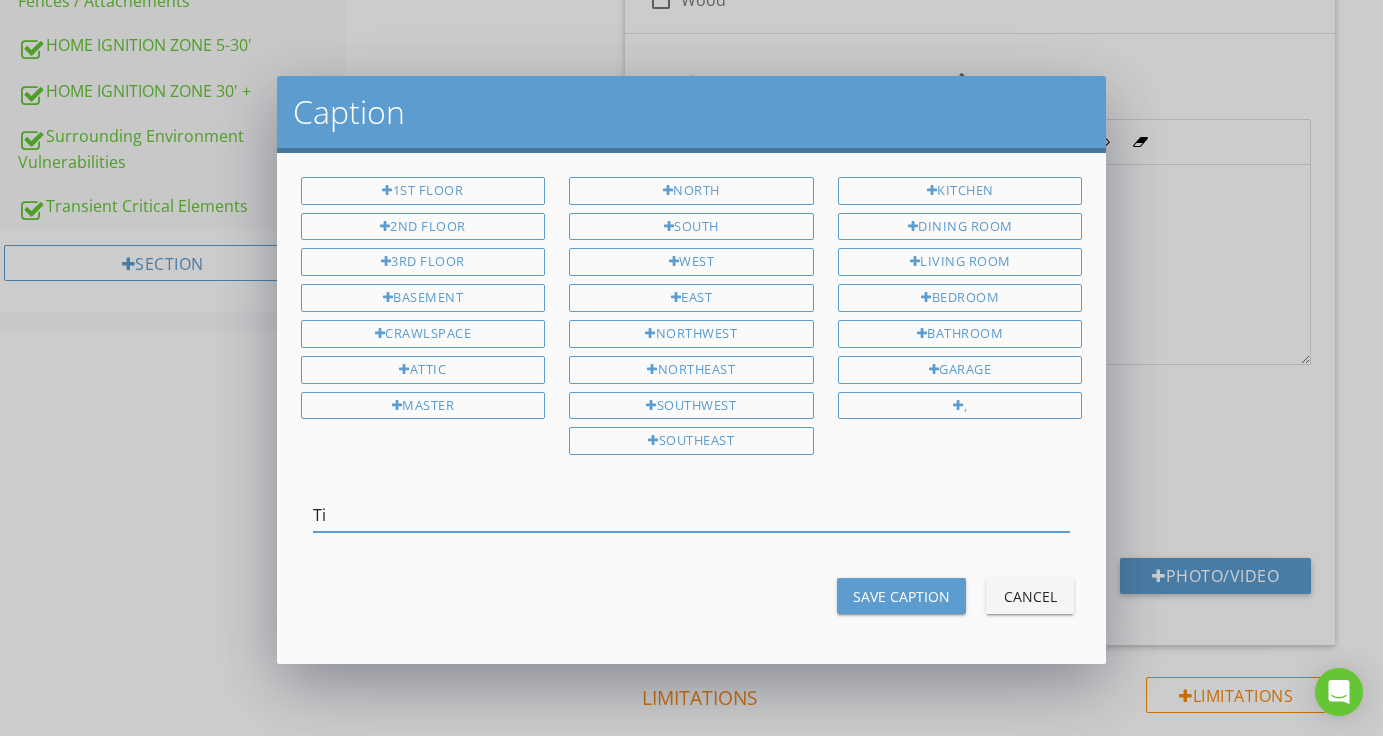 type on "T" 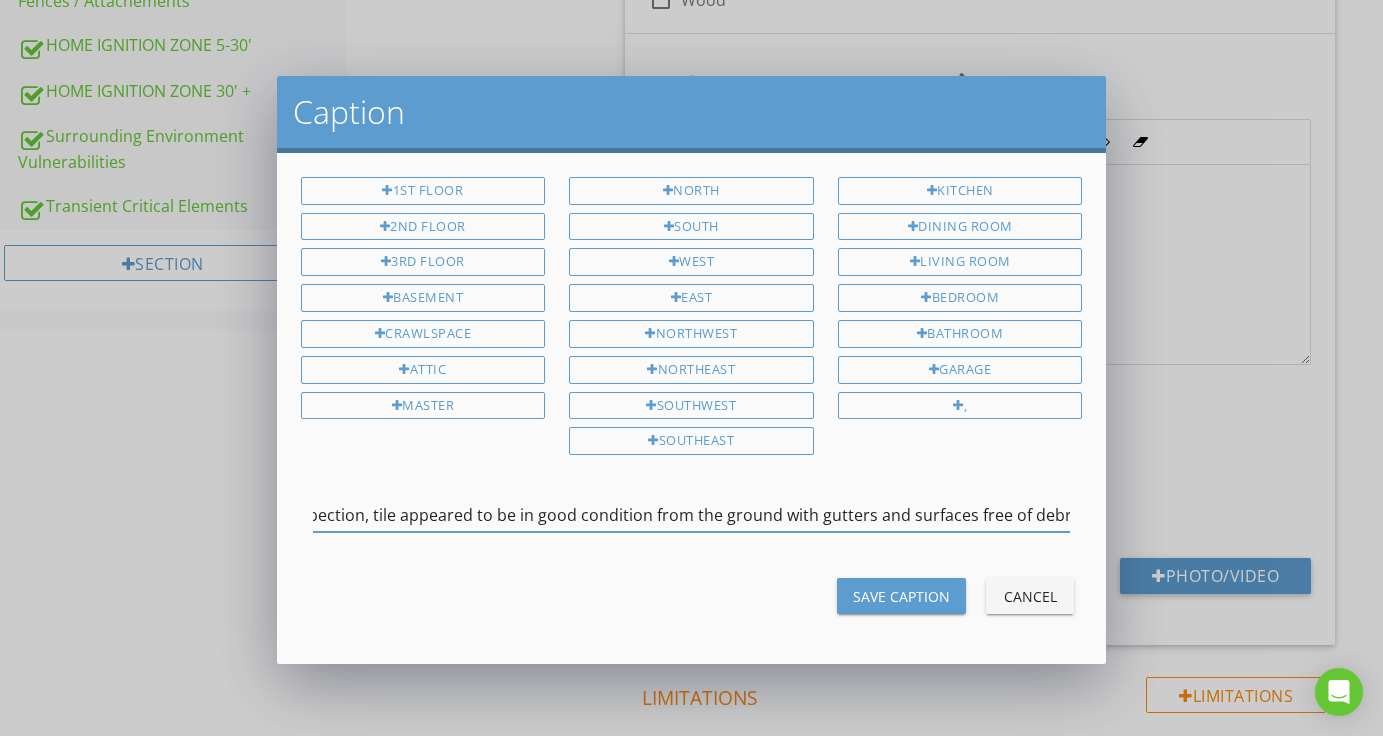 scroll, scrollTop: 0, scrollLeft: 108, axis: horizontal 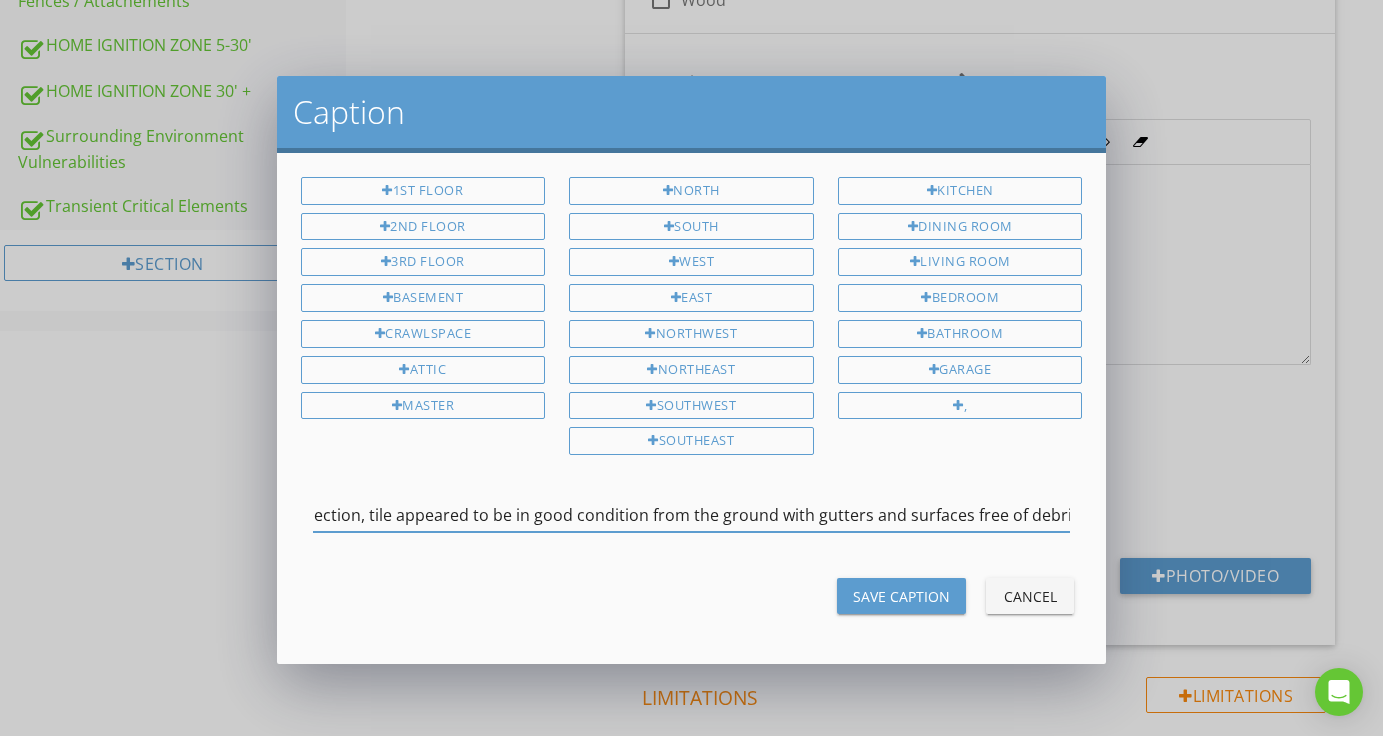 type on "At time of inspection, tile appeared to be in good condition from the ground with gutters and surfaces free of debris." 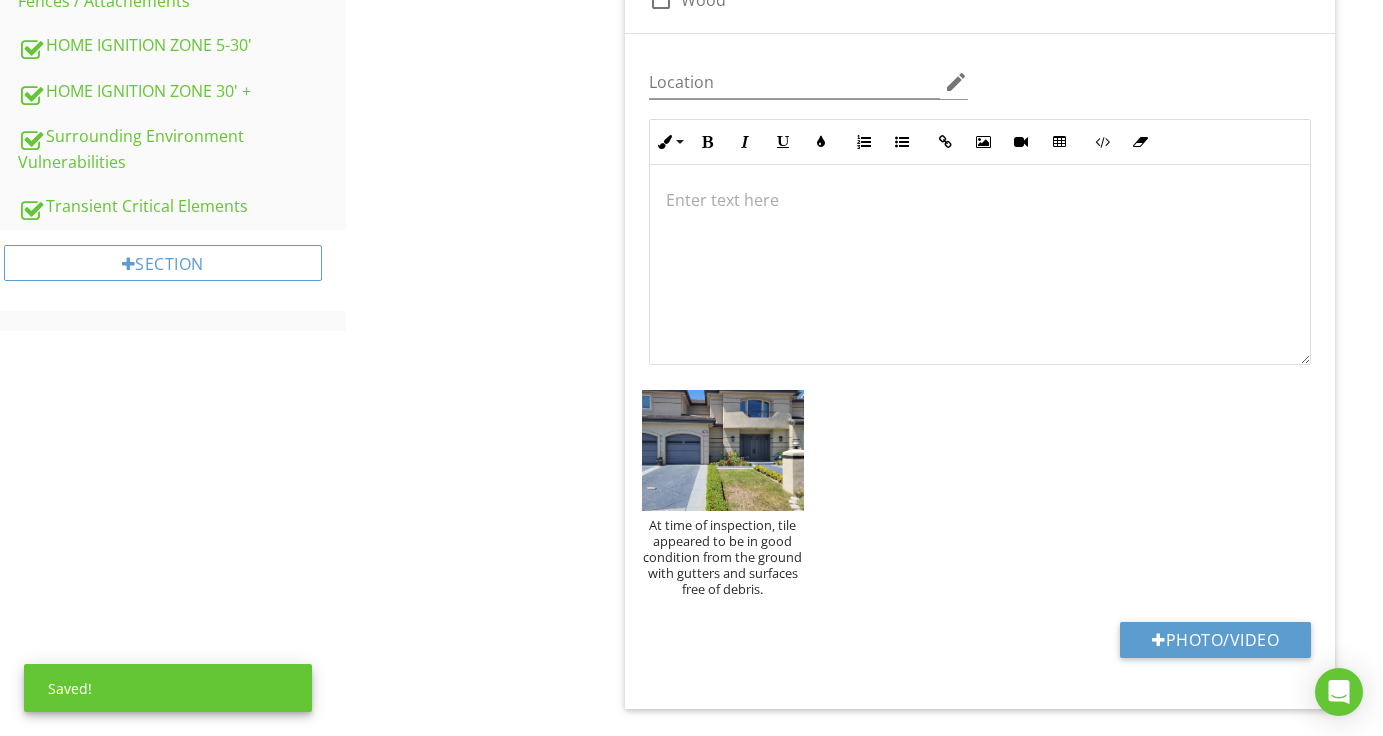 scroll, scrollTop: 0, scrollLeft: 0, axis: both 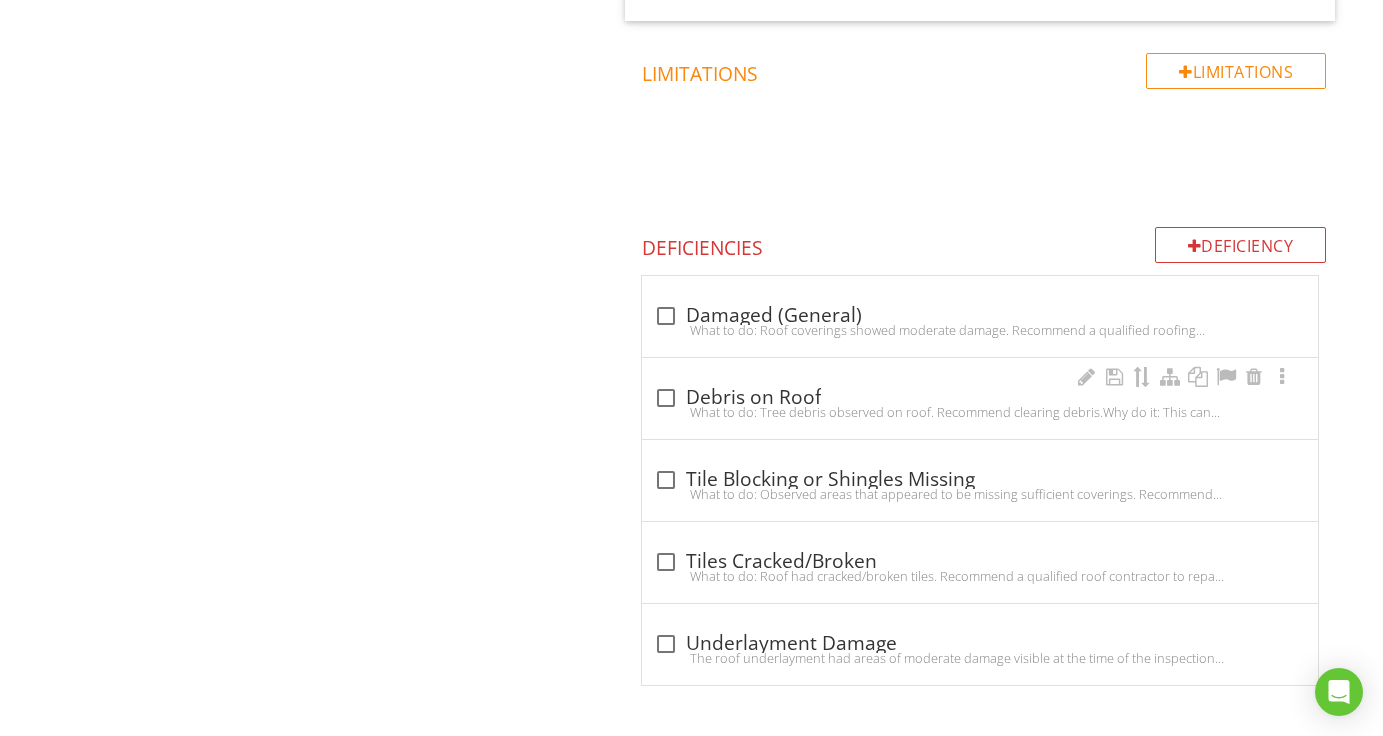 click at bounding box center (666, 398) 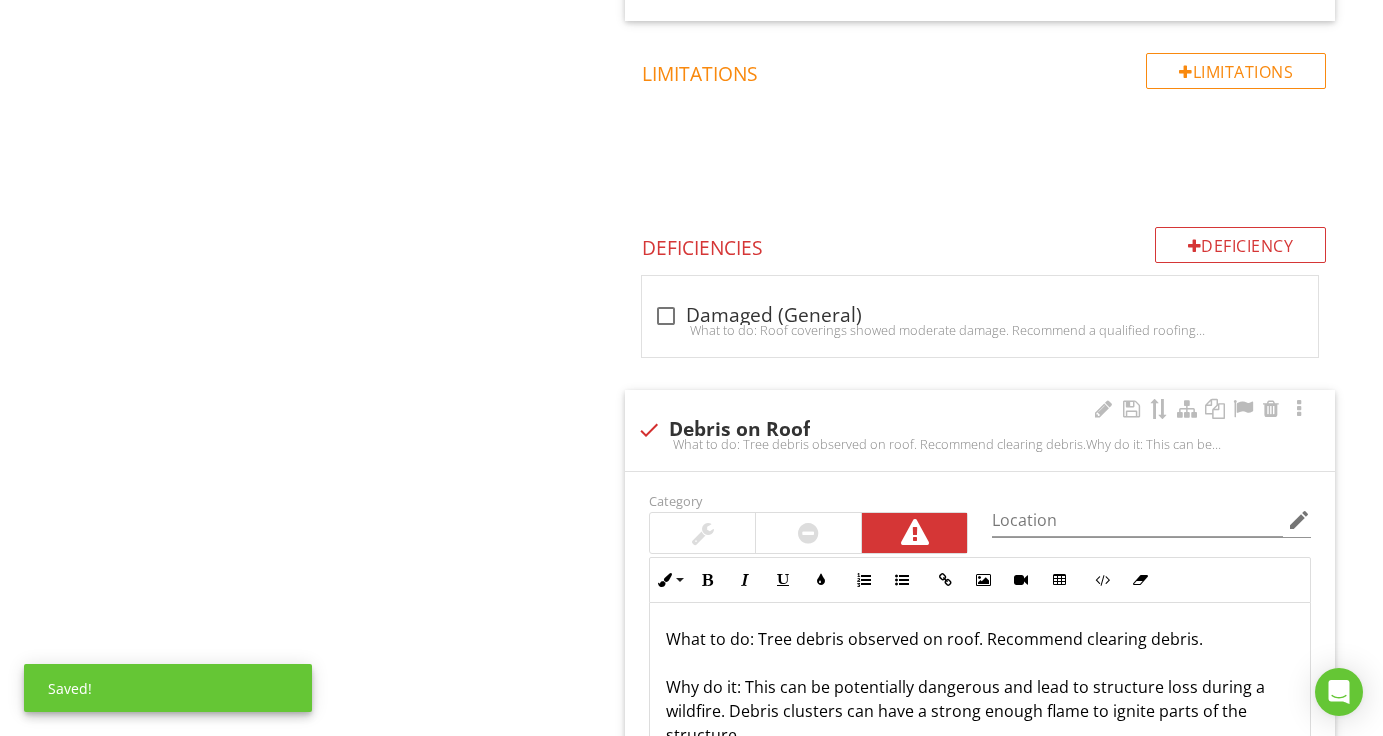 scroll, scrollTop: 1689, scrollLeft: 0, axis: vertical 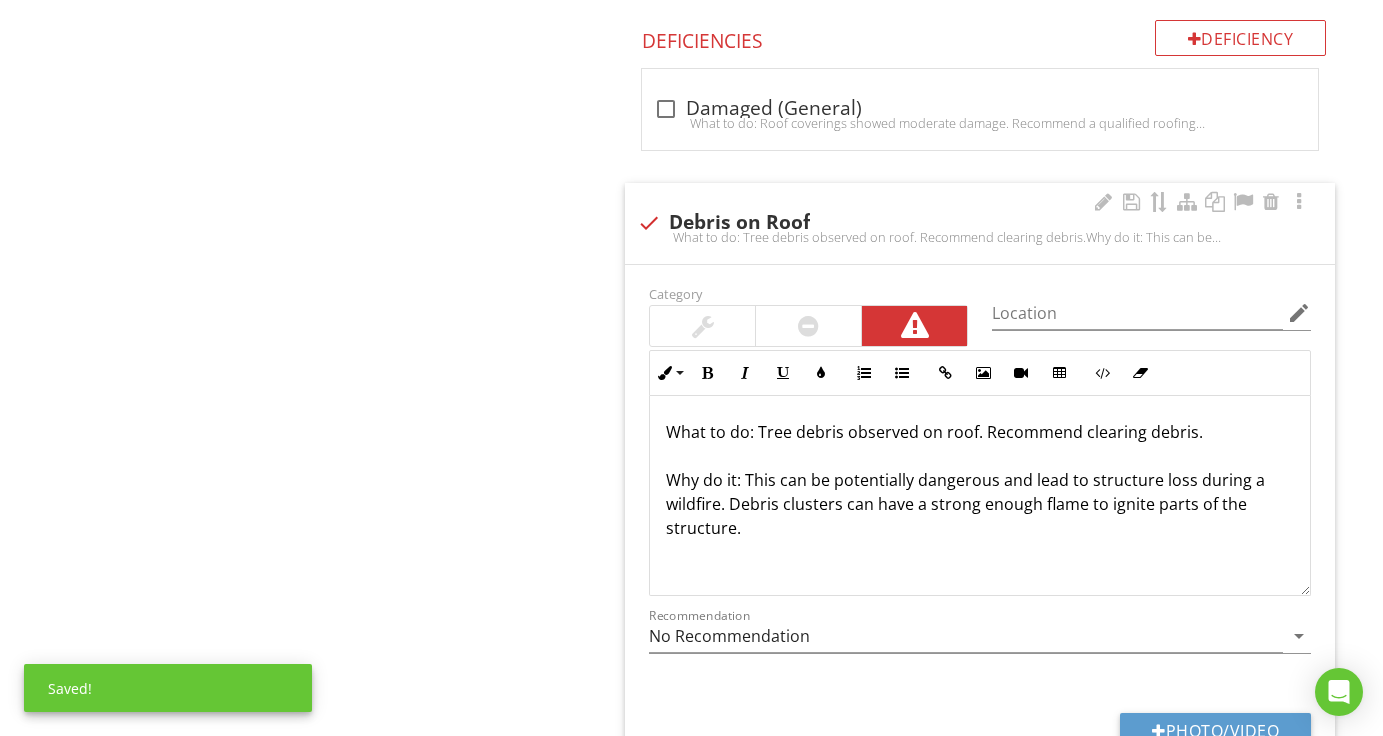 click at bounding box center [808, 326] 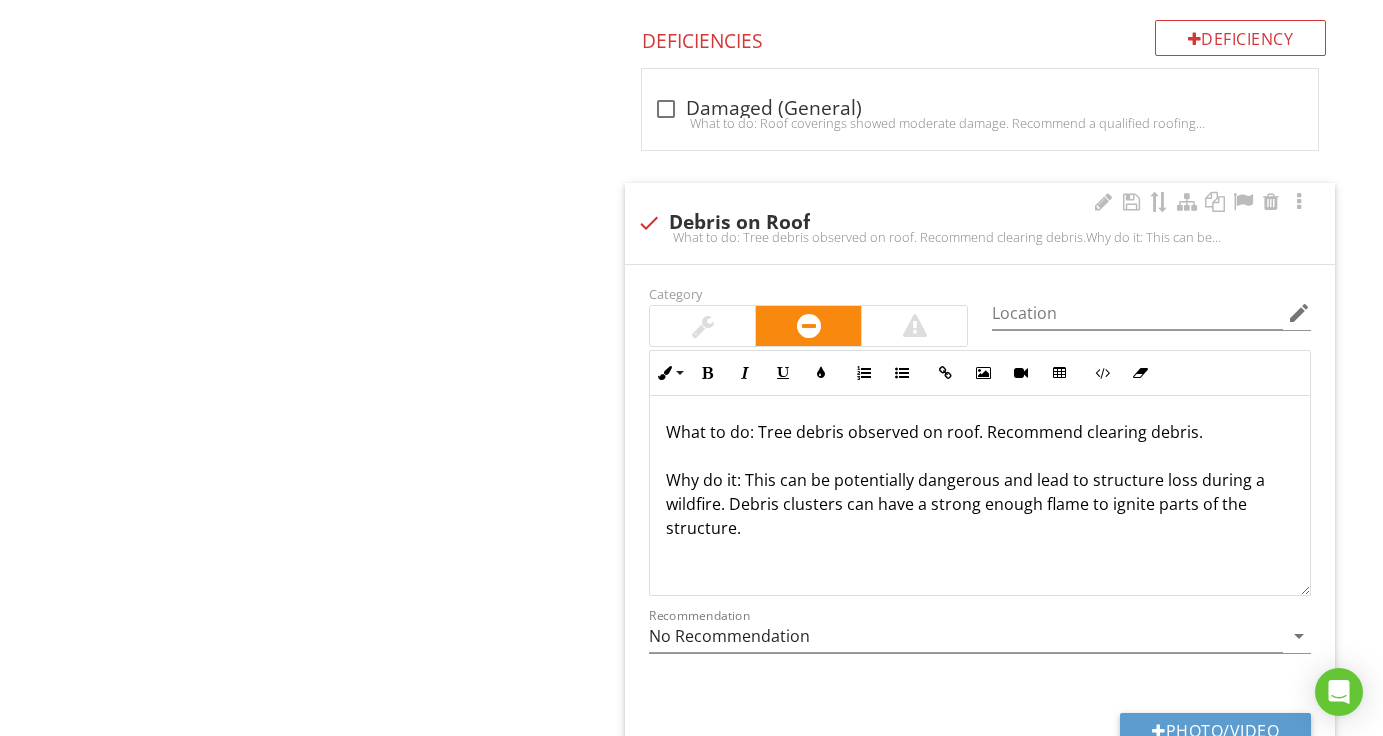 scroll, scrollTop: 1, scrollLeft: 0, axis: vertical 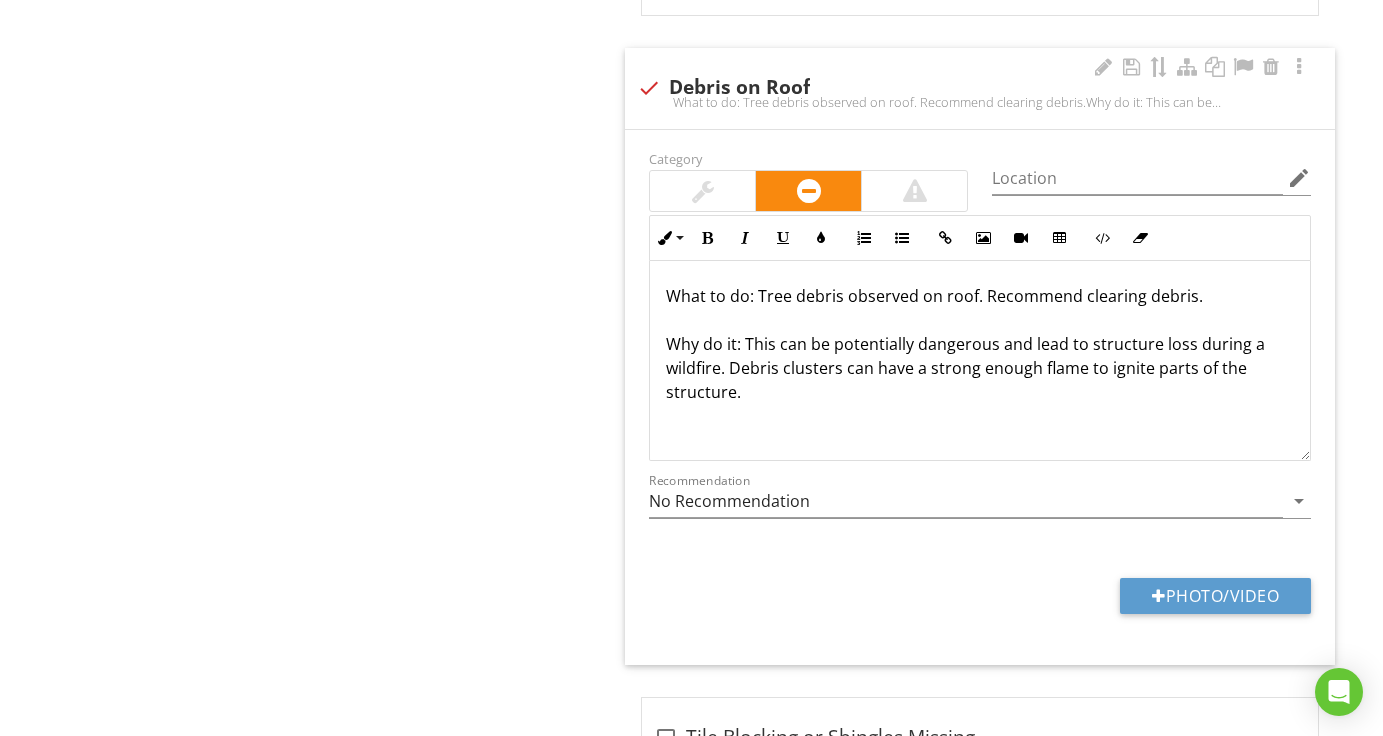 click on "What to do: Tree debris observed on roof. Recommend clearing debris. Why do it: This can be potentially dangerous and lead to structure loss during a wildfire. Debris clusters can have a strong enough flame to ignite parts of the structure." at bounding box center [980, 344] 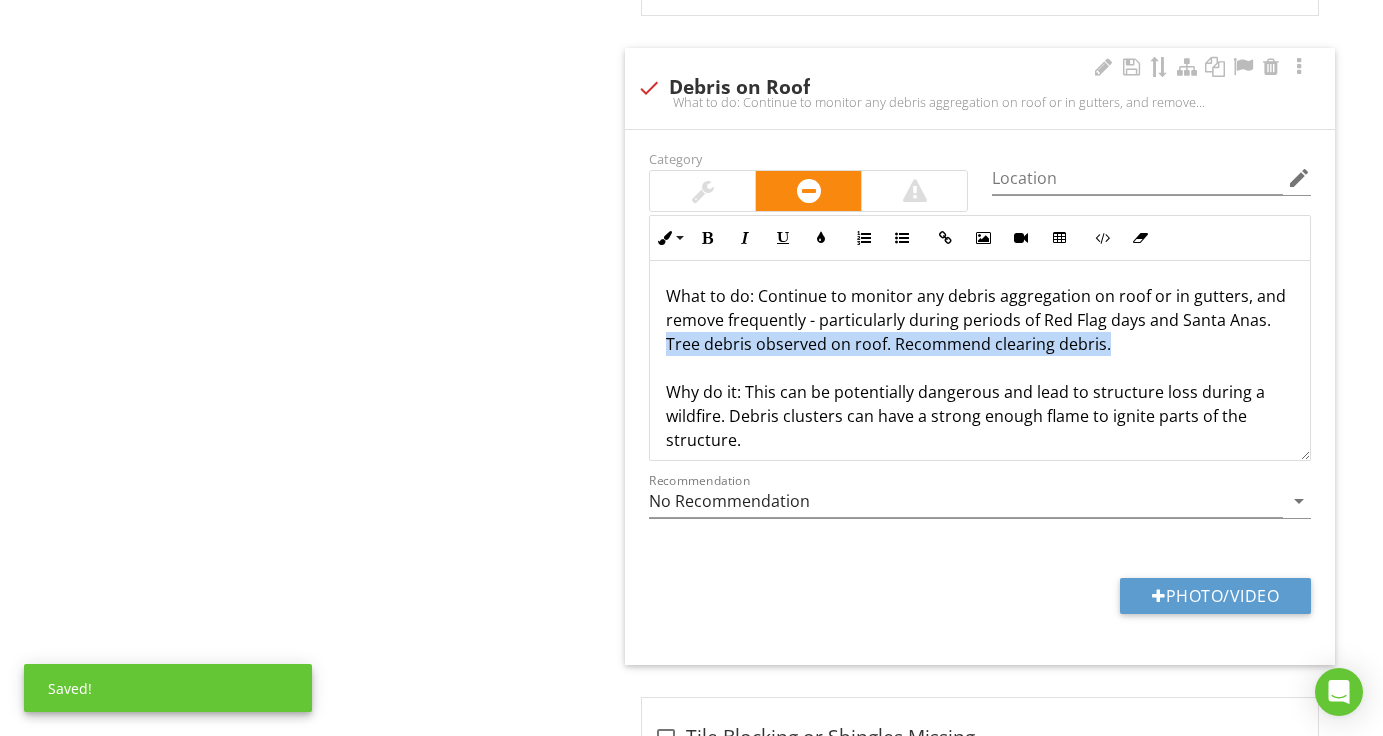 drag, startPoint x: 1123, startPoint y: 343, endPoint x: 660, endPoint y: 347, distance: 463.01727 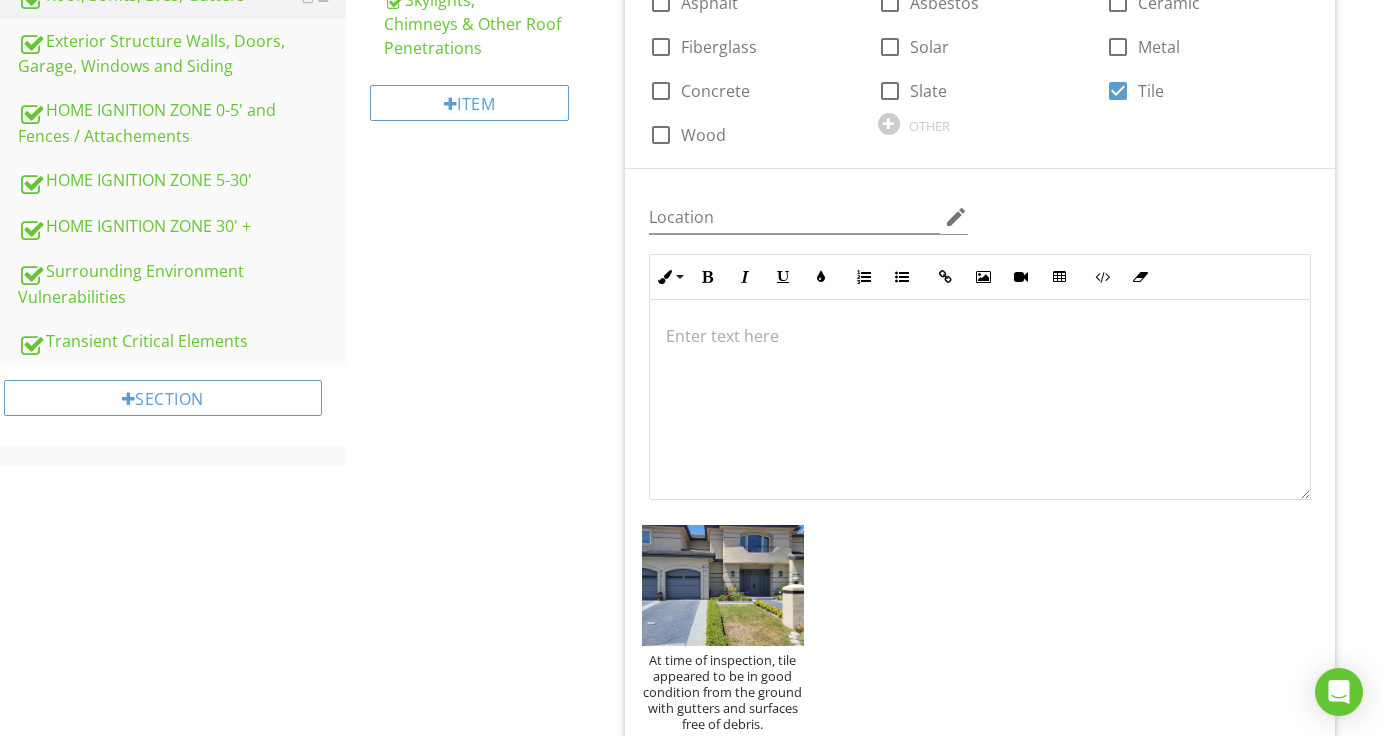 scroll, scrollTop: 661, scrollLeft: 0, axis: vertical 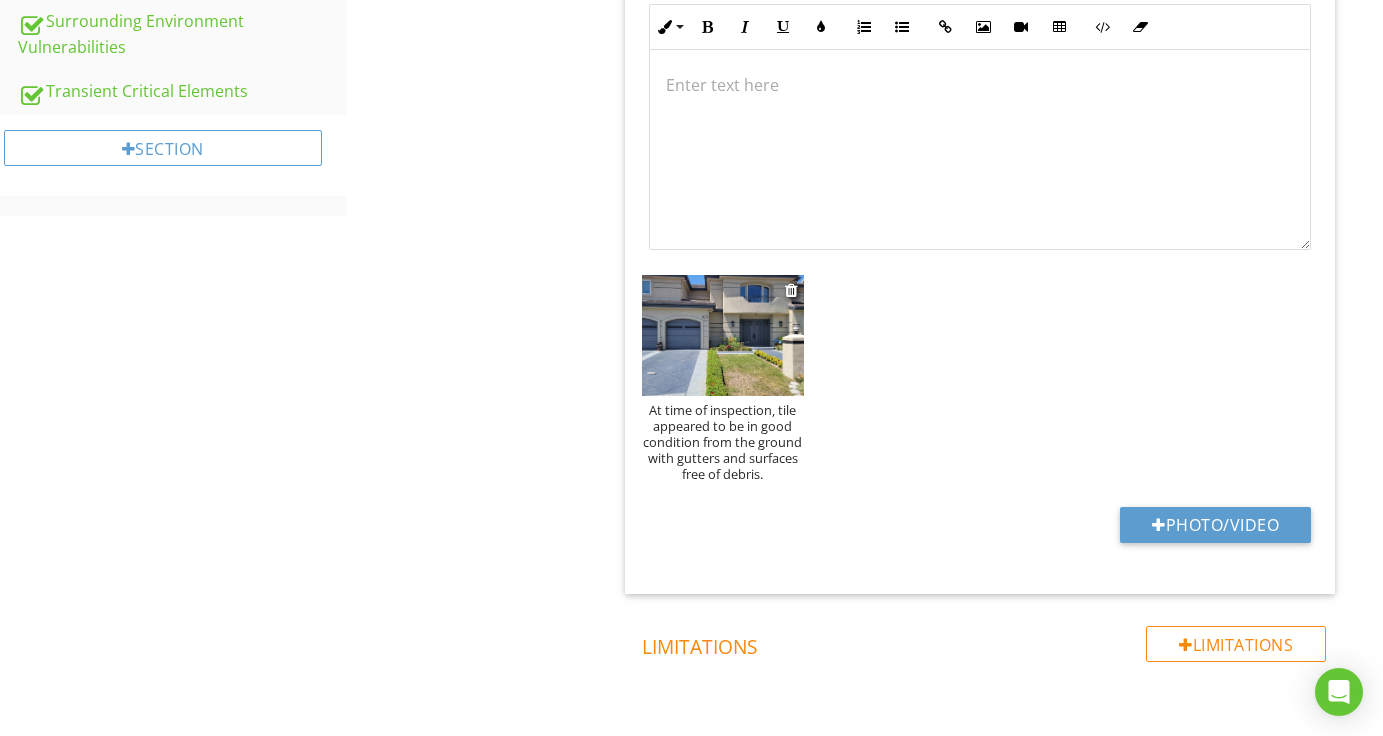 click on "At time of inspection, tile appeared to be in good condition from the ground with gutters and surfaces free of debris." at bounding box center [722, 442] 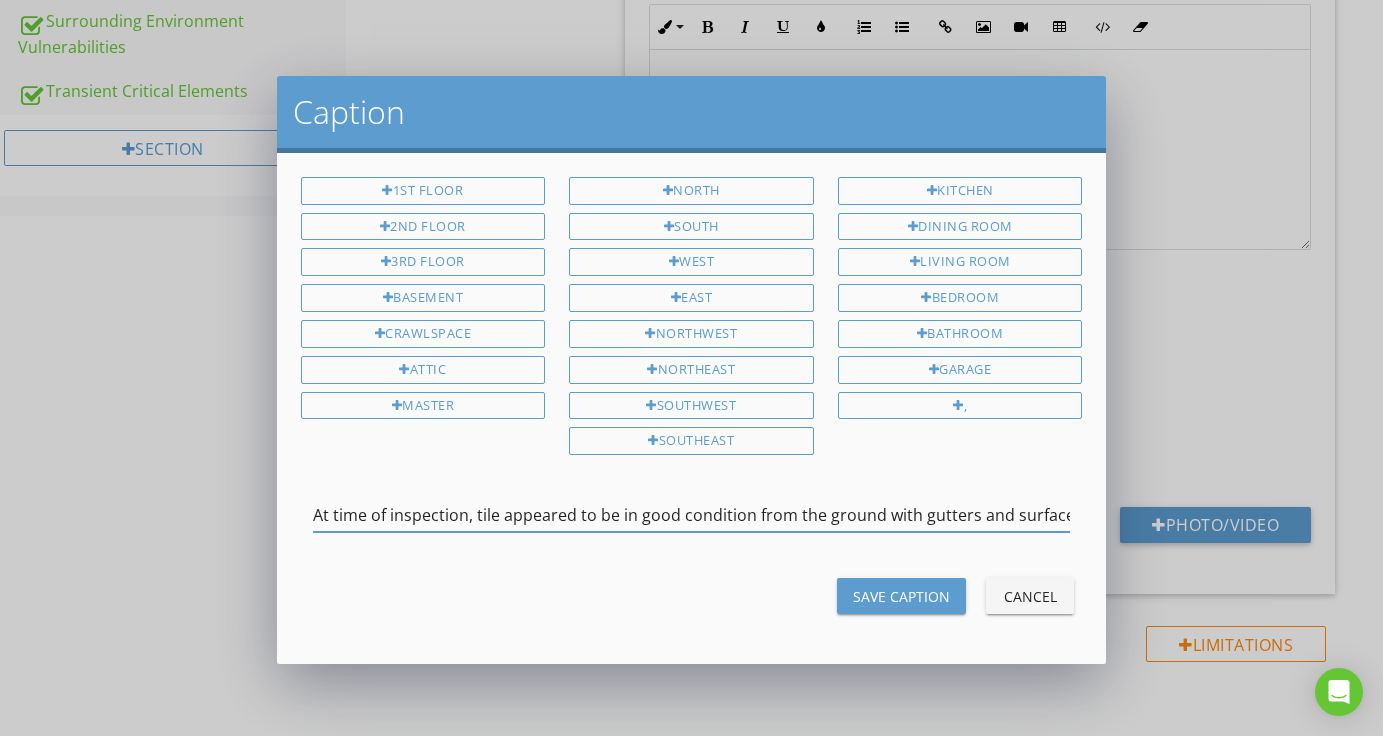 scroll, scrollTop: 0, scrollLeft: 108, axis: horizontal 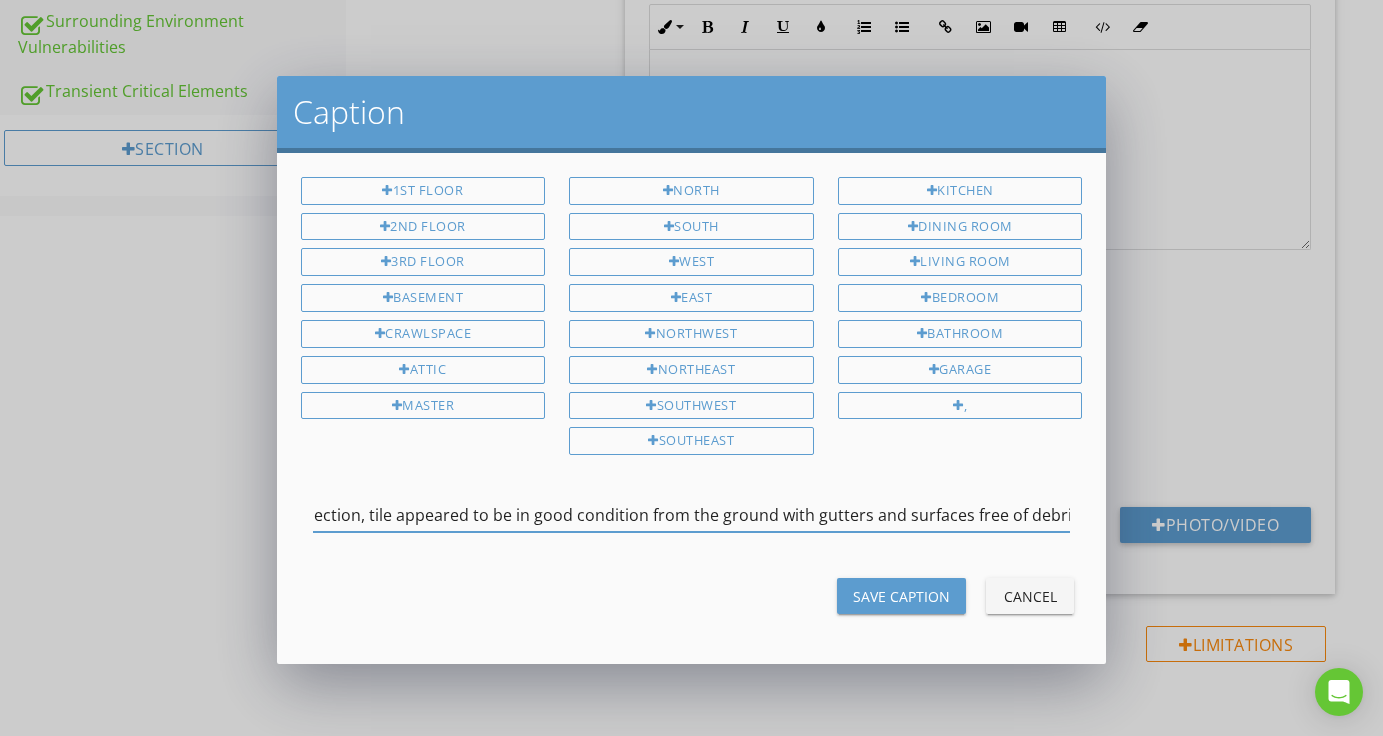 drag, startPoint x: 313, startPoint y: 512, endPoint x: 1242, endPoint y: 553, distance: 929.9043 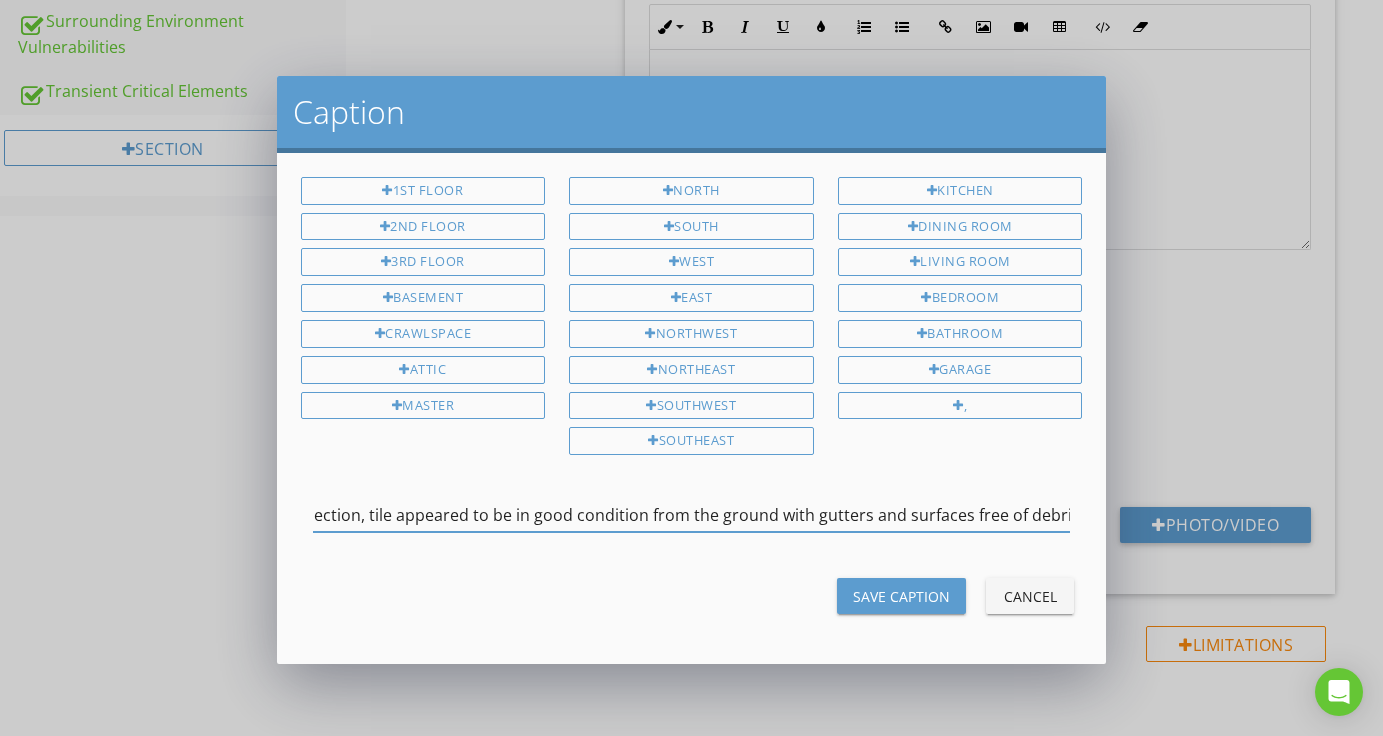 click on "Cancel" at bounding box center (1030, 596) 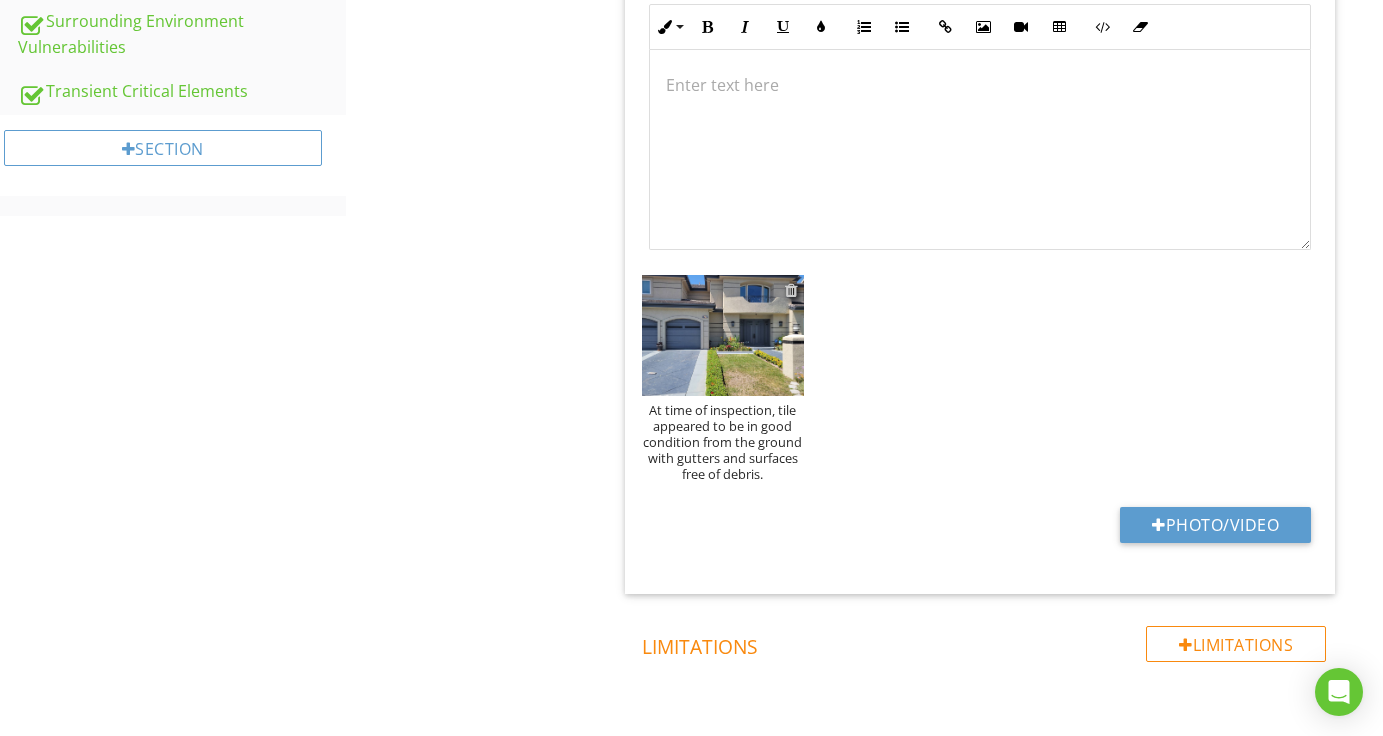 click at bounding box center [791, 290] 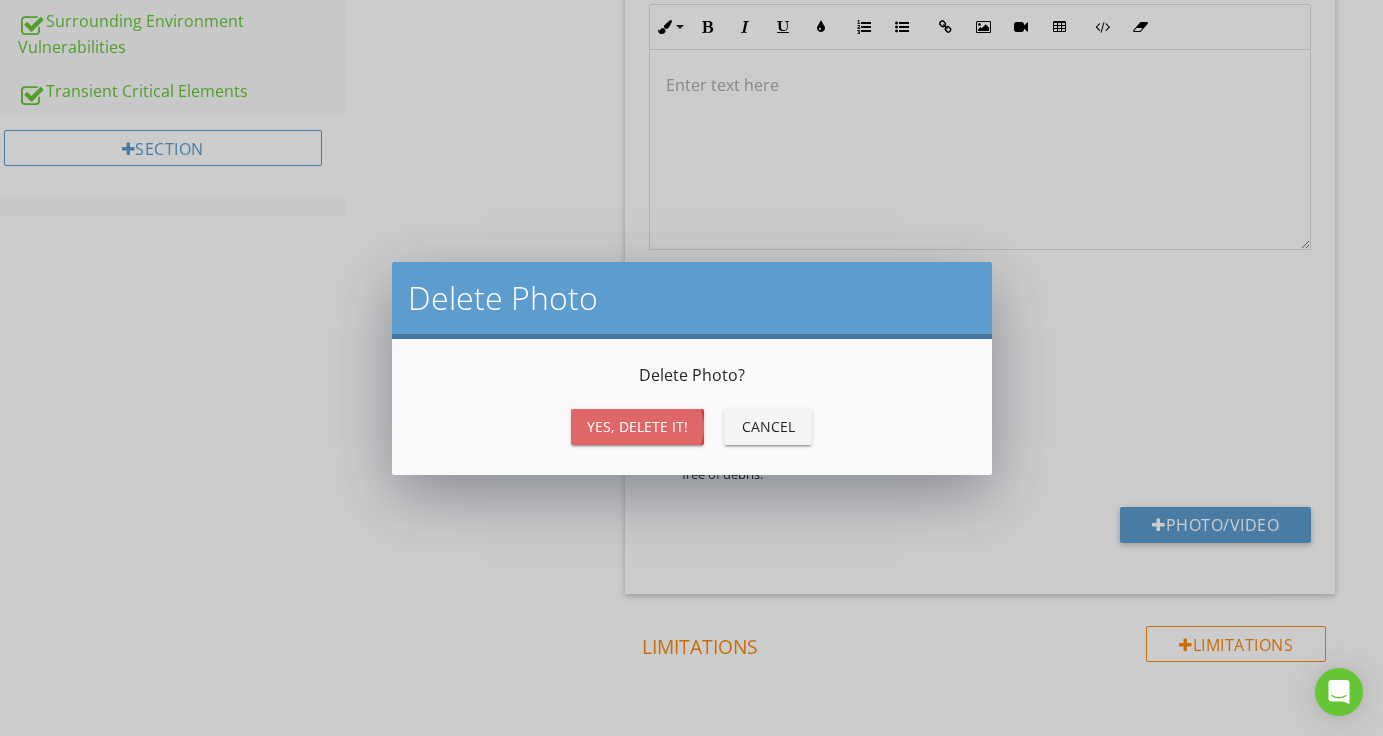 click on "Yes, Delete it!" at bounding box center (637, 426) 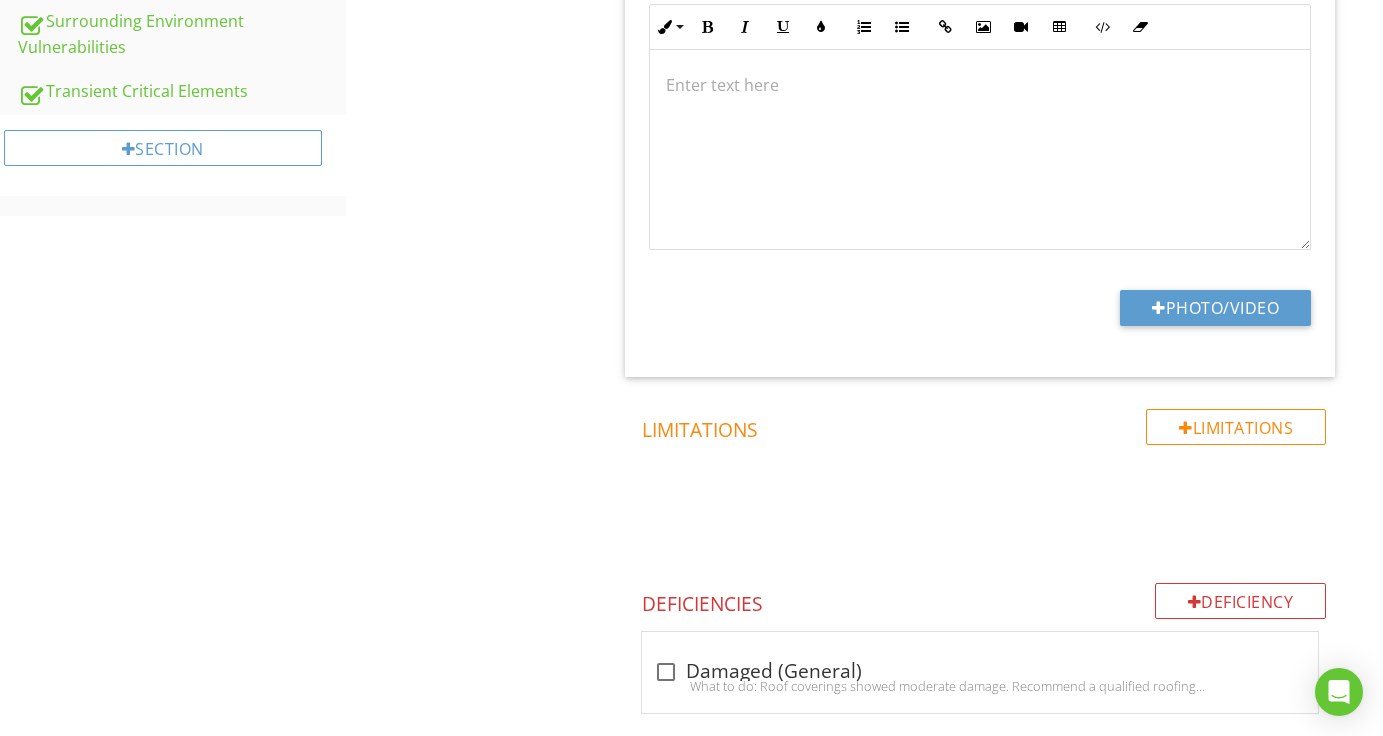 scroll, scrollTop: 0, scrollLeft: 0, axis: both 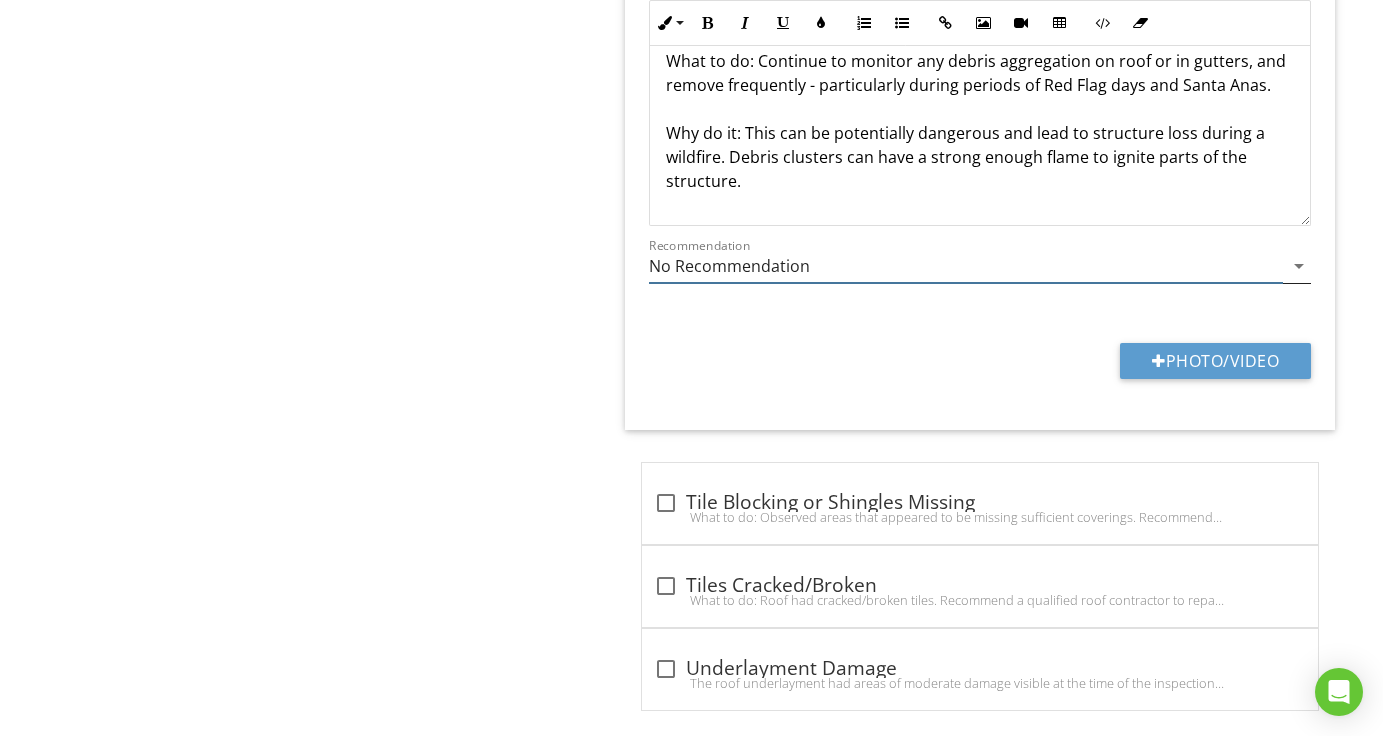 click on "No Recommendation" at bounding box center [966, 266] 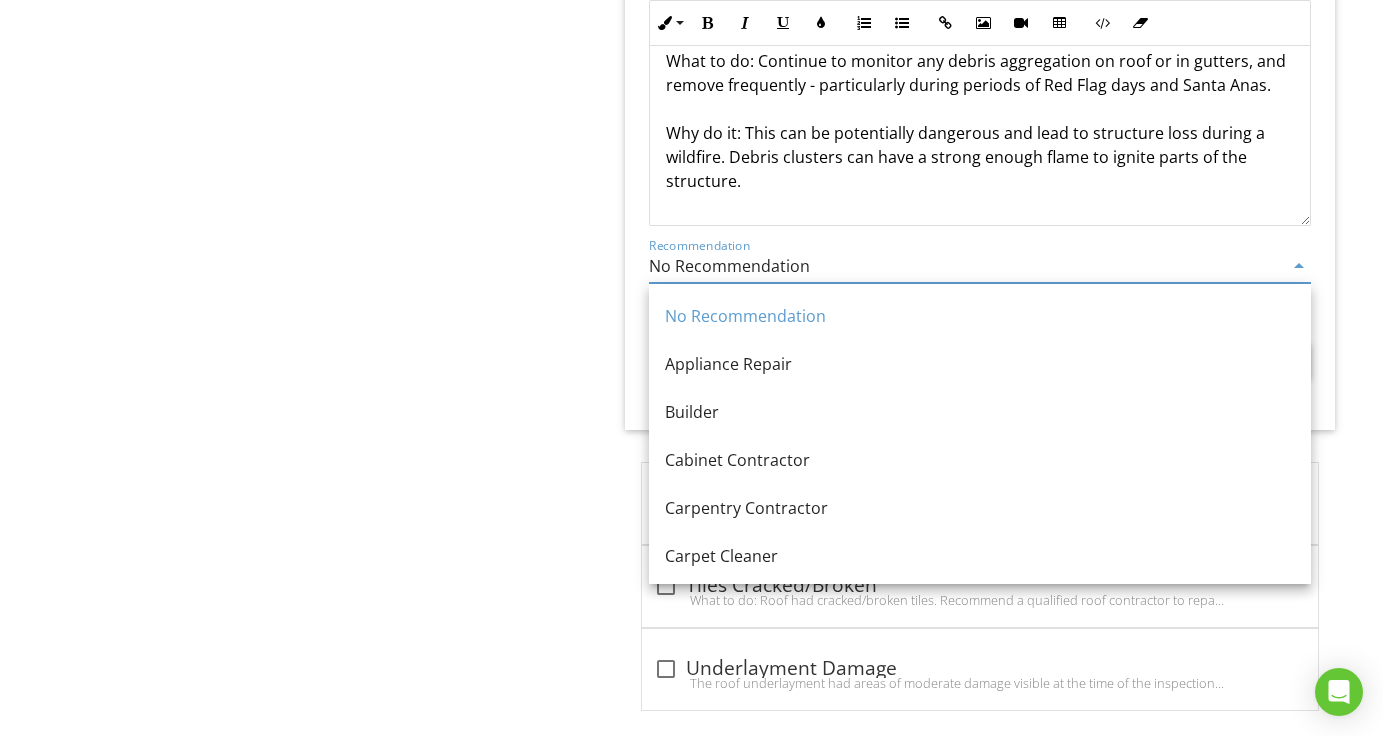 click on "No Recommendation" at bounding box center (966, 266) 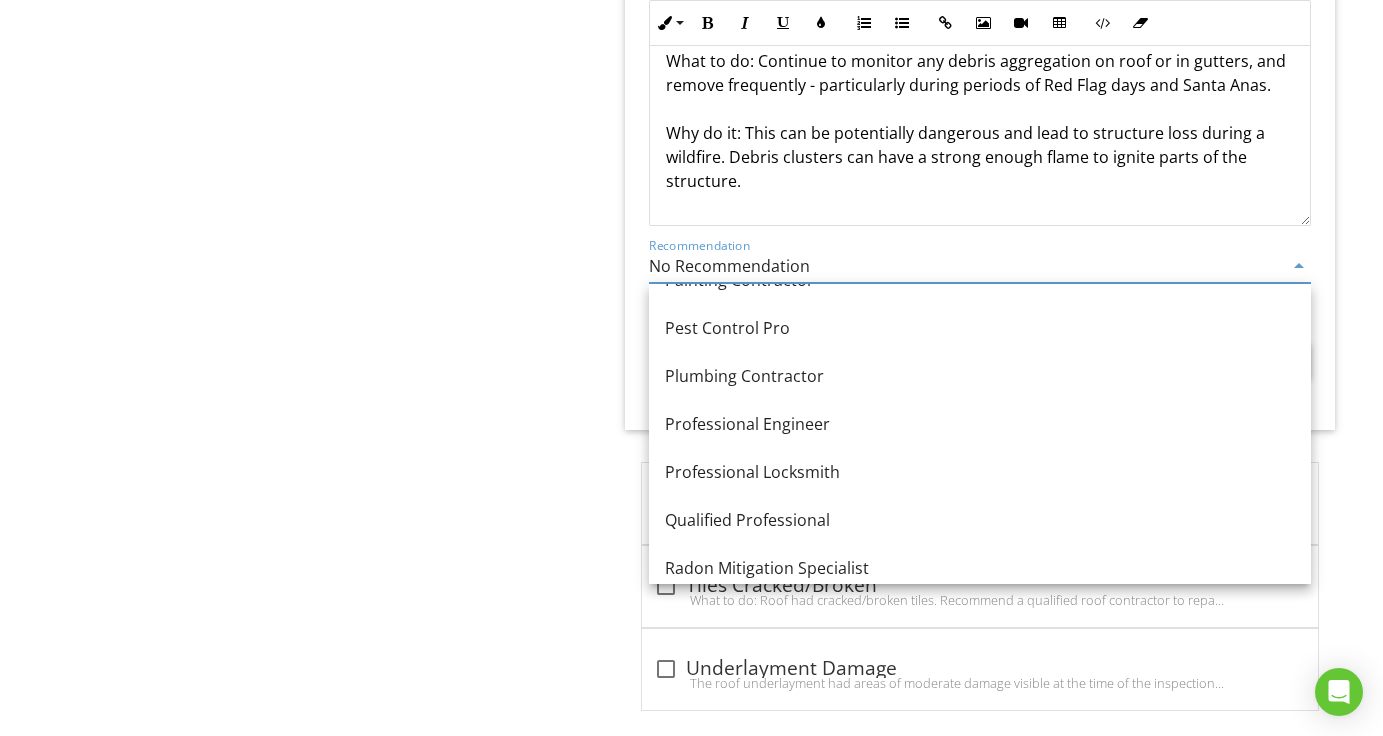 scroll, scrollTop: 2135, scrollLeft: 0, axis: vertical 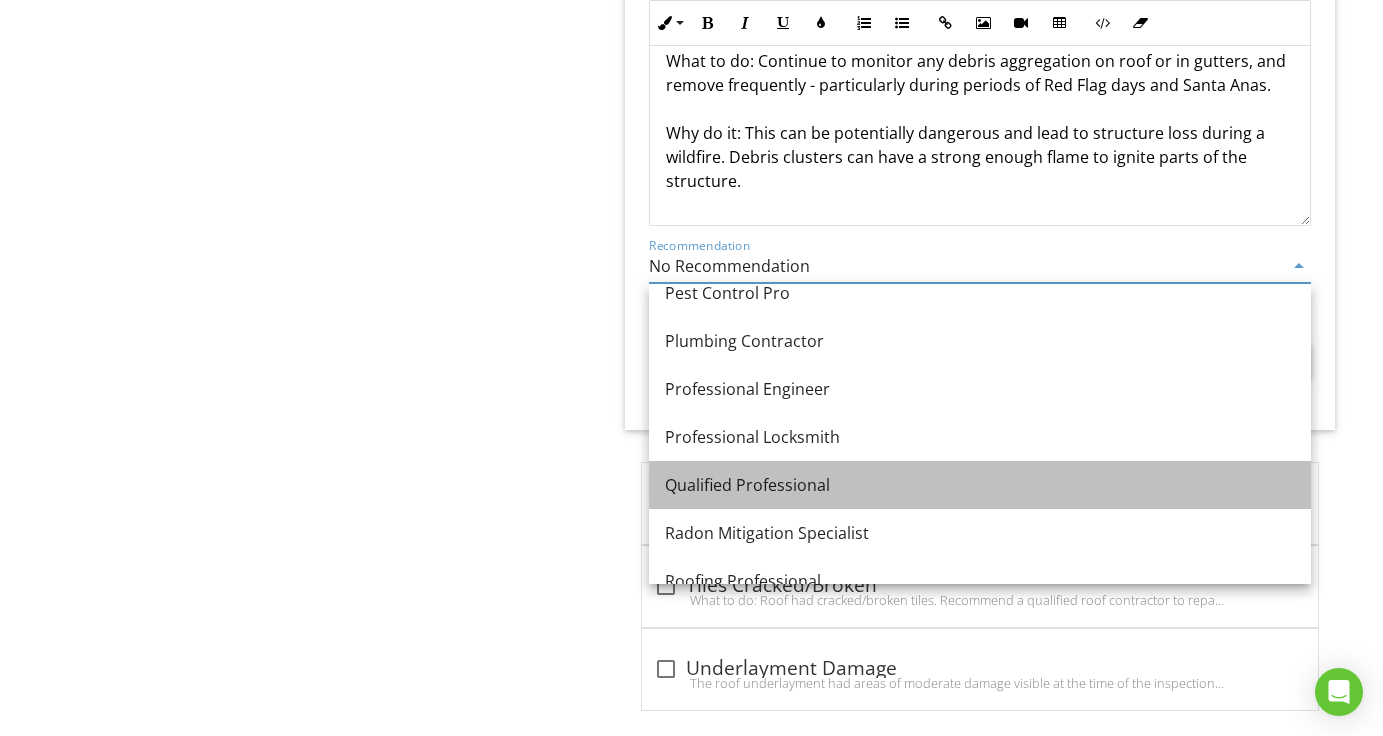 click on "Qualified Professional" at bounding box center (980, 485) 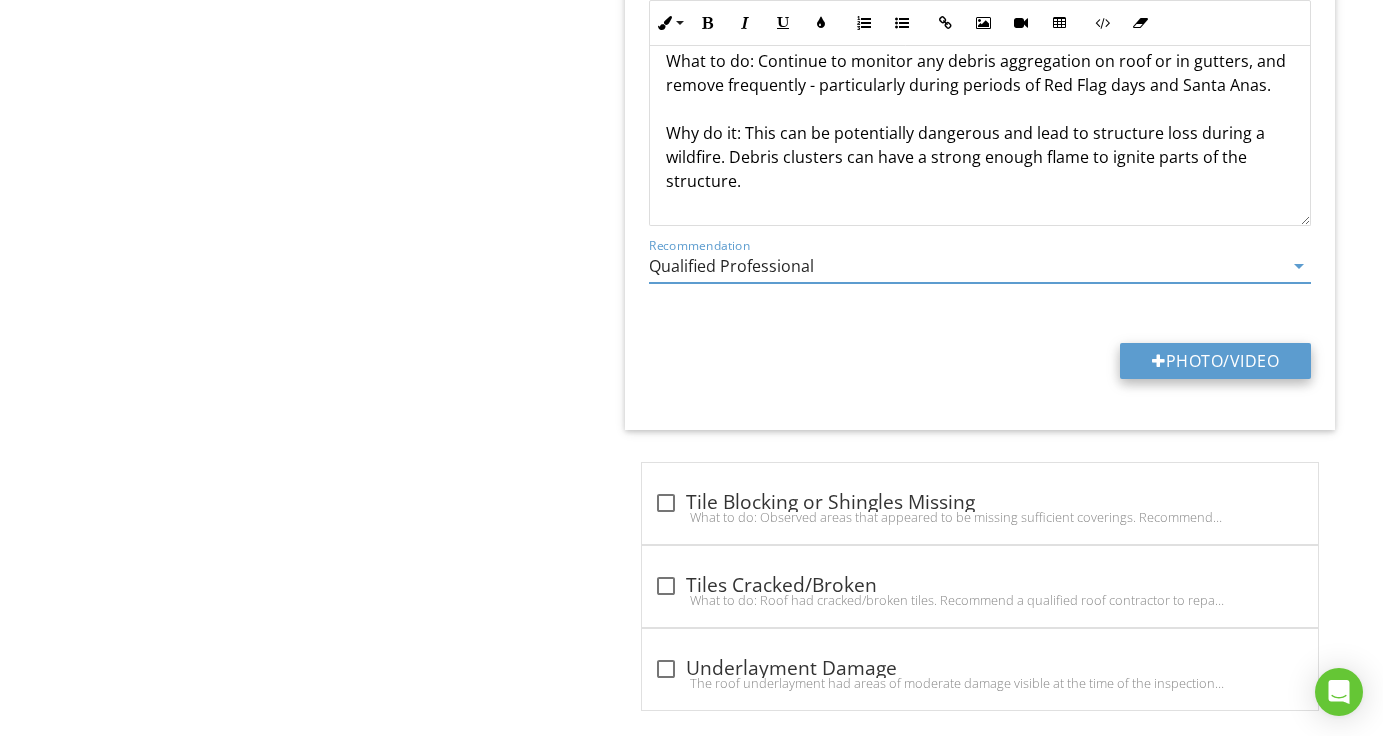 click on "Photo/Video" at bounding box center [1215, 361] 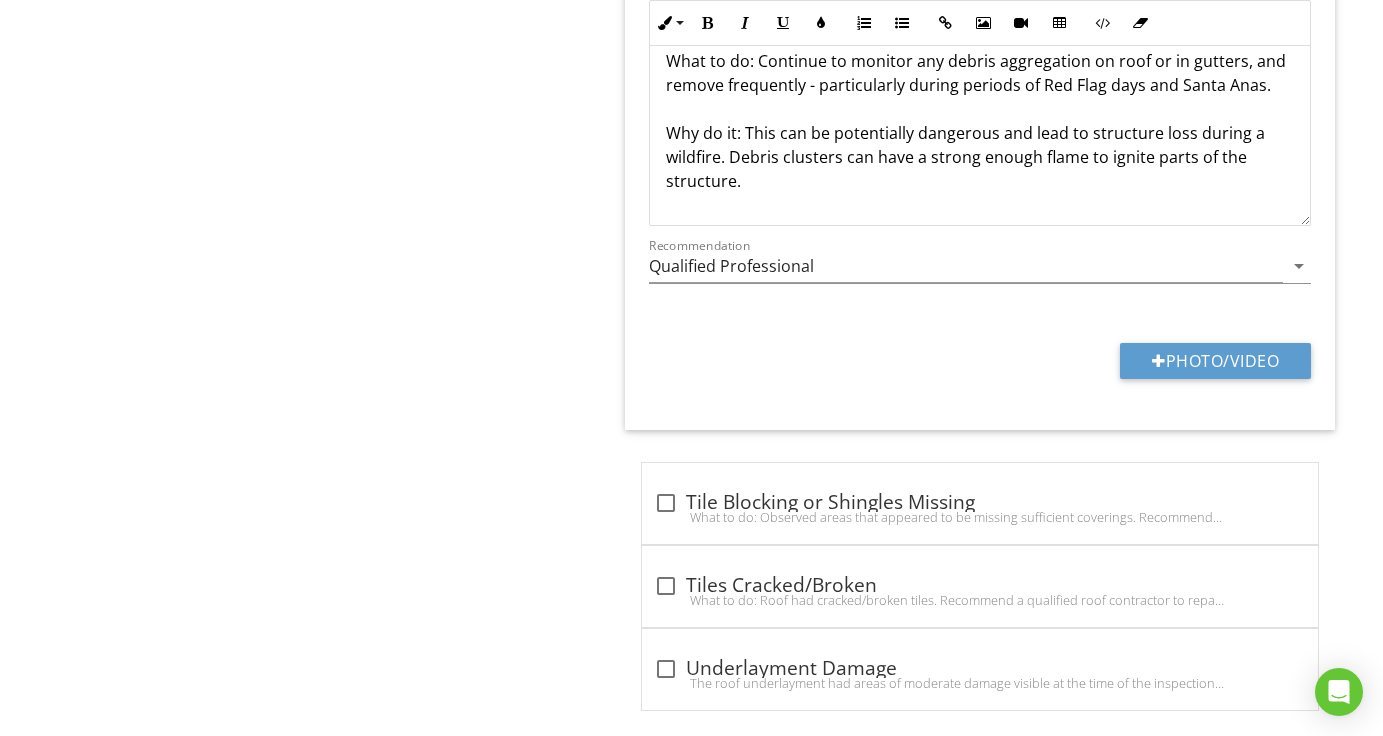 type on "C:\fakepath\20250617_143146.jpg" 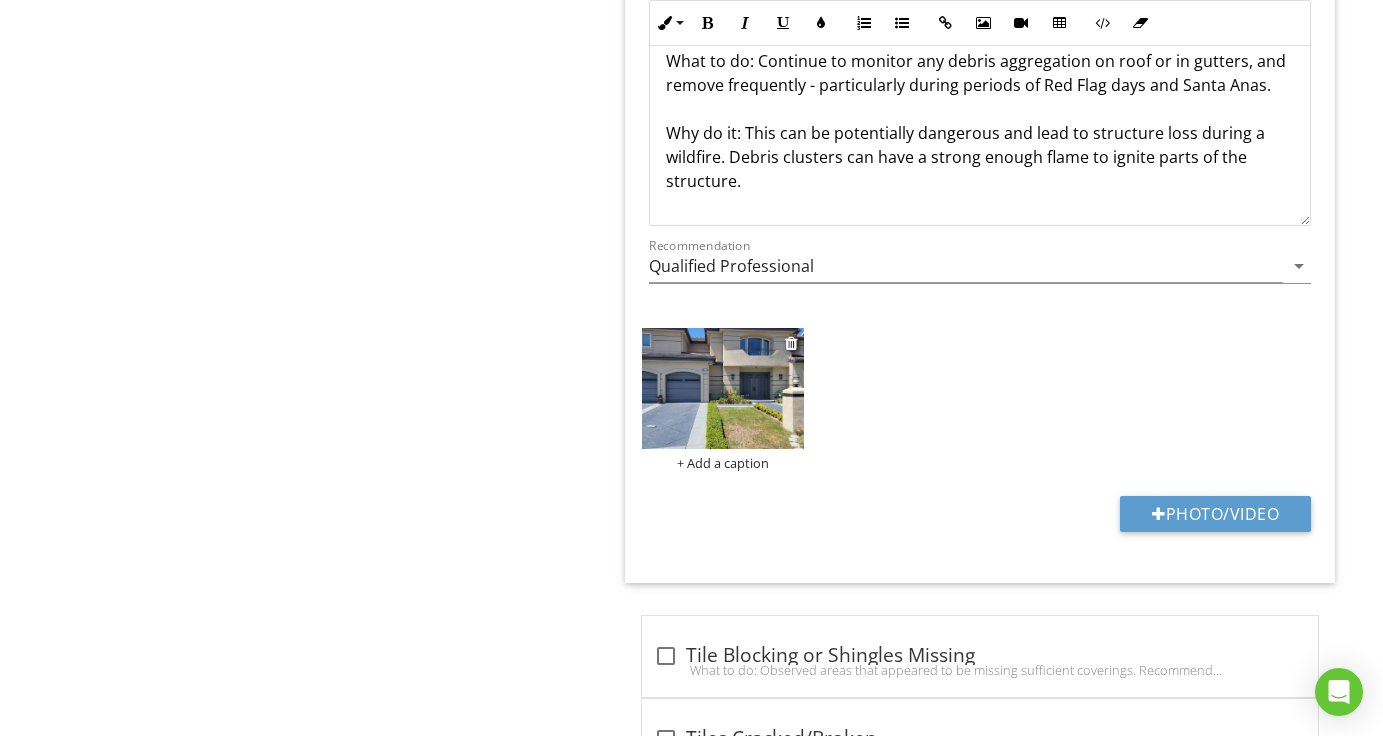 click on "+ Add a caption" at bounding box center (722, 463) 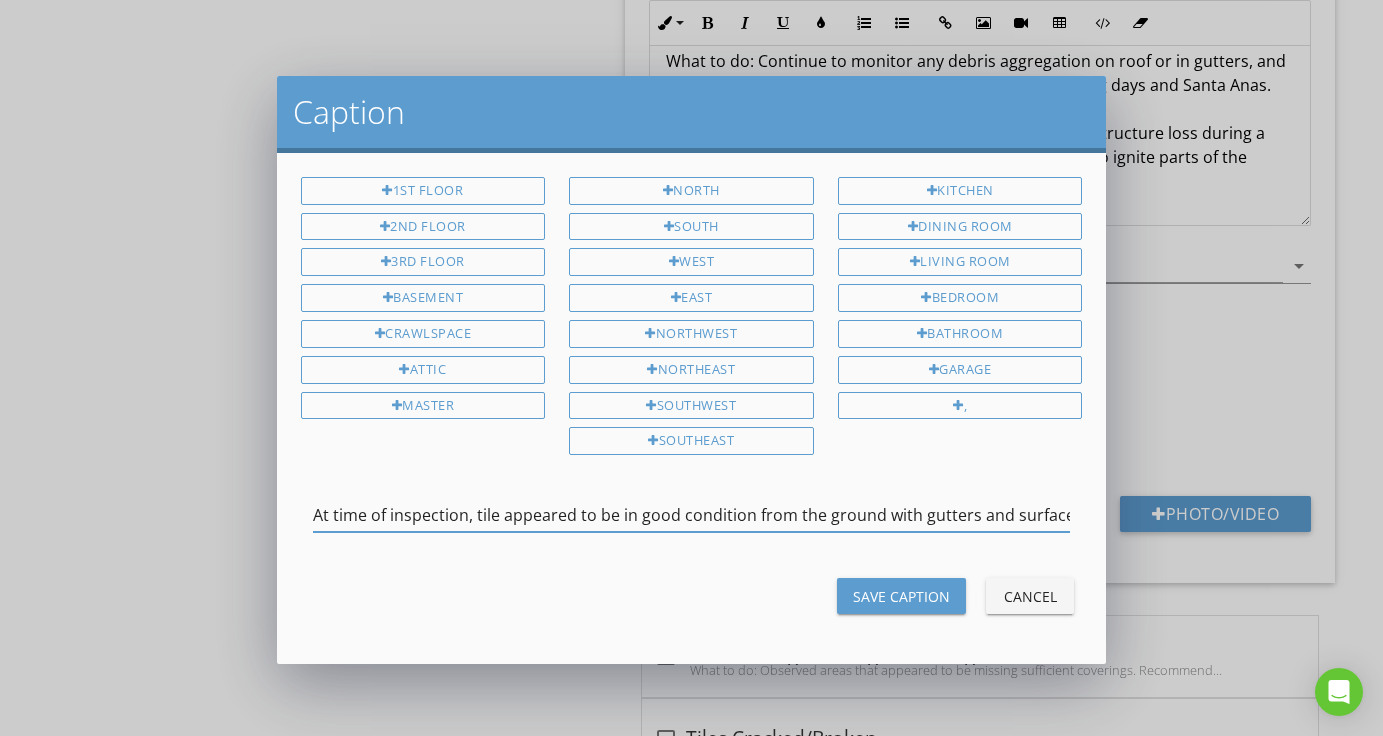 scroll, scrollTop: 0, scrollLeft: 108, axis: horizontal 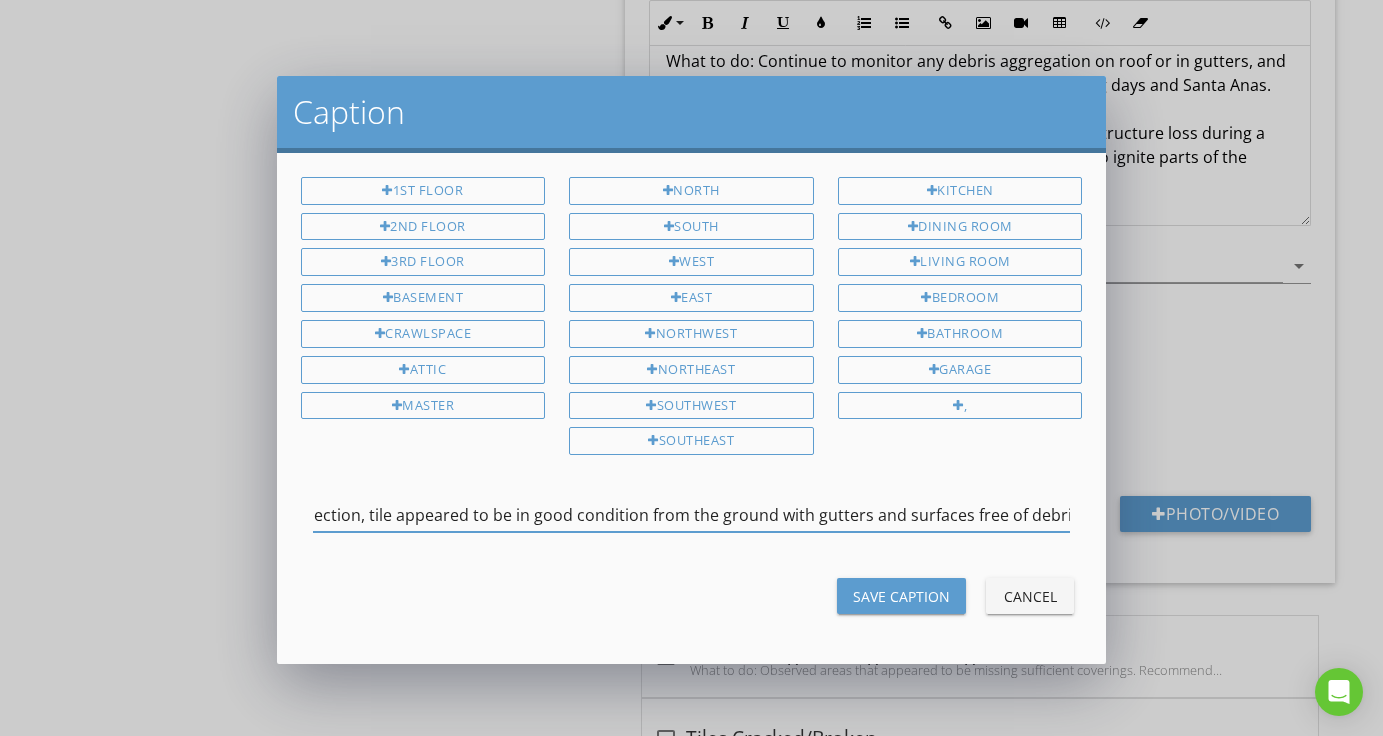 click on "At time of inspection, tile appeared to be in good condition from the ground with gutters and surfaces free of debris." at bounding box center (692, 515) 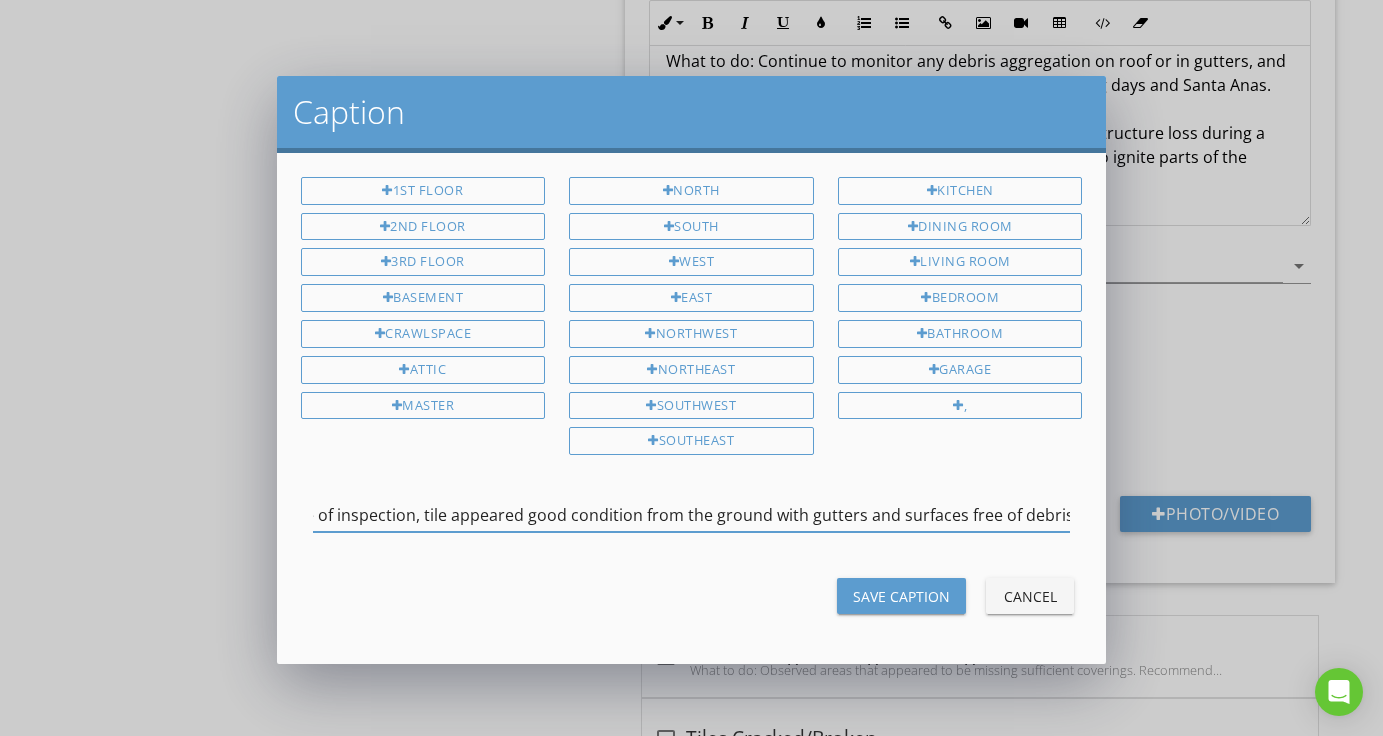 scroll, scrollTop: 0, scrollLeft: 47, axis: horizontal 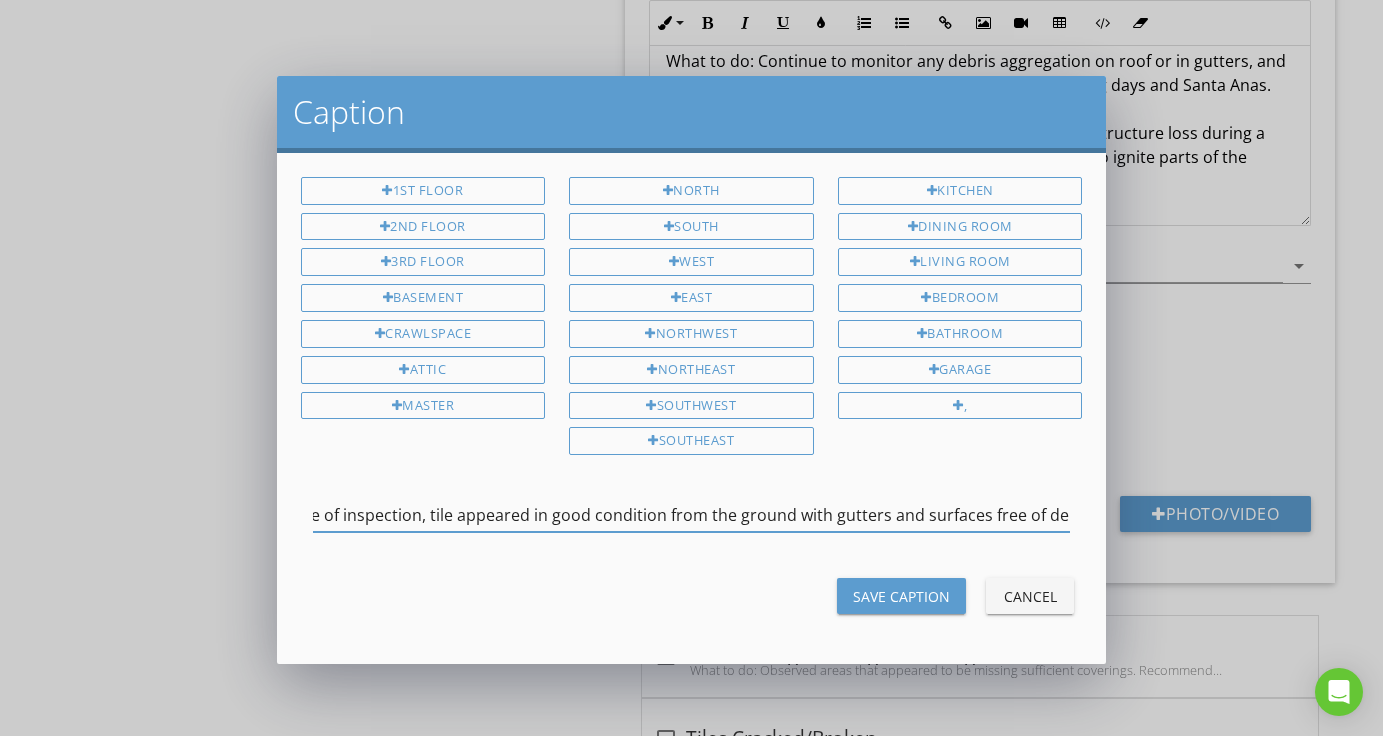click on "At time of inspection, tile appeared in good condition from the ground with gutters and surfaces free of debris." at bounding box center [692, 515] 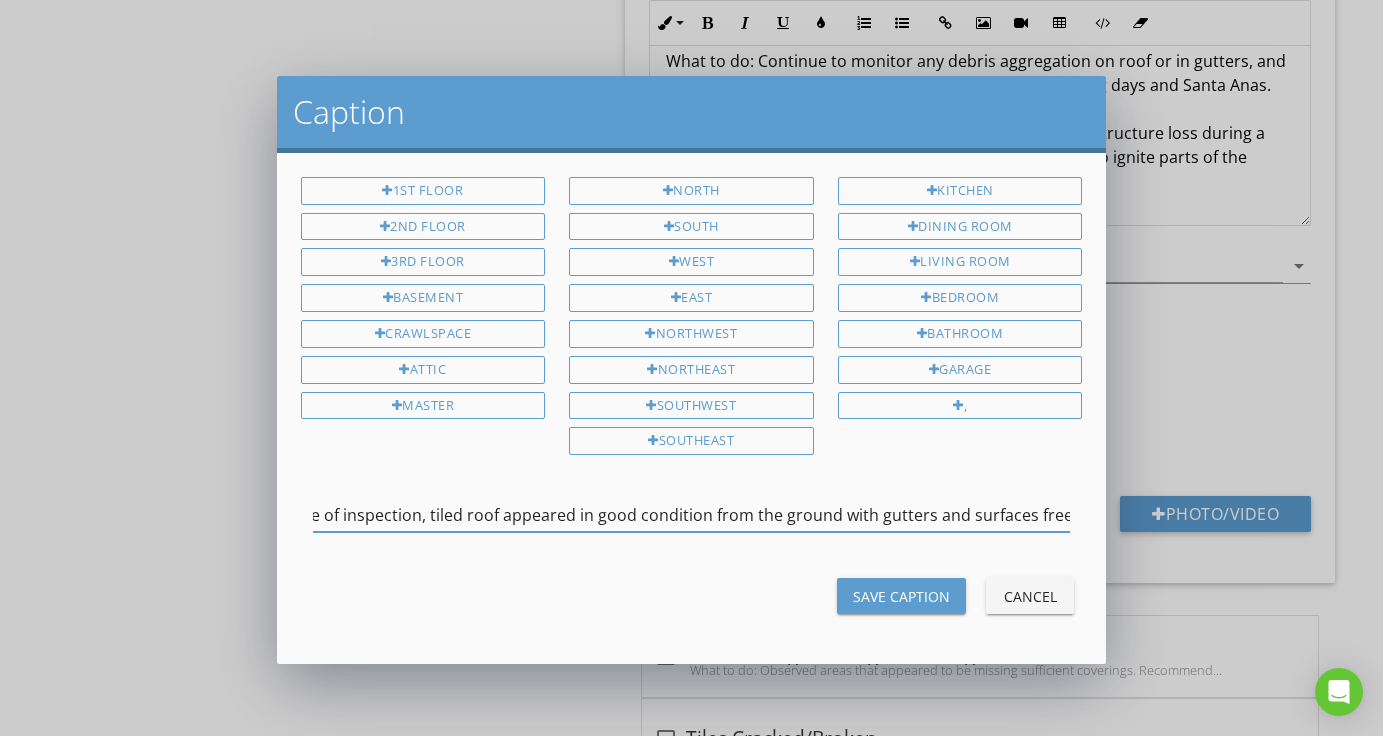 type on "At time of inspection, tiled roof appeared in good condition from the ground with gutters and surfaces free of debris." 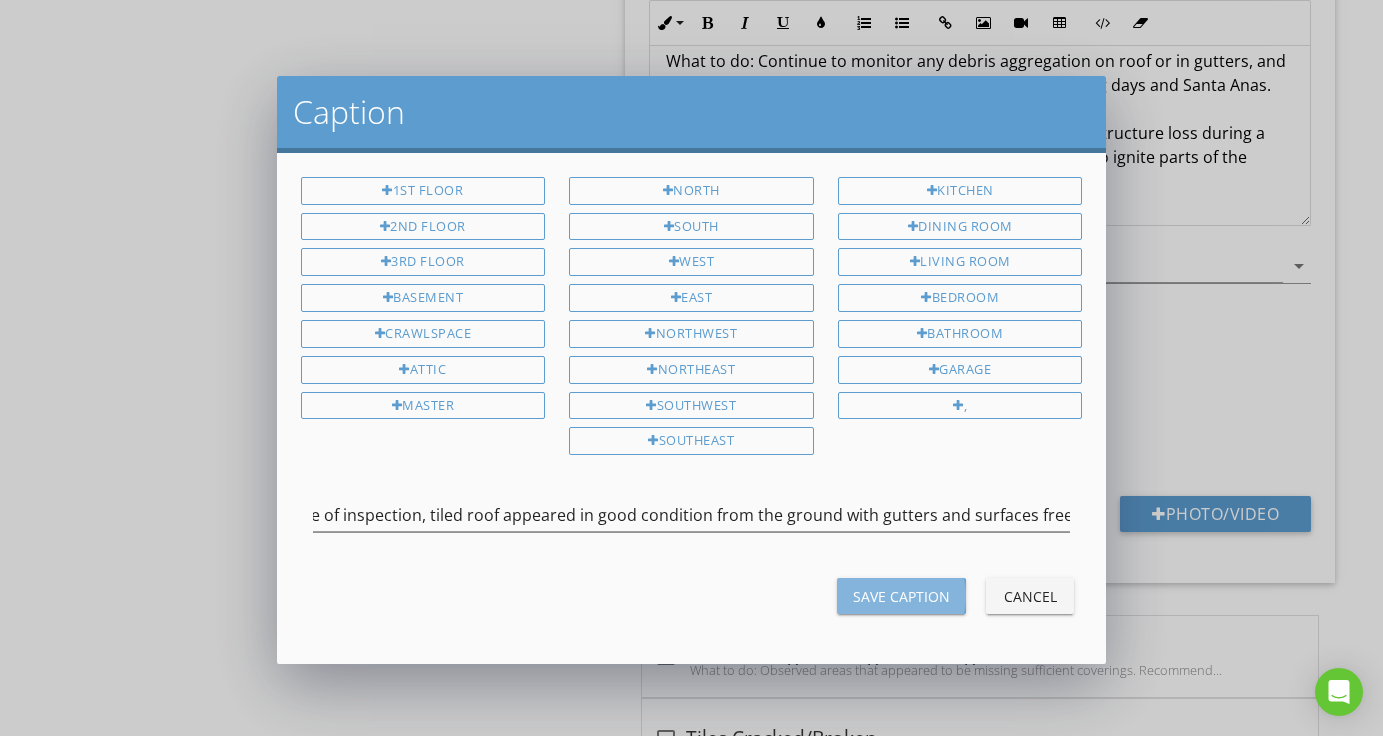 scroll, scrollTop: 0, scrollLeft: 0, axis: both 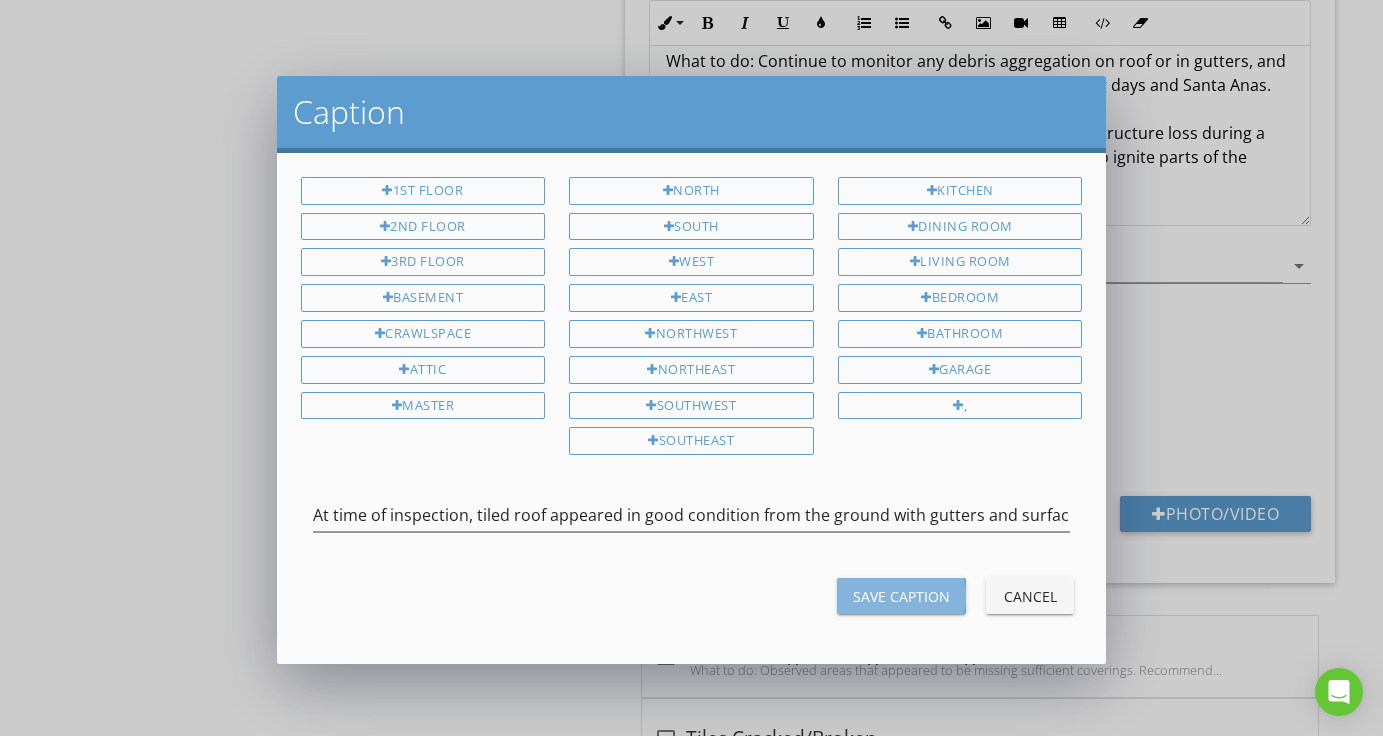 click on "Save Caption" at bounding box center (901, 596) 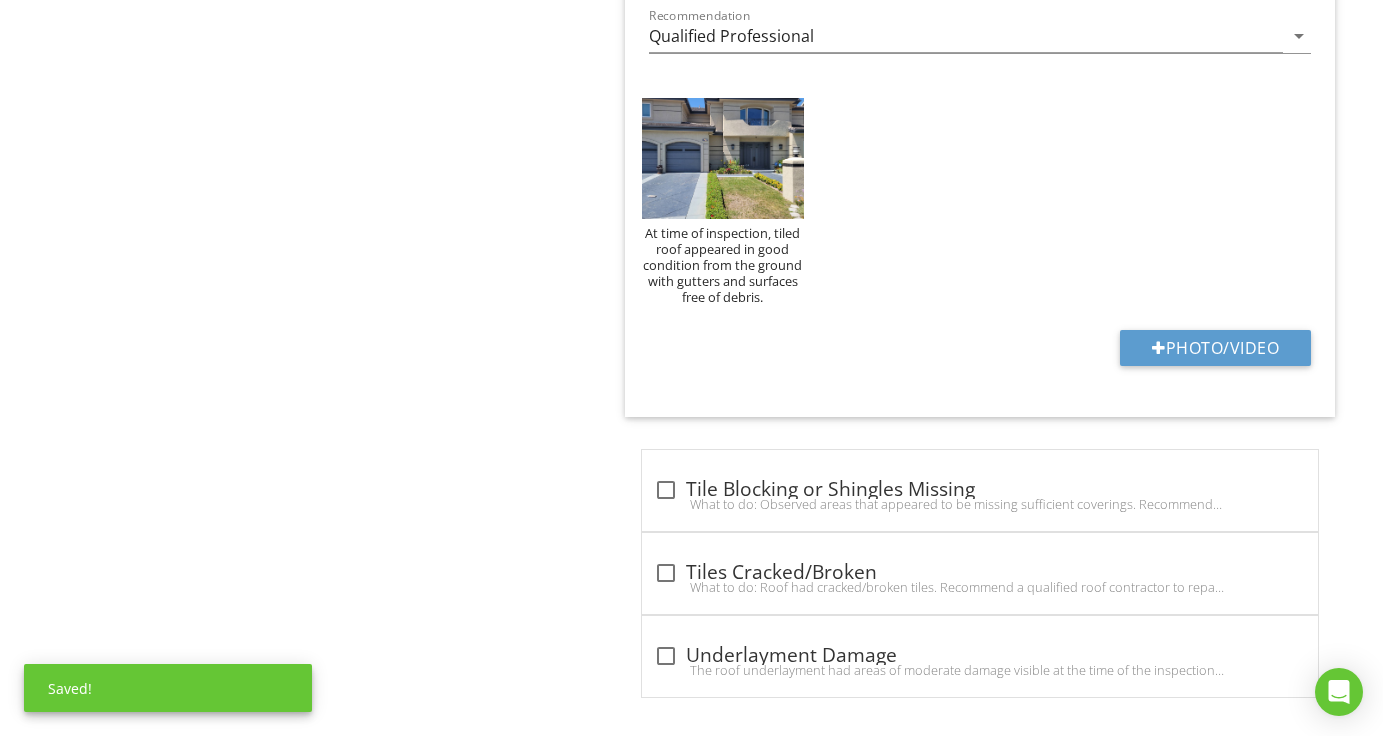 scroll, scrollTop: 2084, scrollLeft: 0, axis: vertical 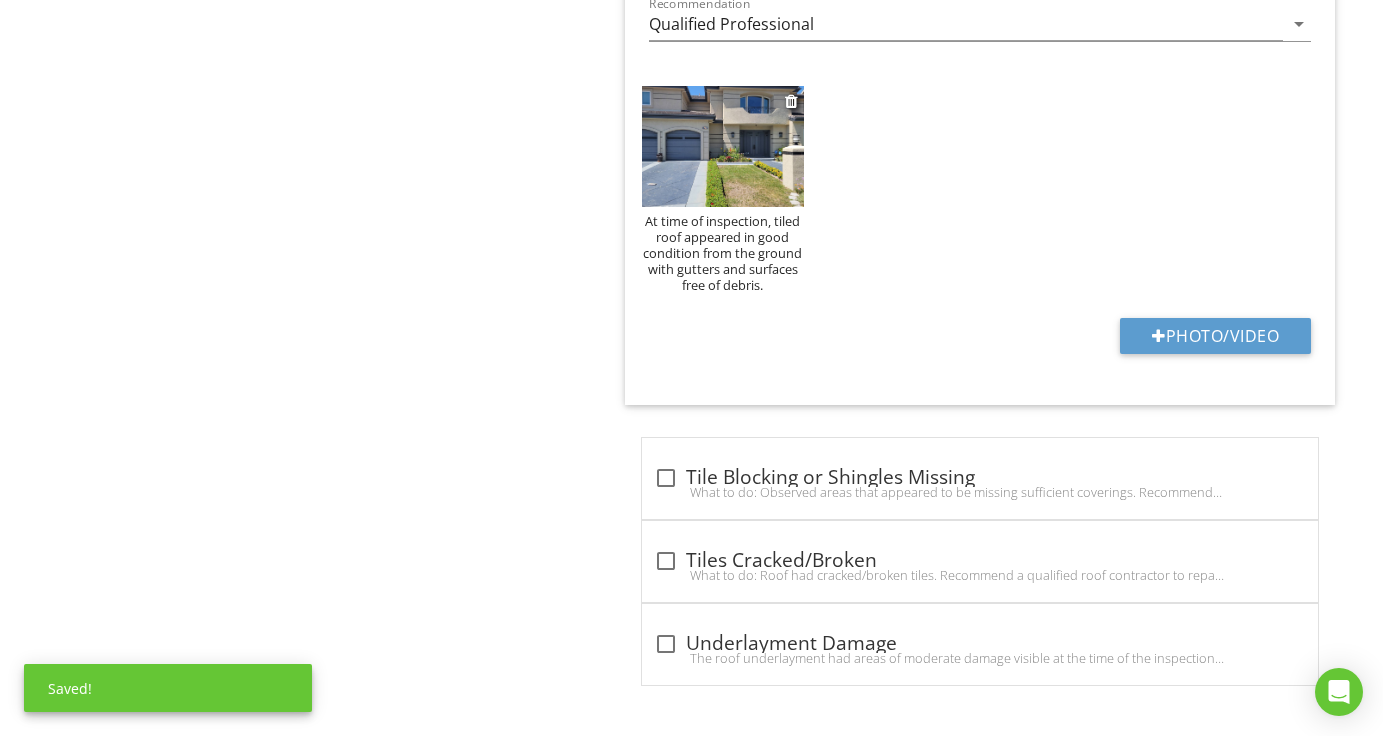 click on "At time of inspection, tiled roof appeared in good condition from the ground with gutters and surfaces free of debris." at bounding box center [722, 253] 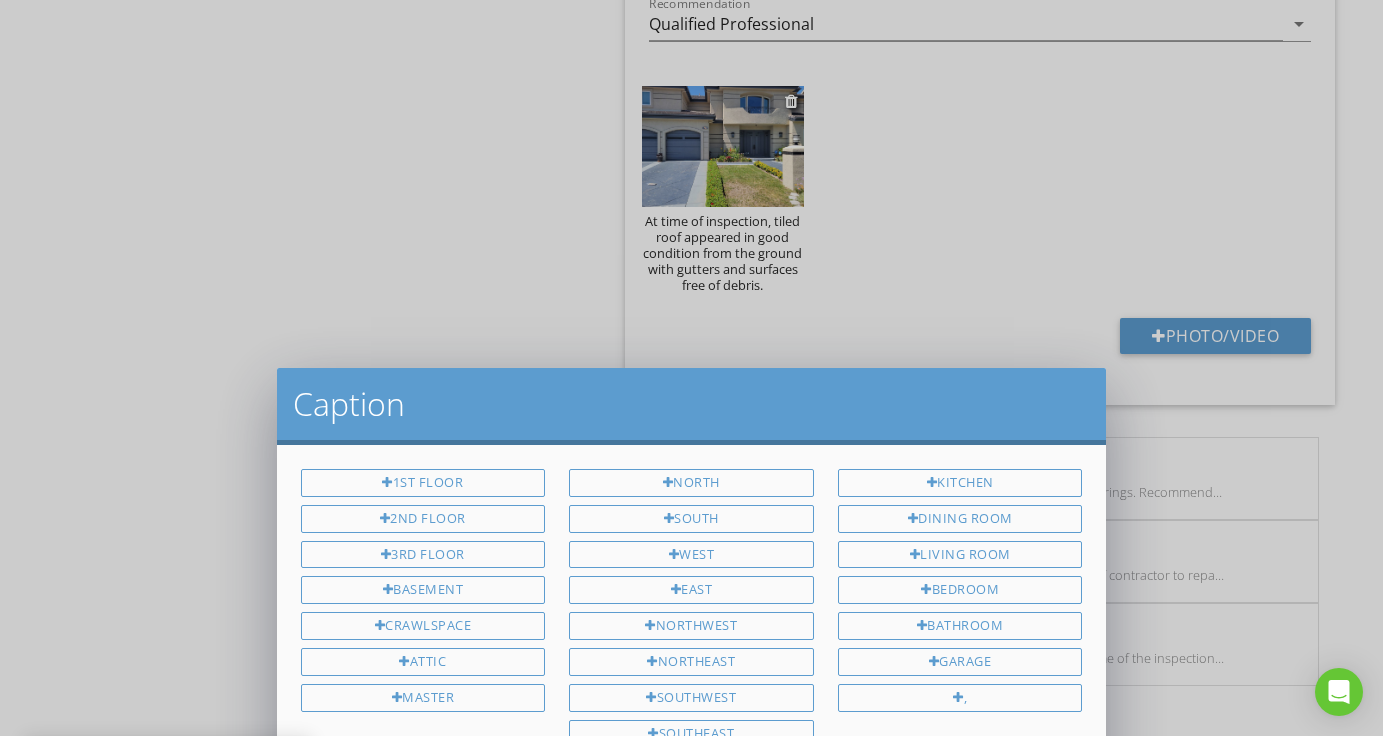 scroll, scrollTop: 0, scrollLeft: 0, axis: both 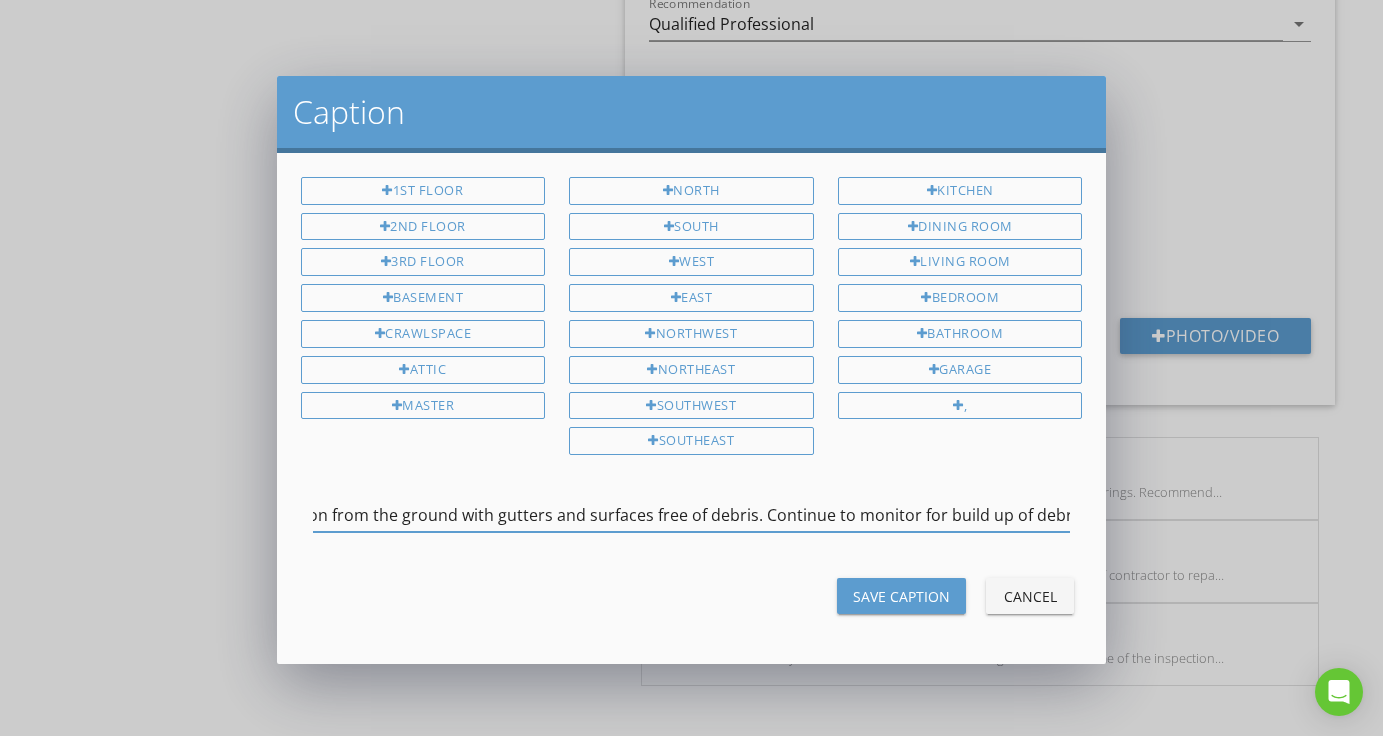 type on "At time of inspection, tiled roof appeared in good condition from the ground with gutters and surfaces free of debris. Continue to monitor for build up of debris." 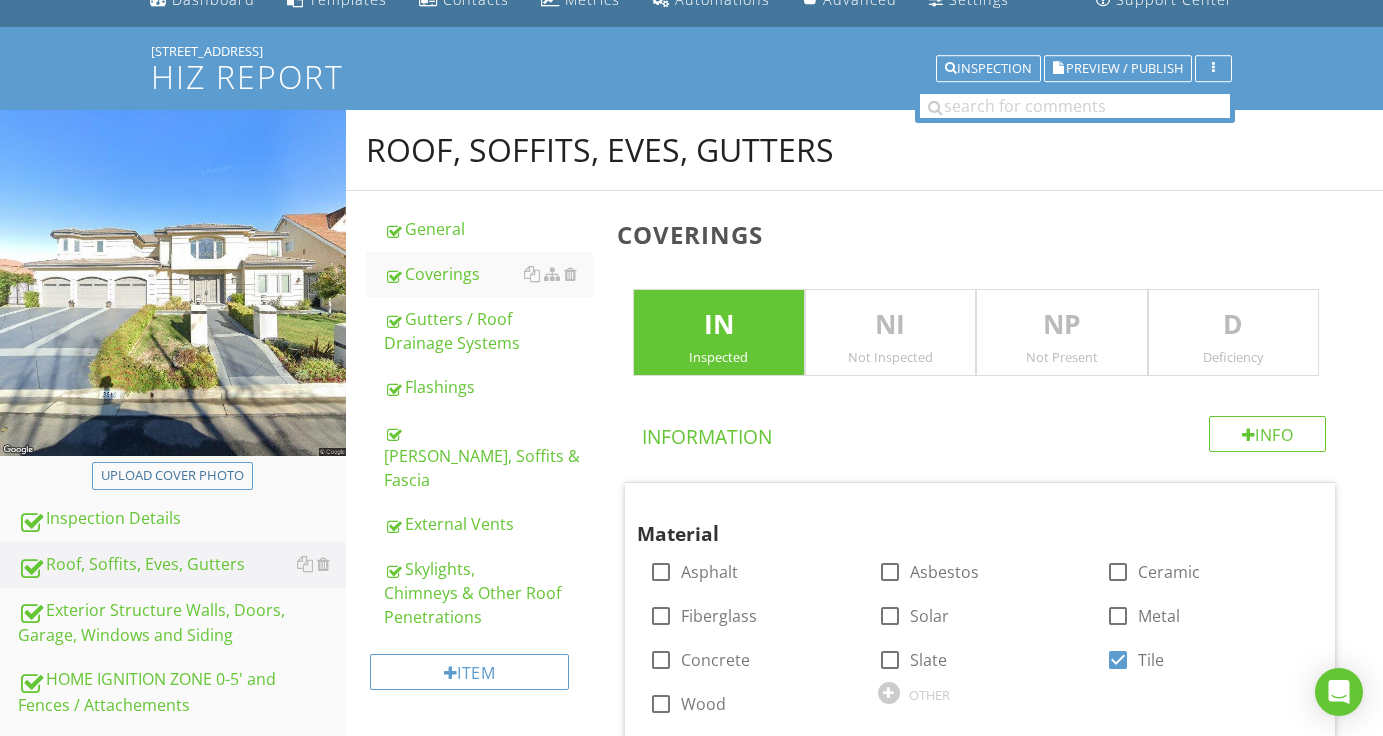 scroll, scrollTop: 83, scrollLeft: 0, axis: vertical 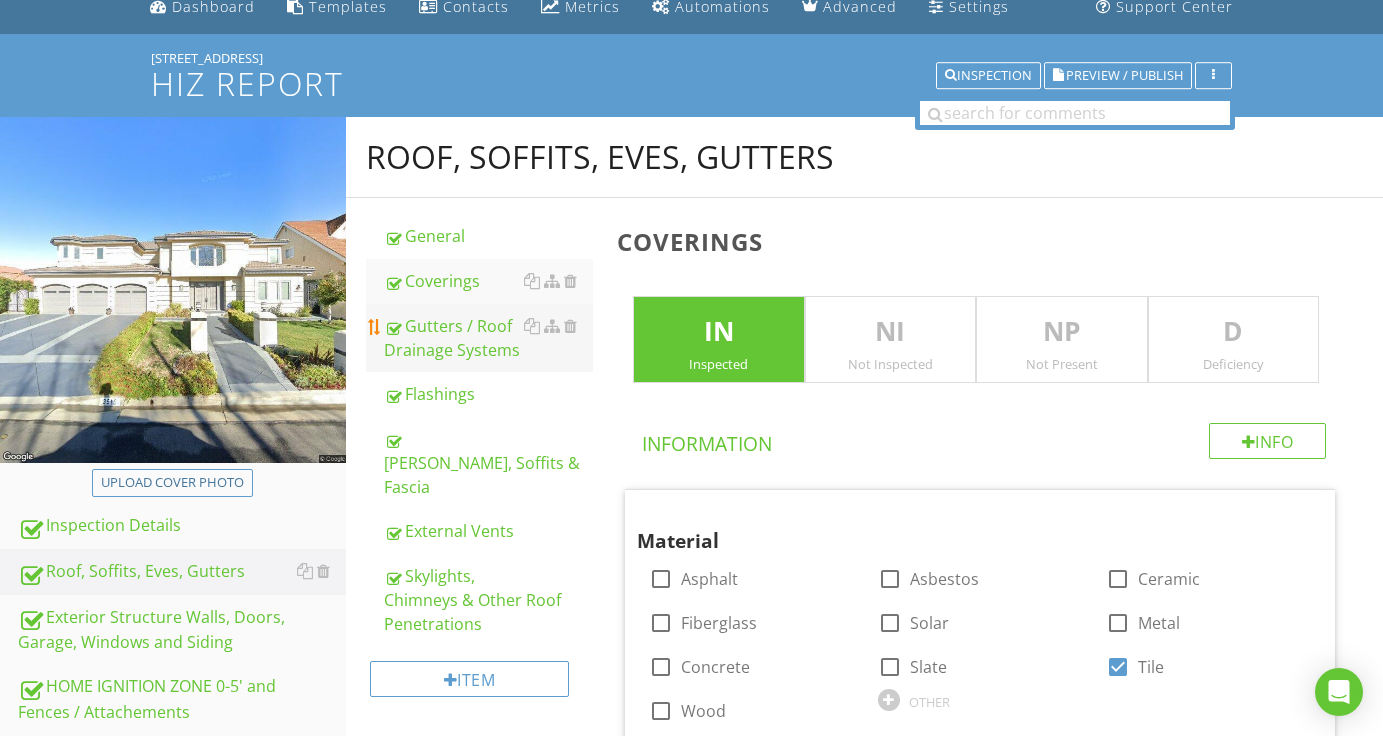 click on "Gutters / Roof Drainage Systems" at bounding box center (488, 338) 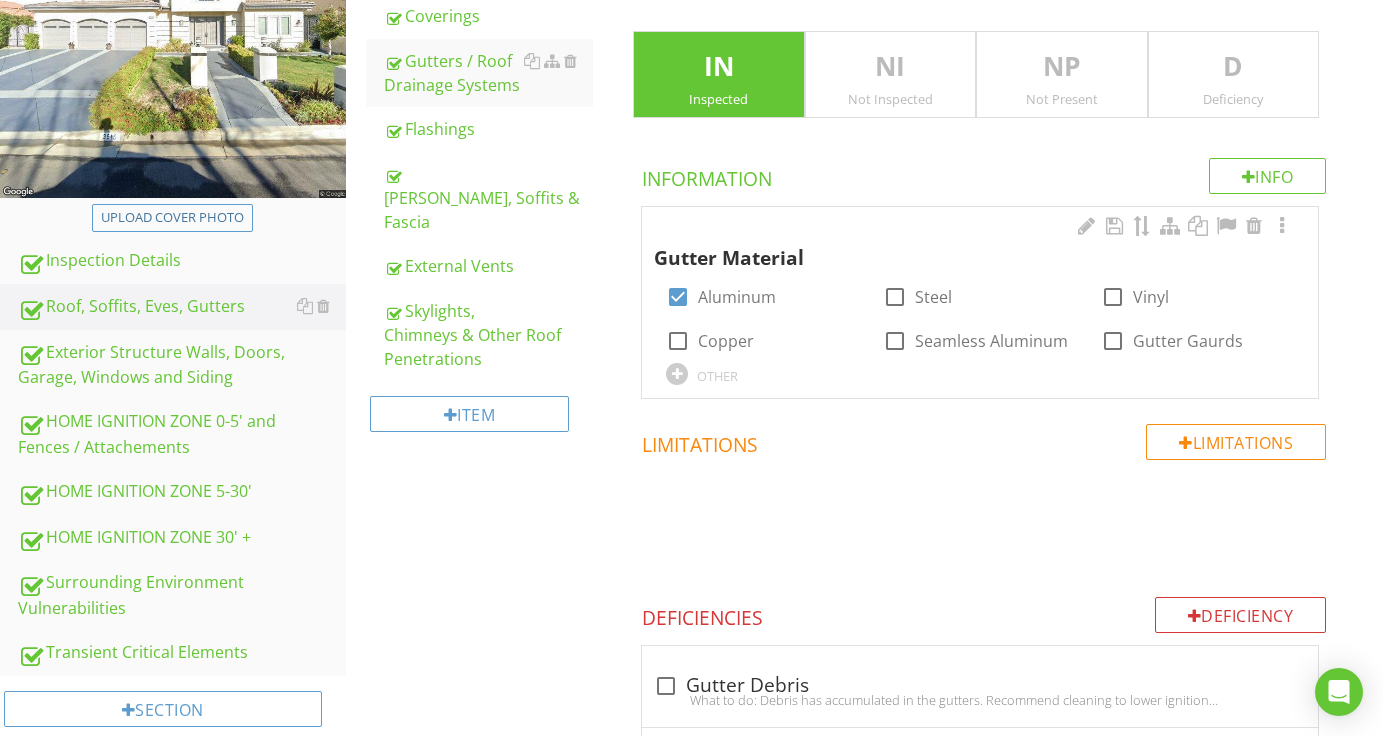 scroll, scrollTop: 472, scrollLeft: 0, axis: vertical 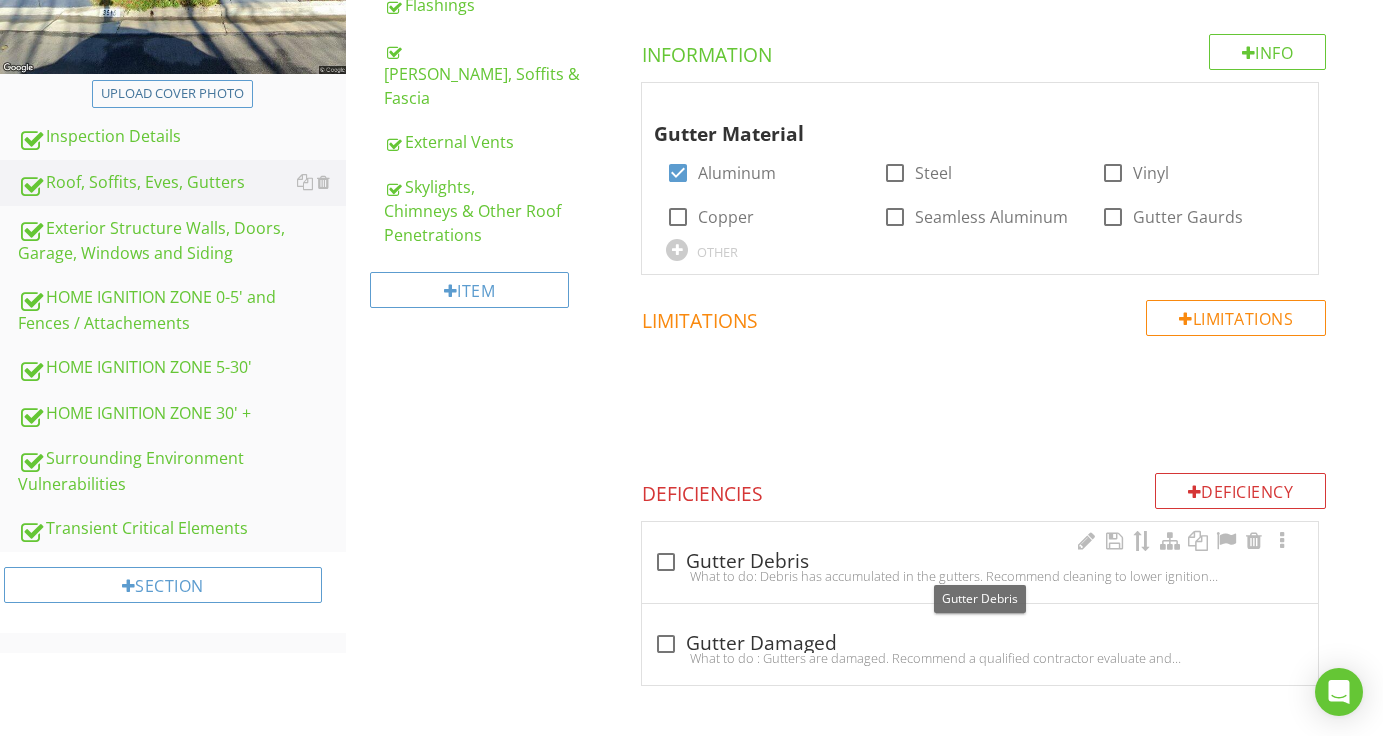 click on "check_box_outline_blank
Gutter Debris" at bounding box center (980, 562) 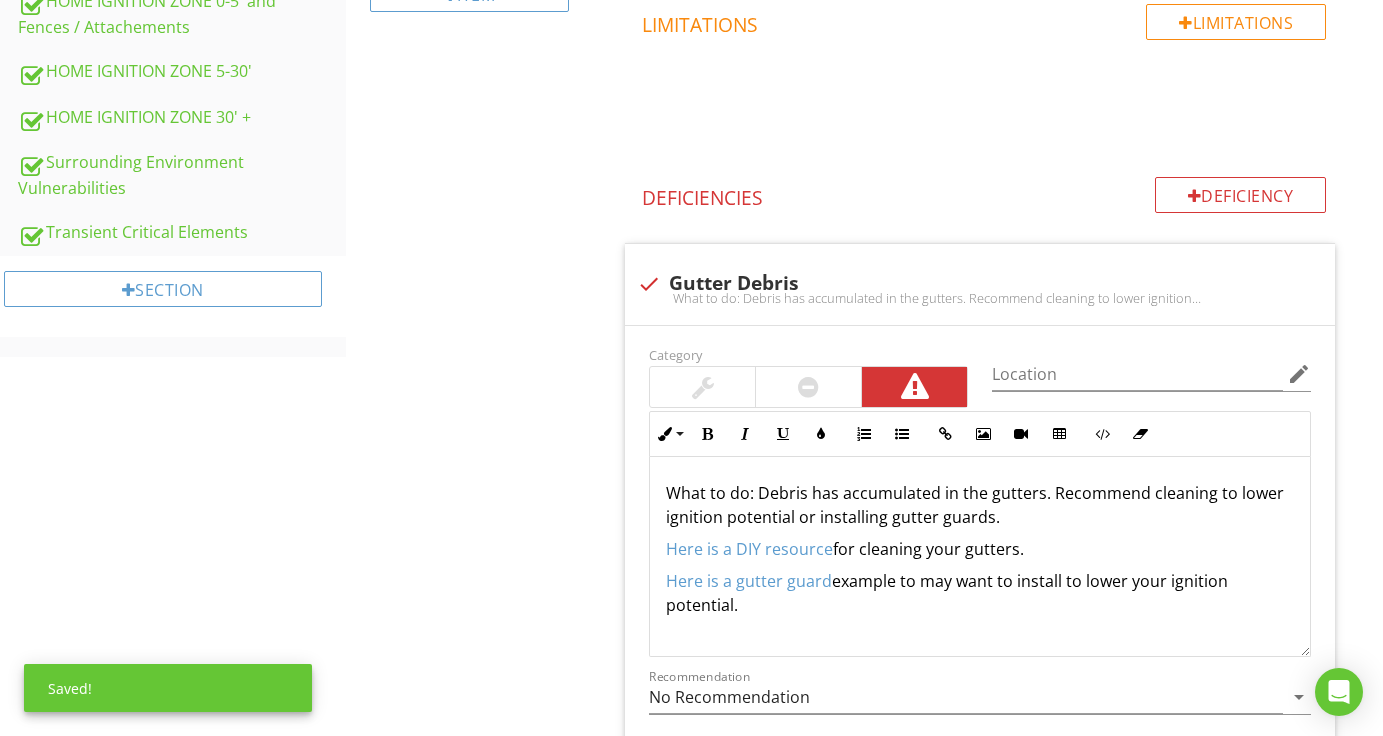 scroll, scrollTop: 849, scrollLeft: 0, axis: vertical 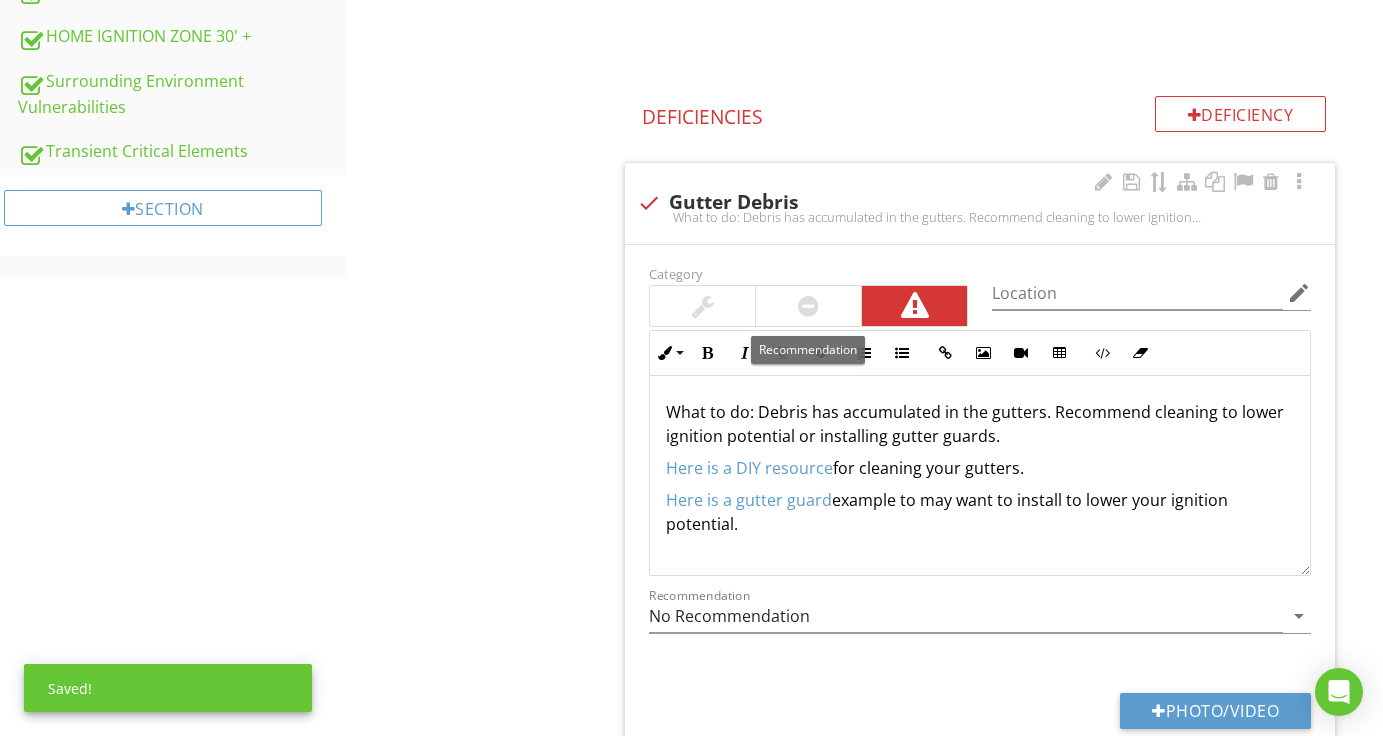 click at bounding box center [808, 306] 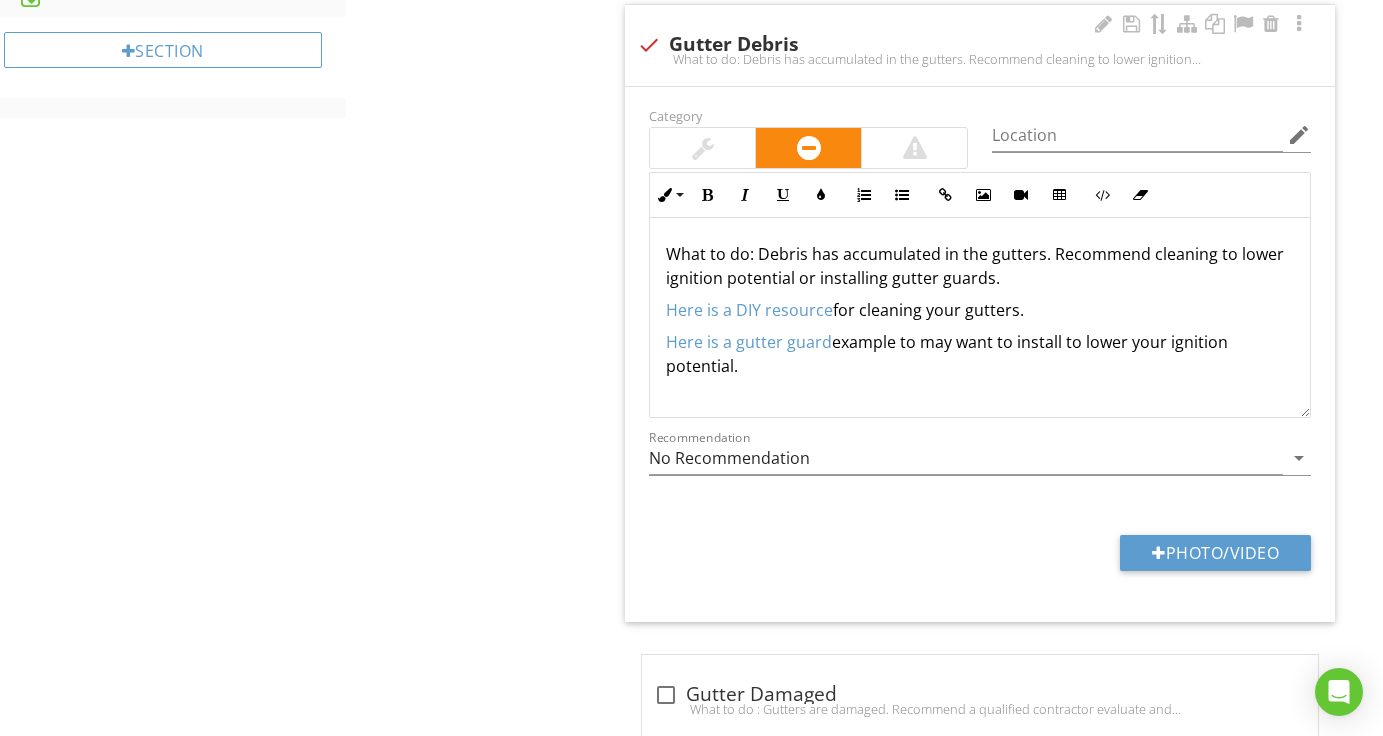 scroll, scrollTop: 1008, scrollLeft: 0, axis: vertical 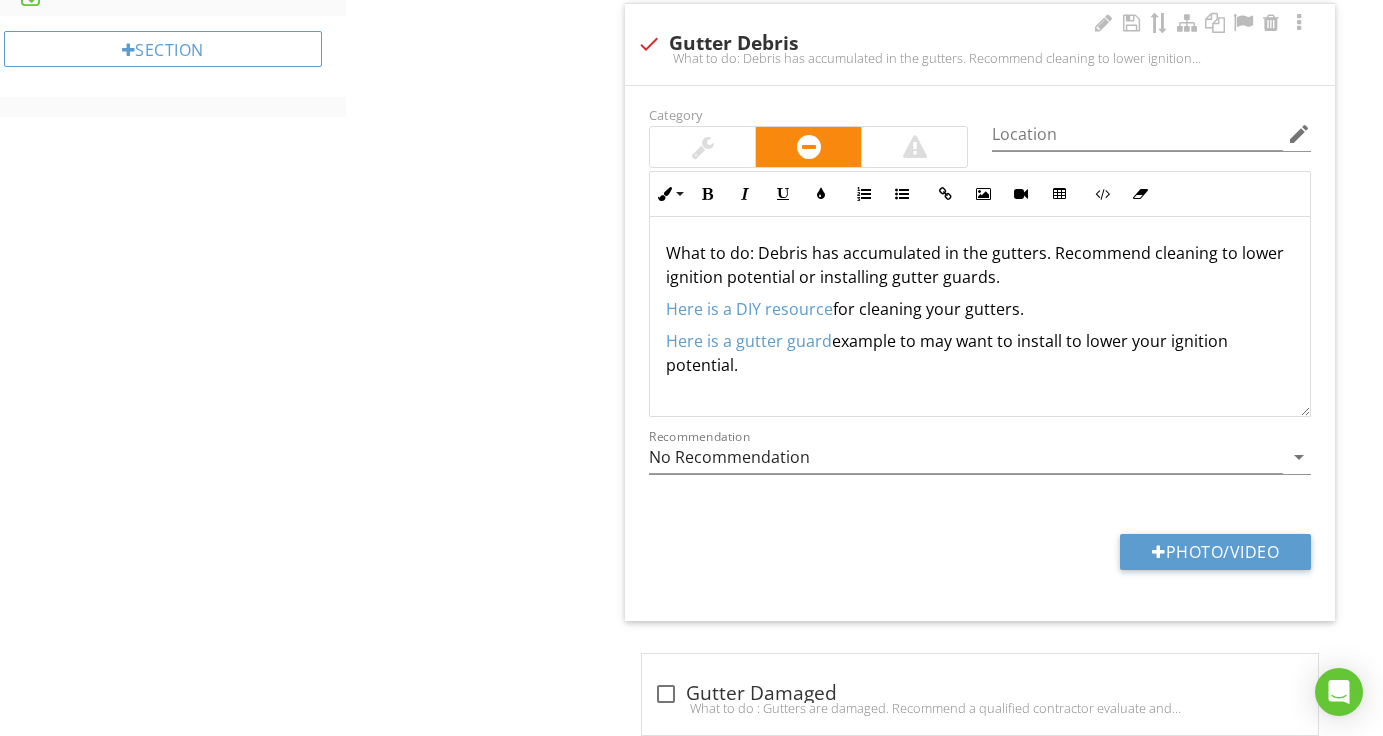 click on "What to do: Debris has accumulated in the gutters. Recommend cleaning to lower ignition potential or installing gutter guards." at bounding box center (980, 265) 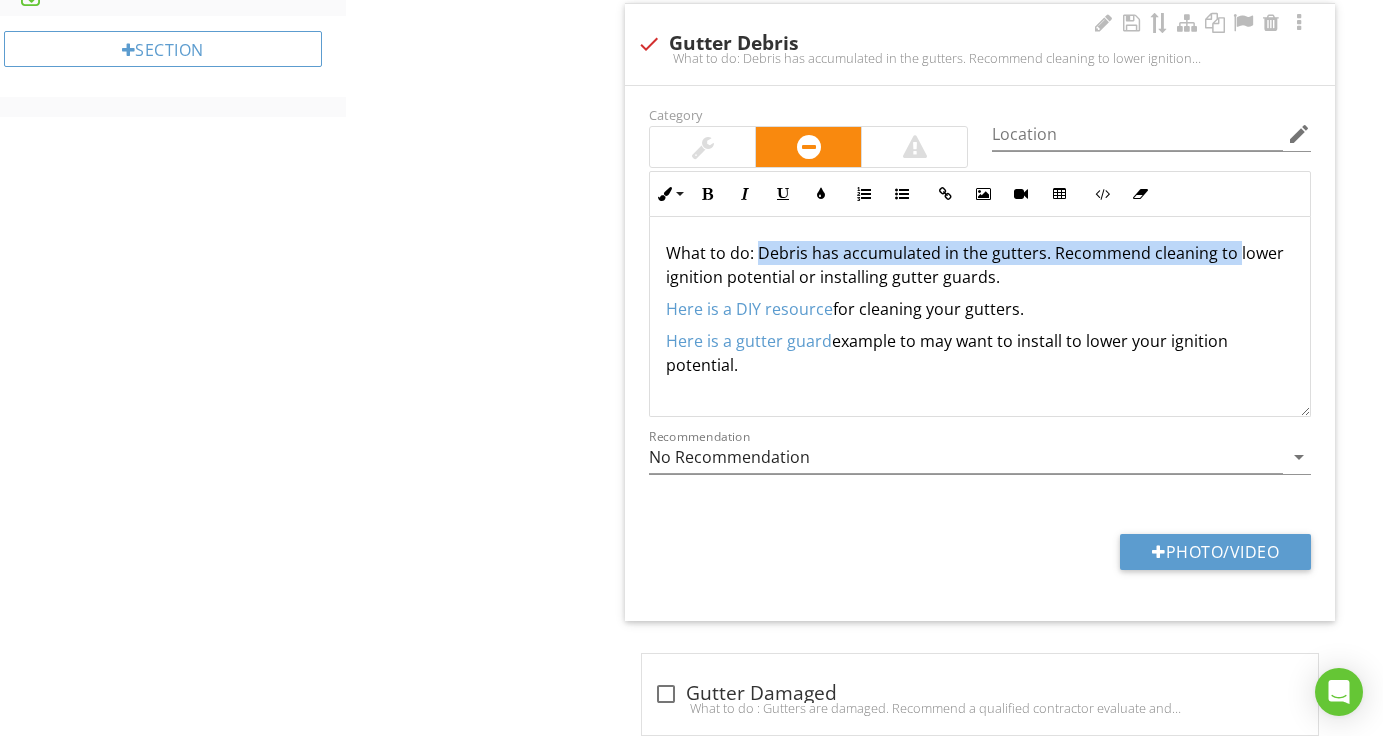 drag, startPoint x: 1230, startPoint y: 252, endPoint x: 760, endPoint y: 253, distance: 470.00107 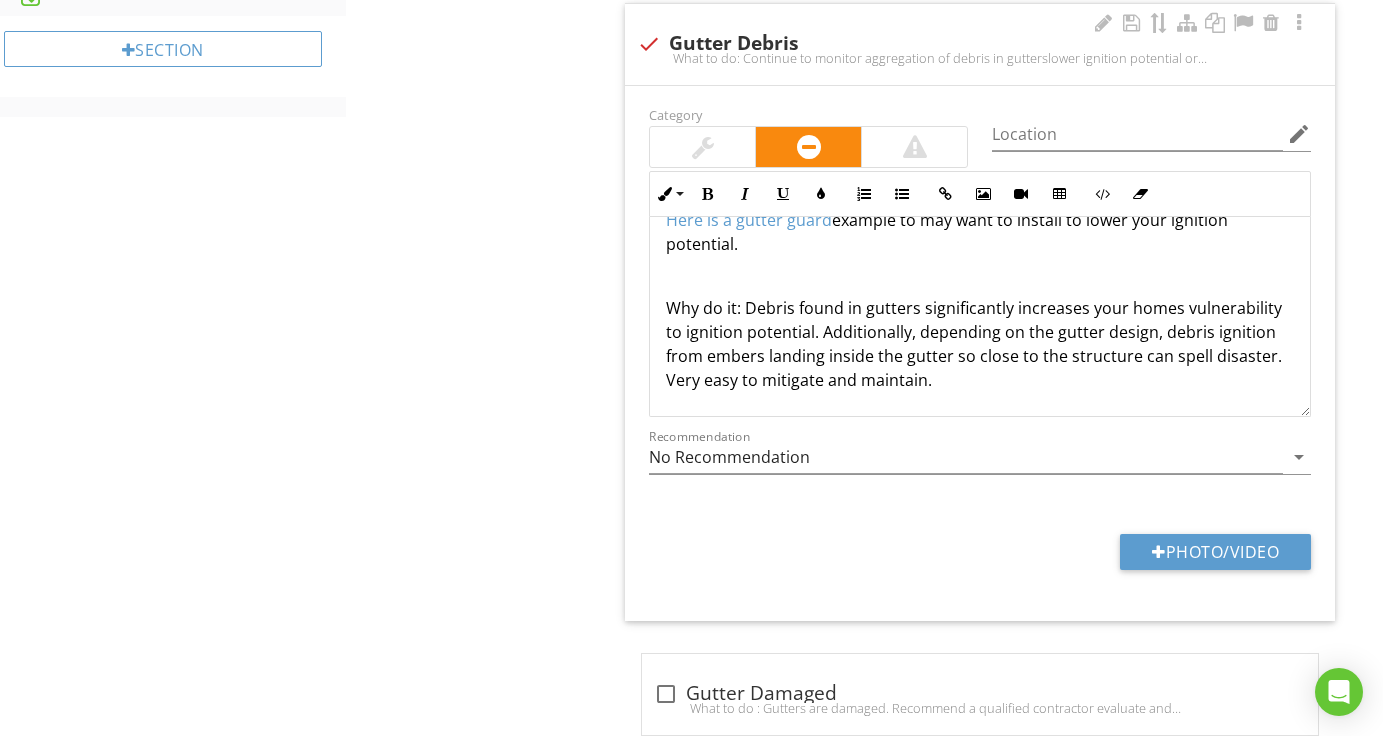 scroll, scrollTop: 0, scrollLeft: 0, axis: both 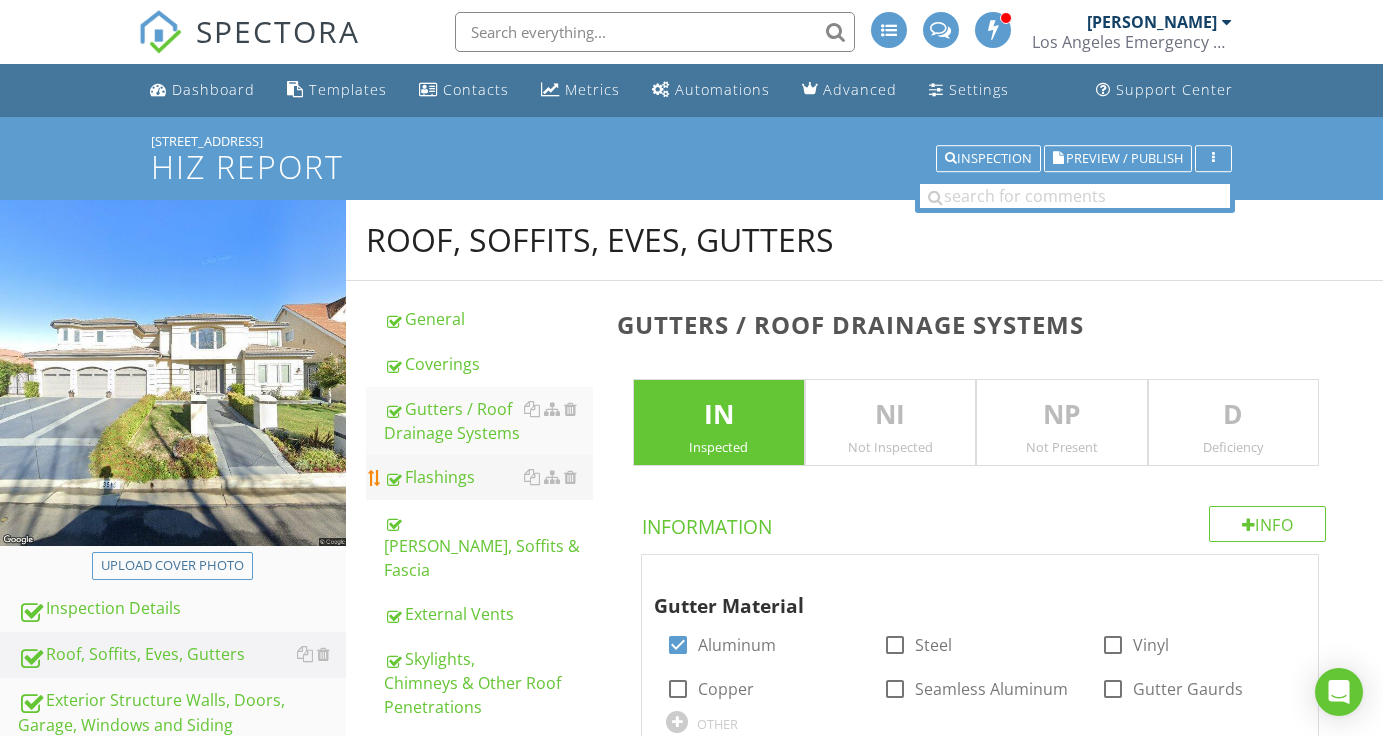 click on "Flashings" at bounding box center [488, 477] 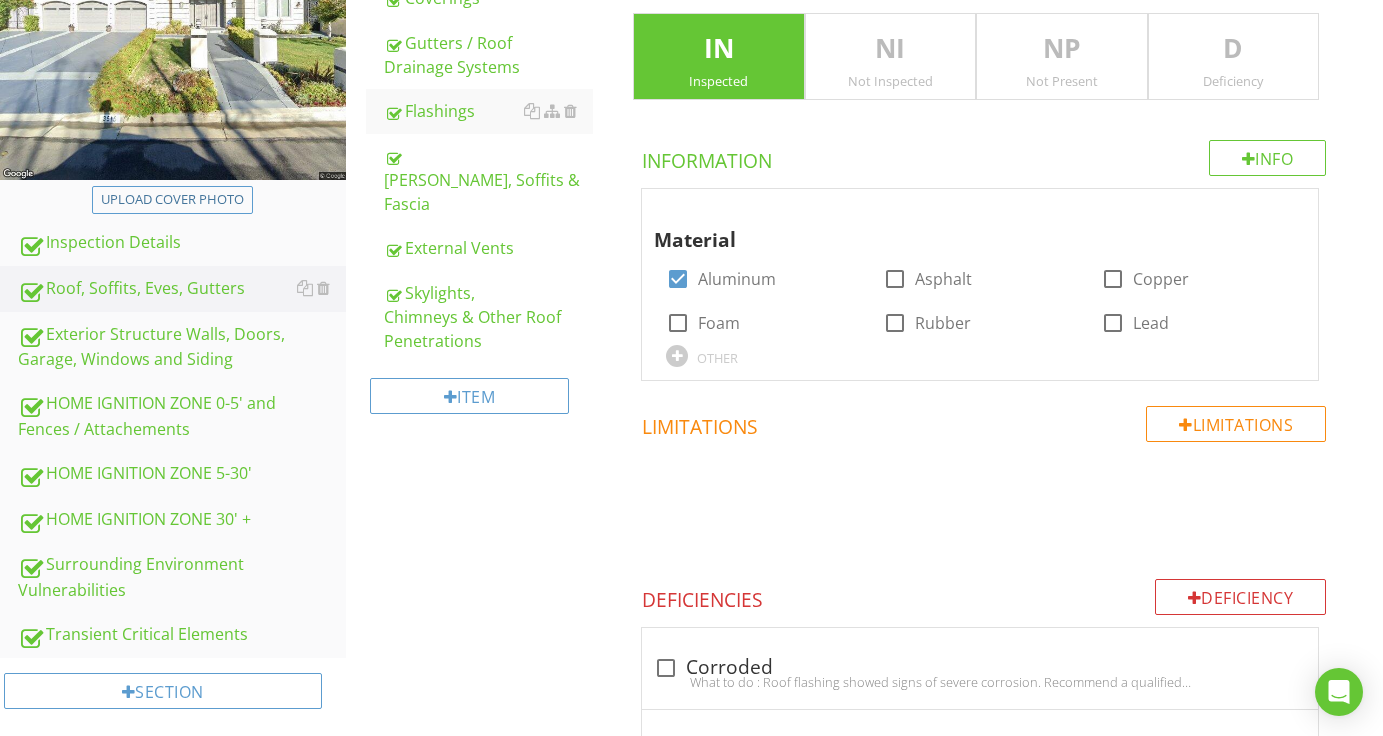 scroll, scrollTop: 337, scrollLeft: 0, axis: vertical 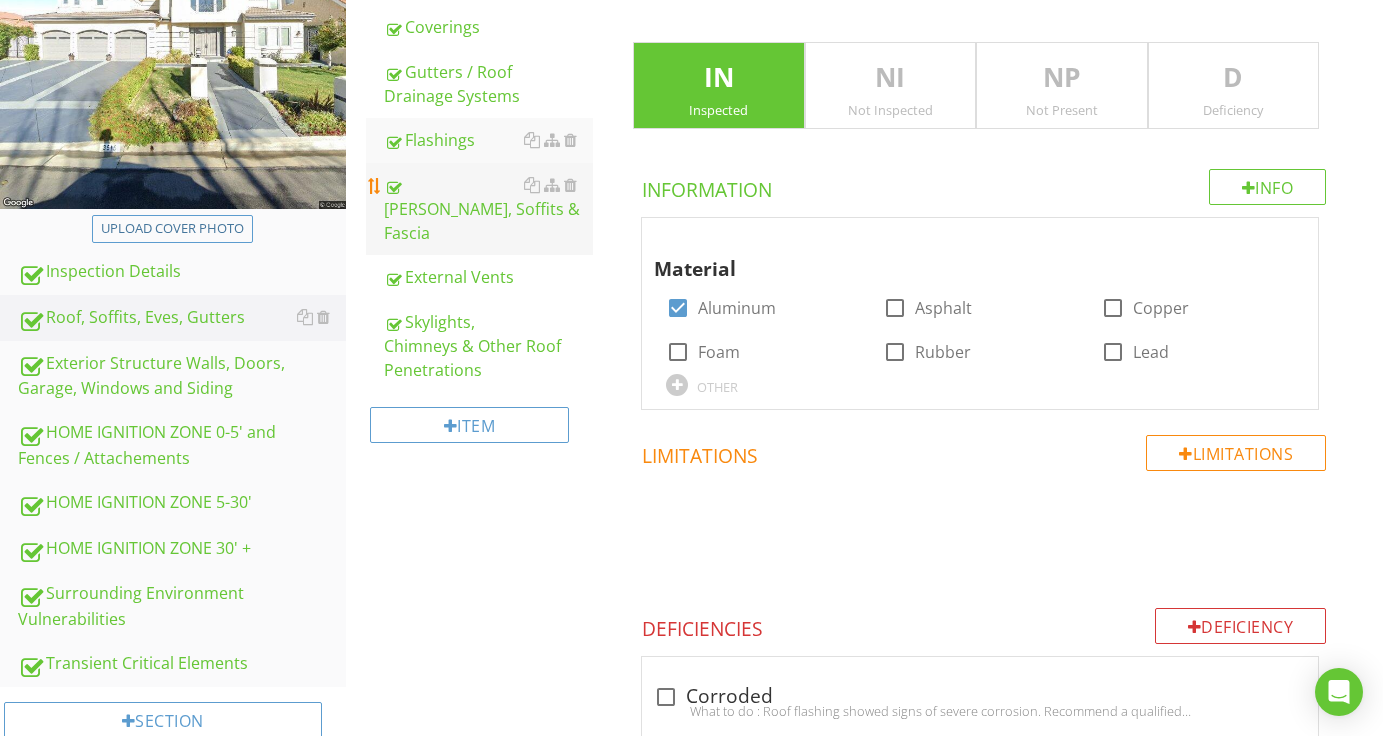 click on "Eaves, Soffits & Fascia" at bounding box center [488, 209] 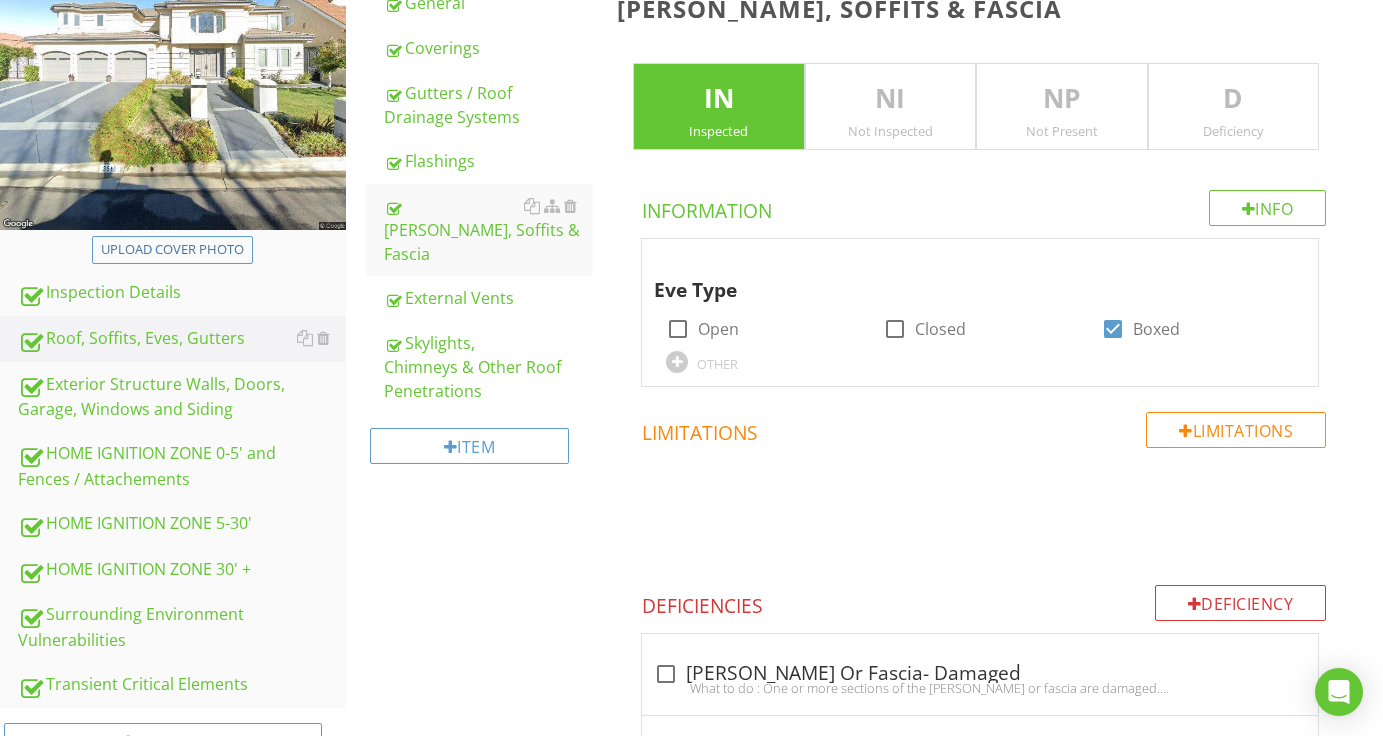 scroll, scrollTop: 318, scrollLeft: 0, axis: vertical 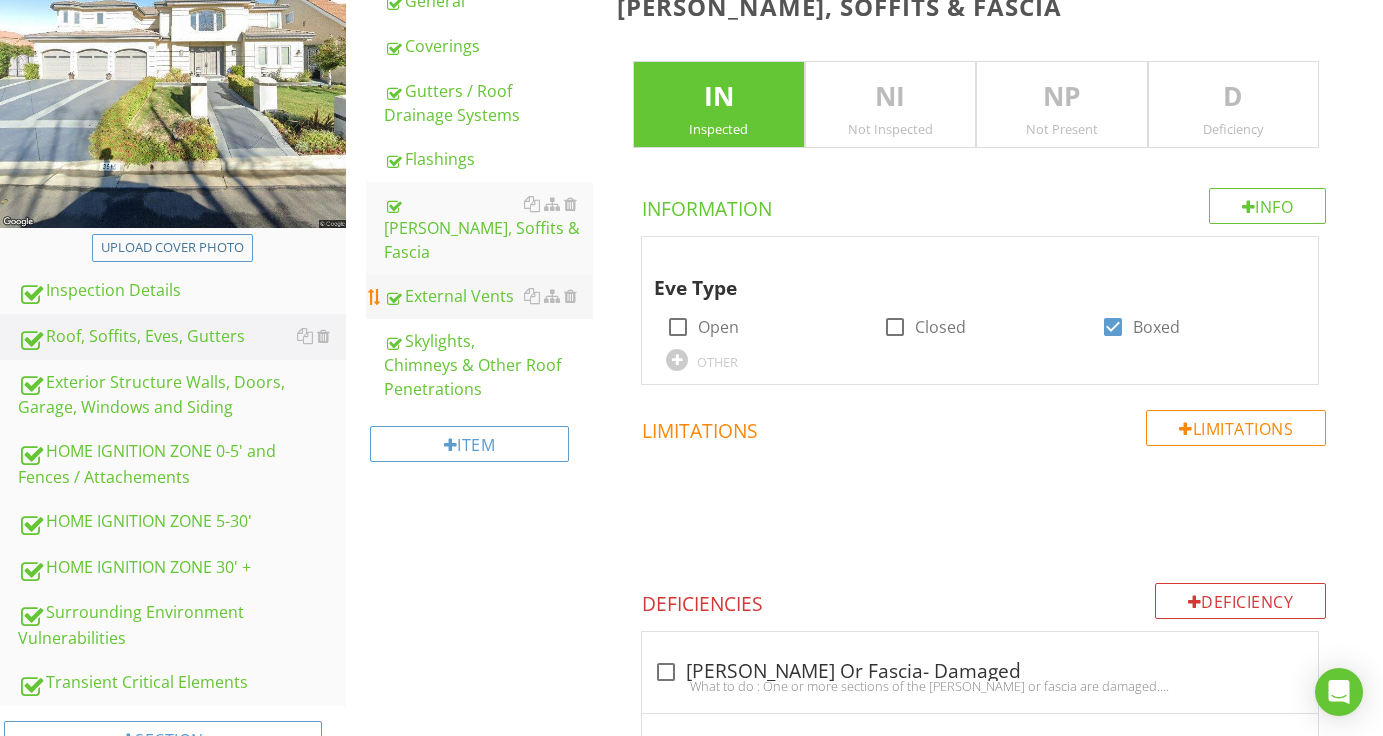 click on "External Vents" at bounding box center [488, 296] 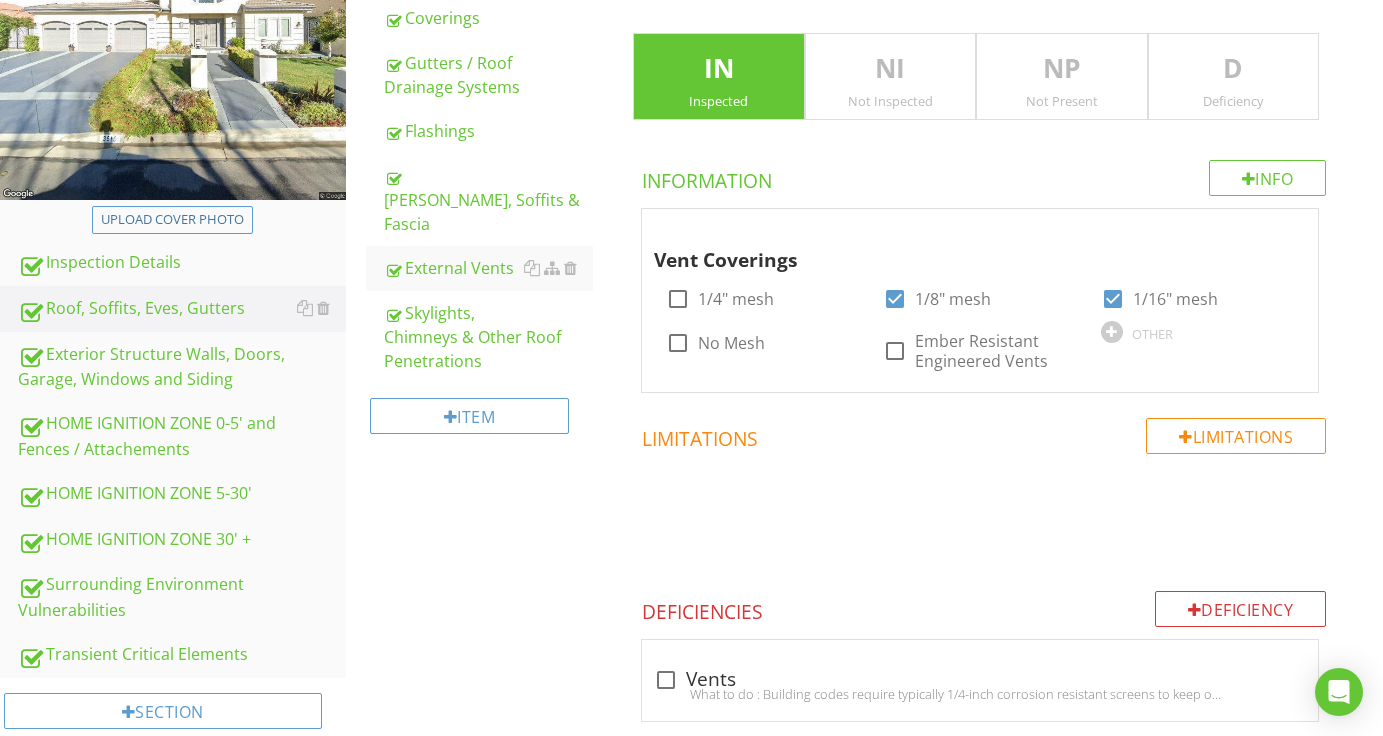 scroll, scrollTop: 399, scrollLeft: 0, axis: vertical 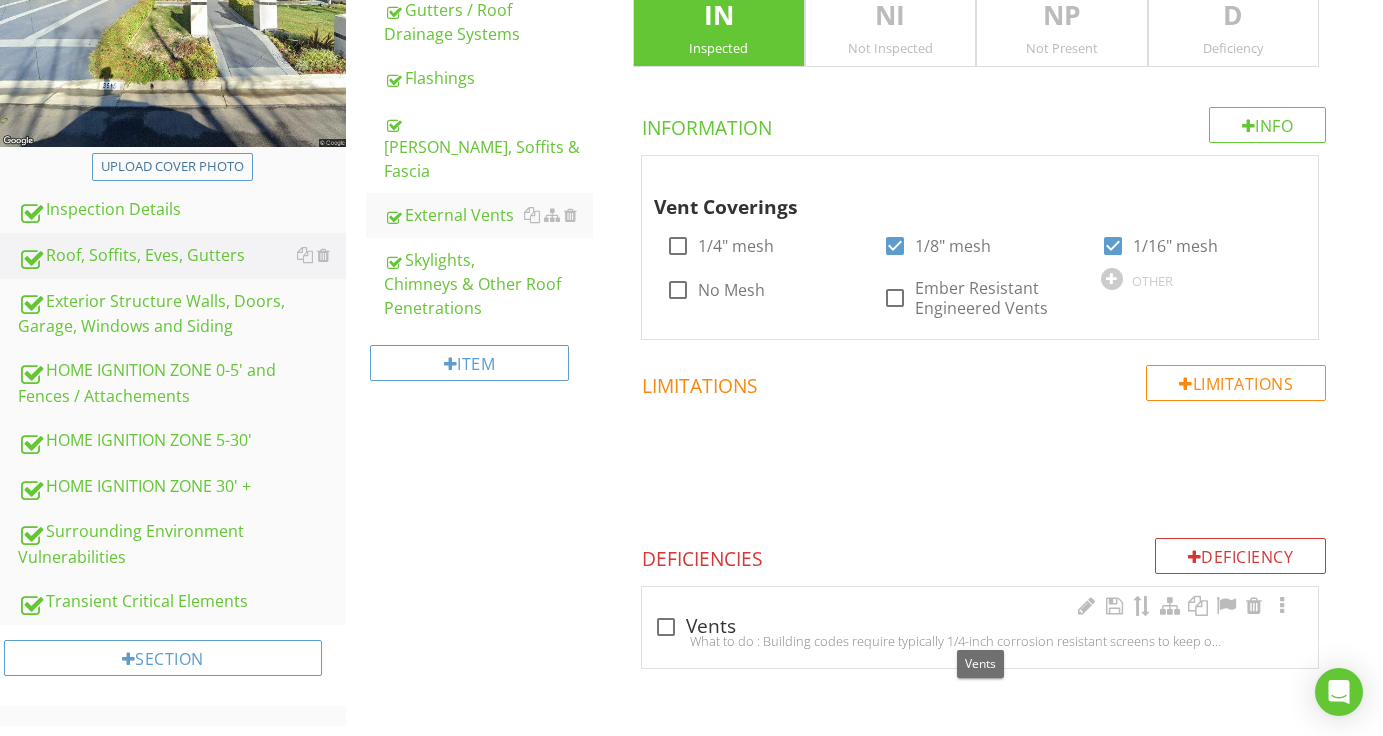 click on "check_box_outline_blank
Vents" at bounding box center (980, 625) 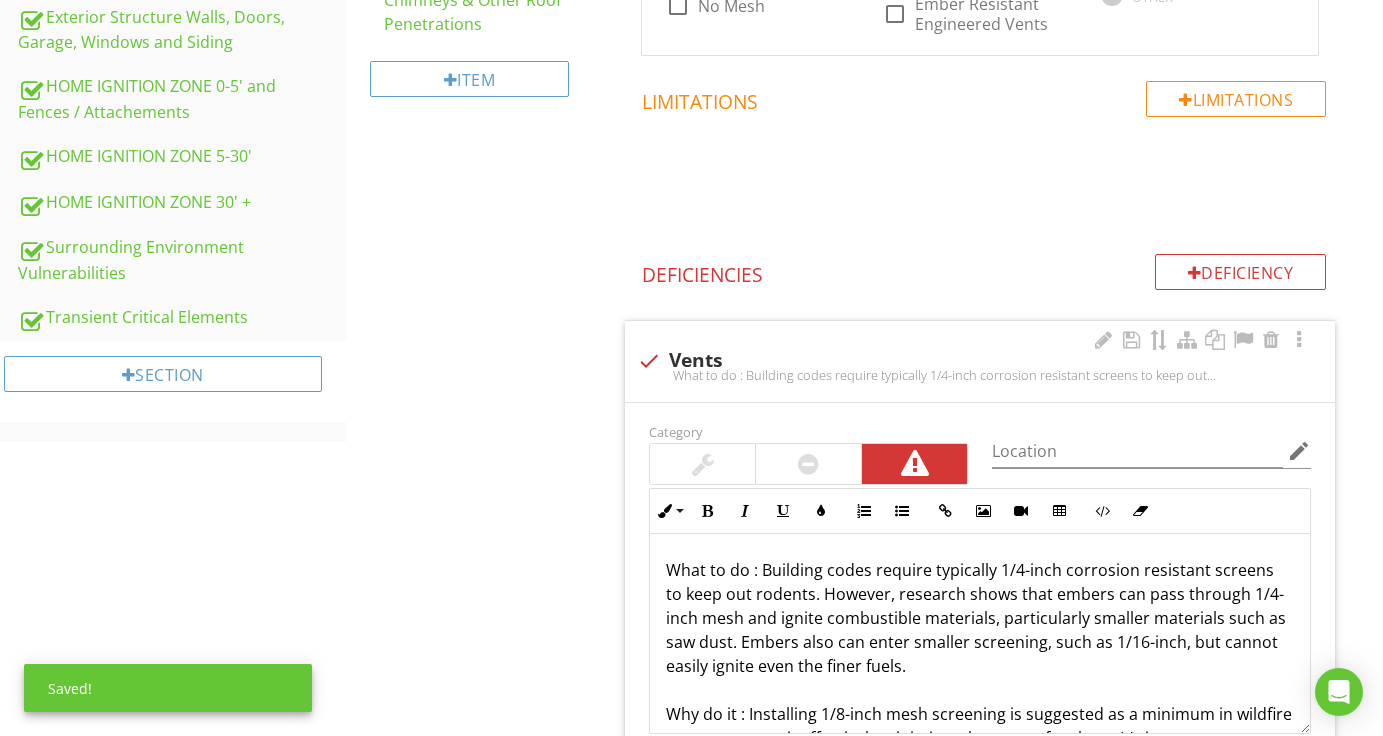 scroll, scrollTop: 686, scrollLeft: 0, axis: vertical 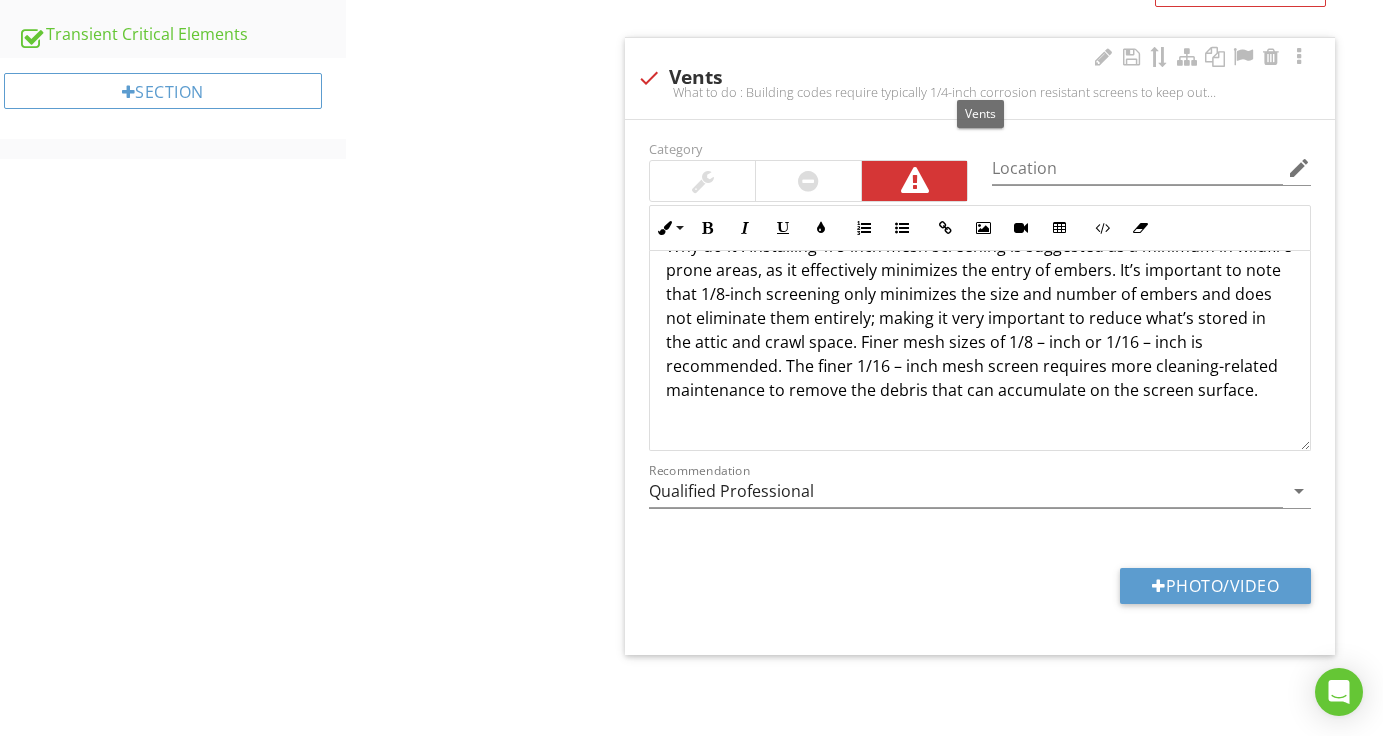 click at bounding box center [649, 78] 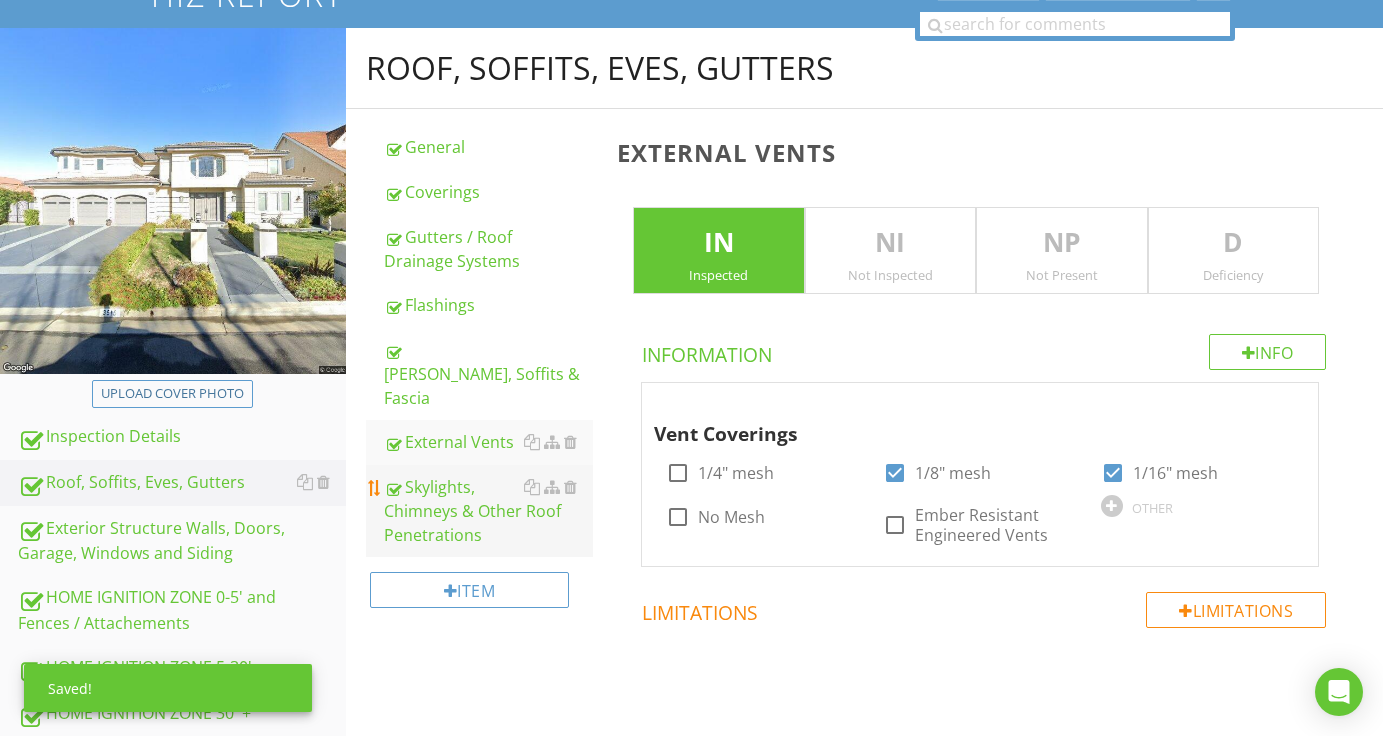 scroll, scrollTop: 170, scrollLeft: 0, axis: vertical 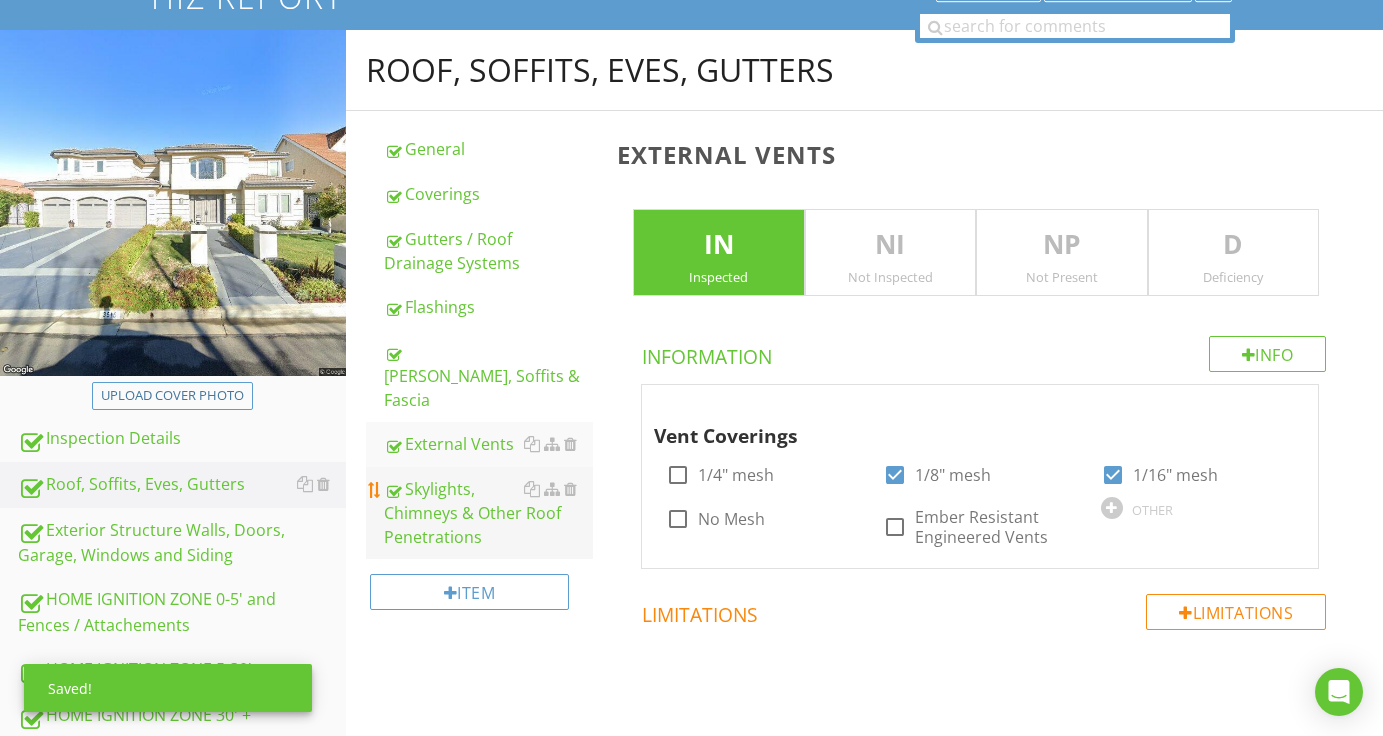 click on "Skylights, Chimneys & Other Roof Penetrations" at bounding box center (488, 513) 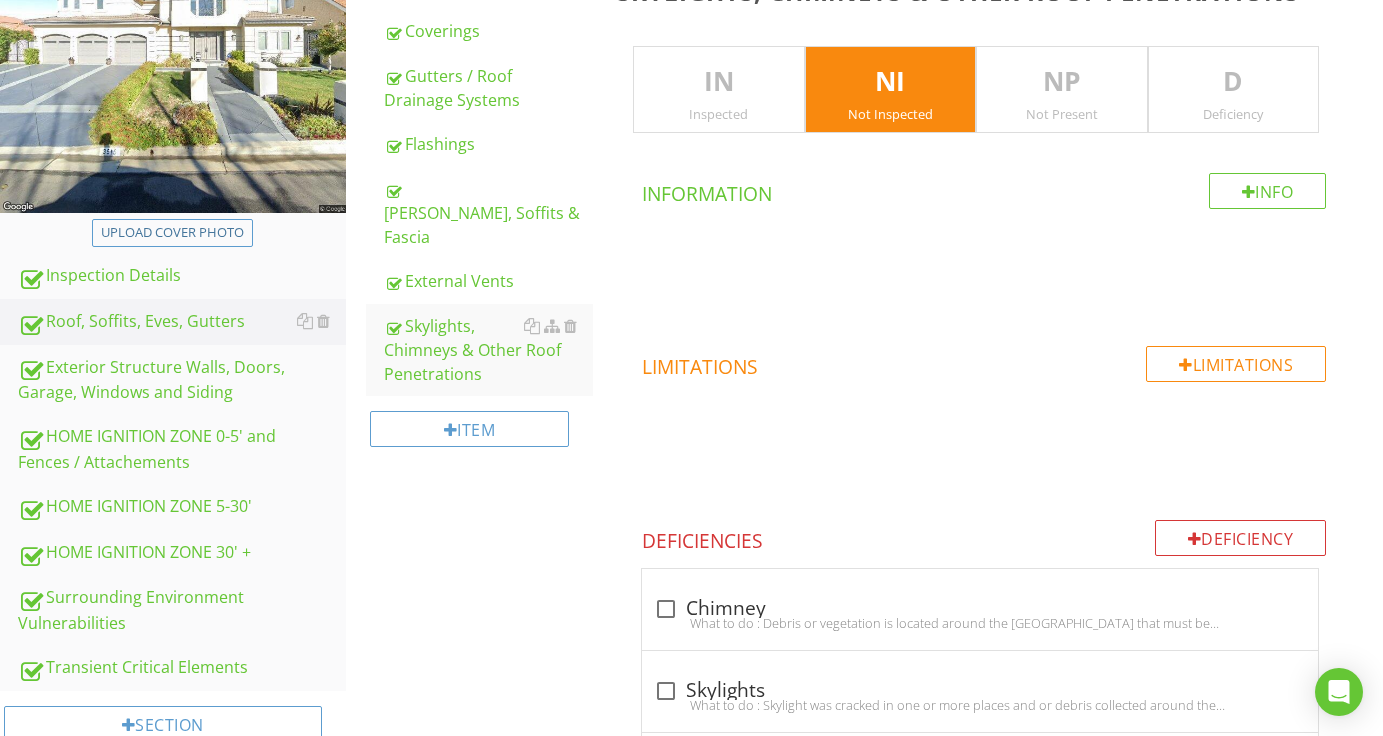scroll, scrollTop: 461, scrollLeft: 0, axis: vertical 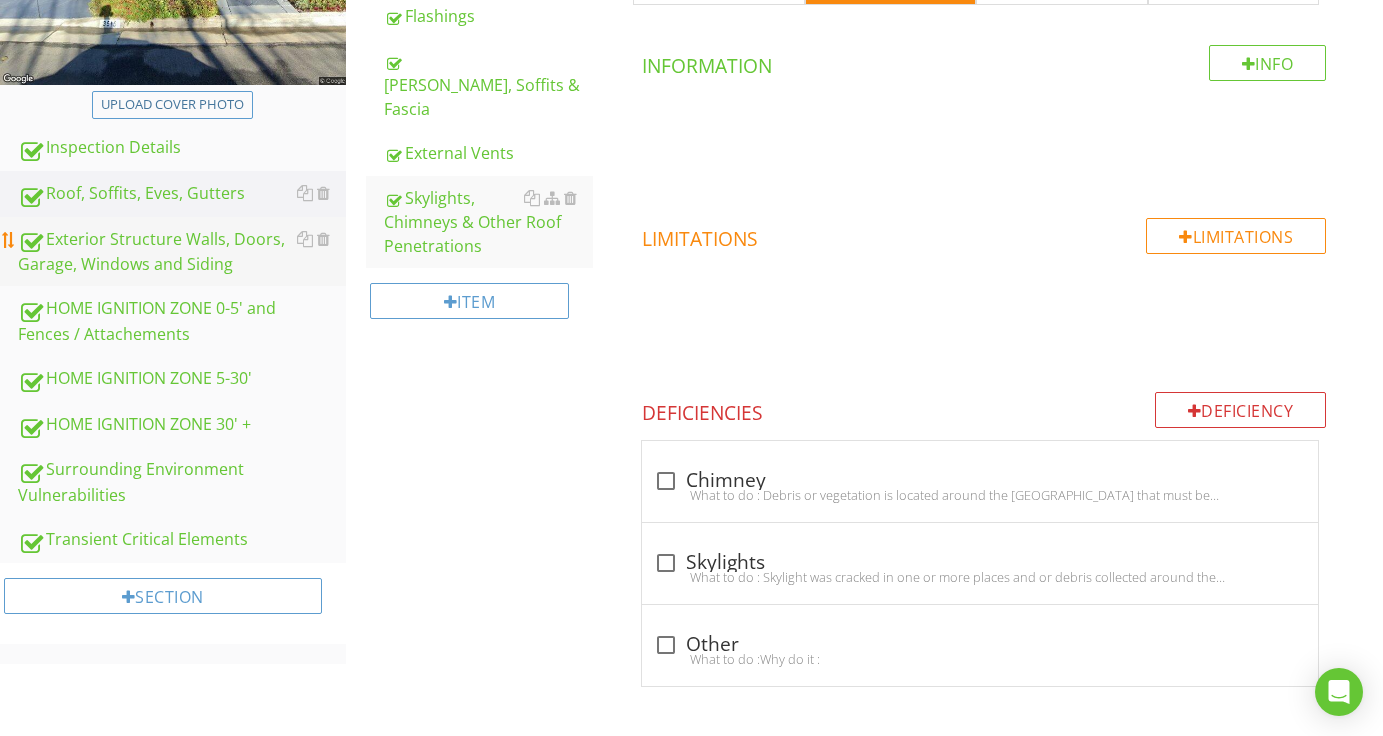 click on "Exterior Structure Walls, Doors, Garage, Windows and Siding" at bounding box center (182, 252) 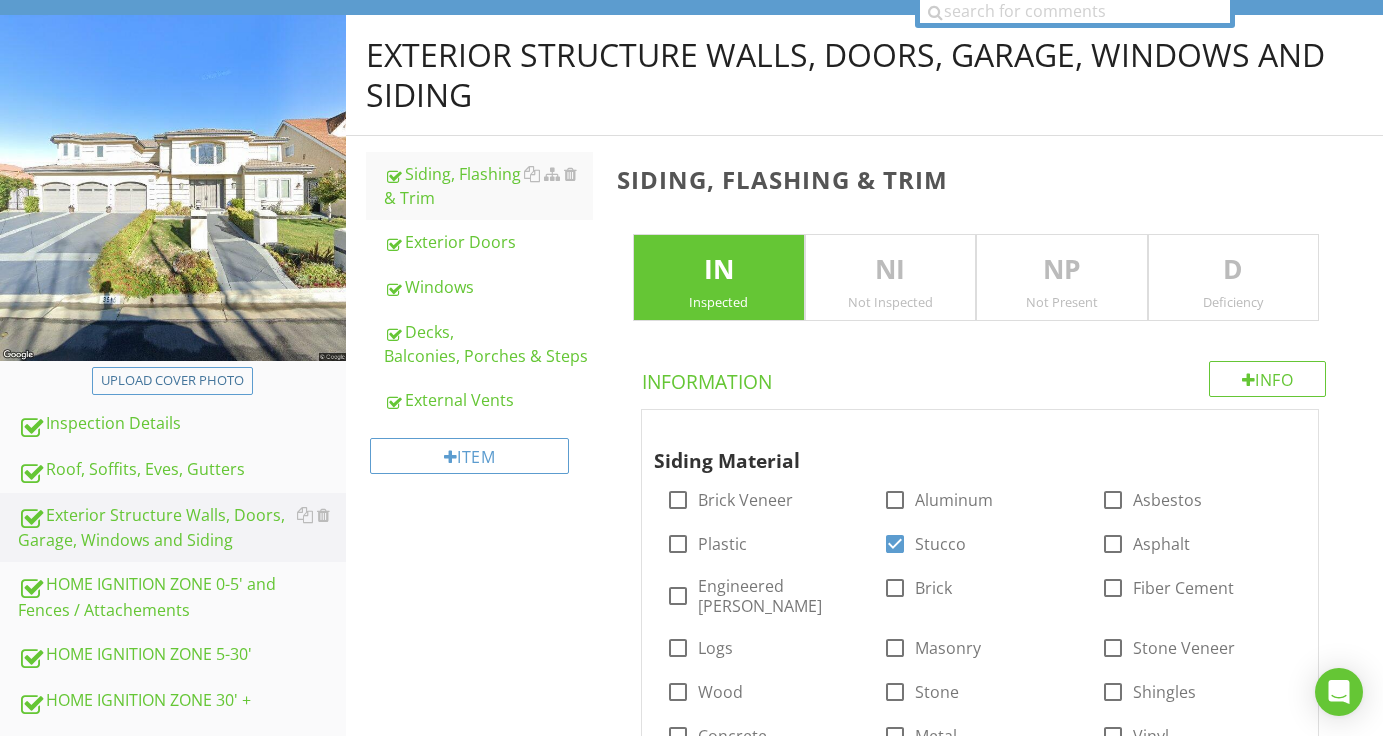 scroll, scrollTop: 183, scrollLeft: 0, axis: vertical 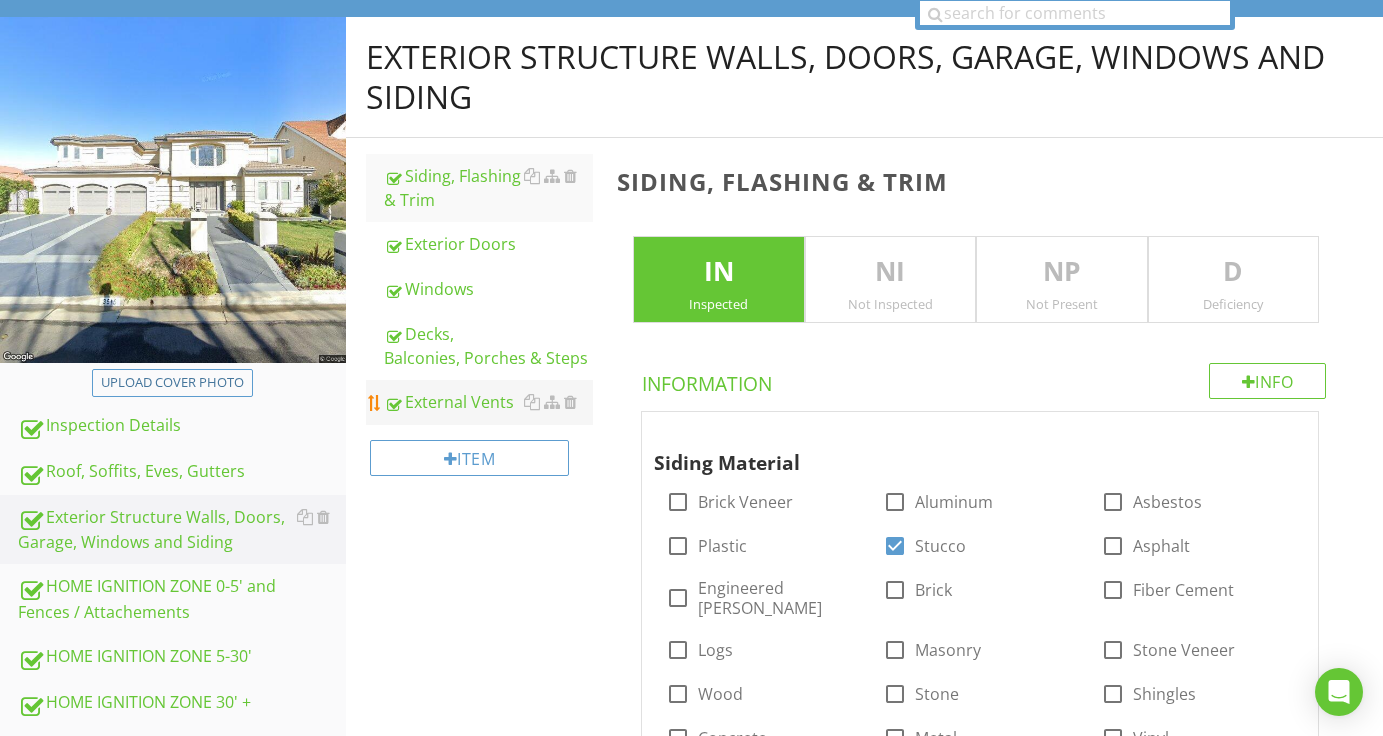 click on "External Vents" at bounding box center (488, 402) 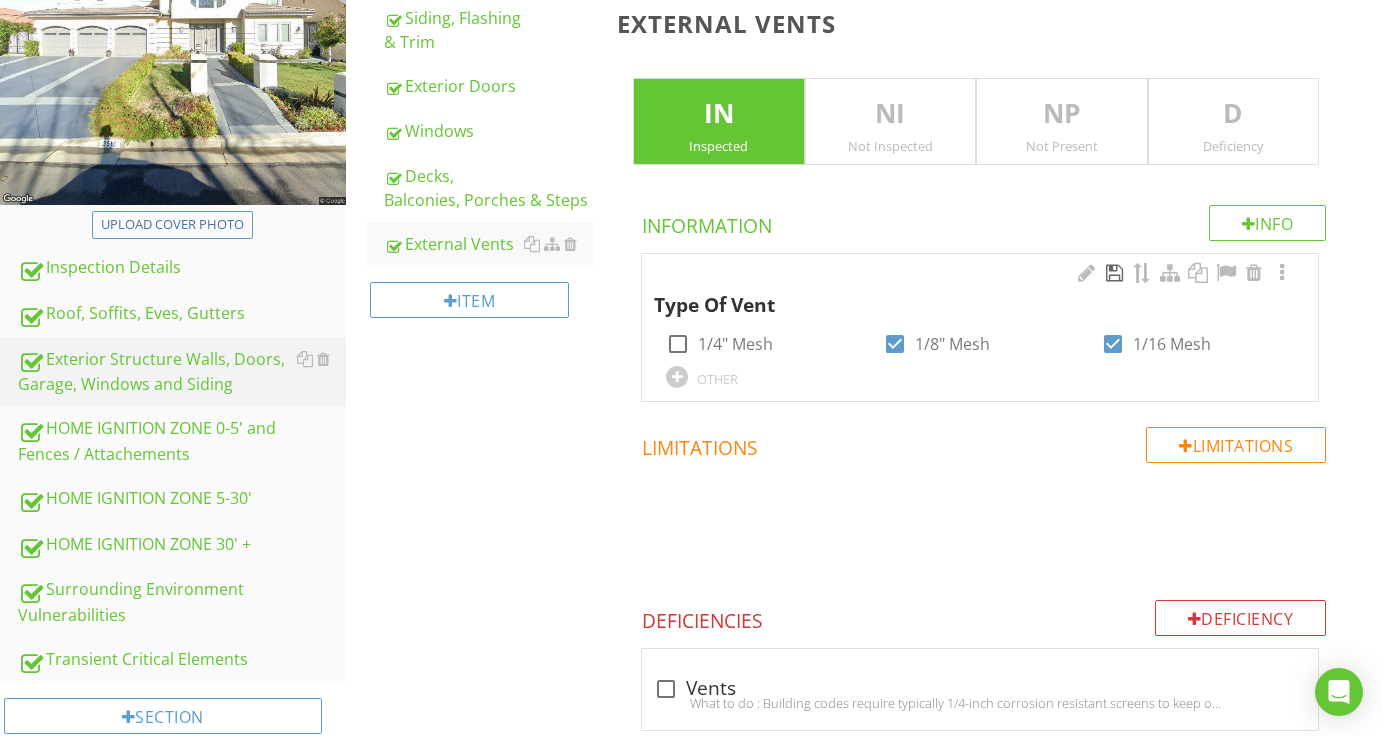scroll, scrollTop: 388, scrollLeft: 0, axis: vertical 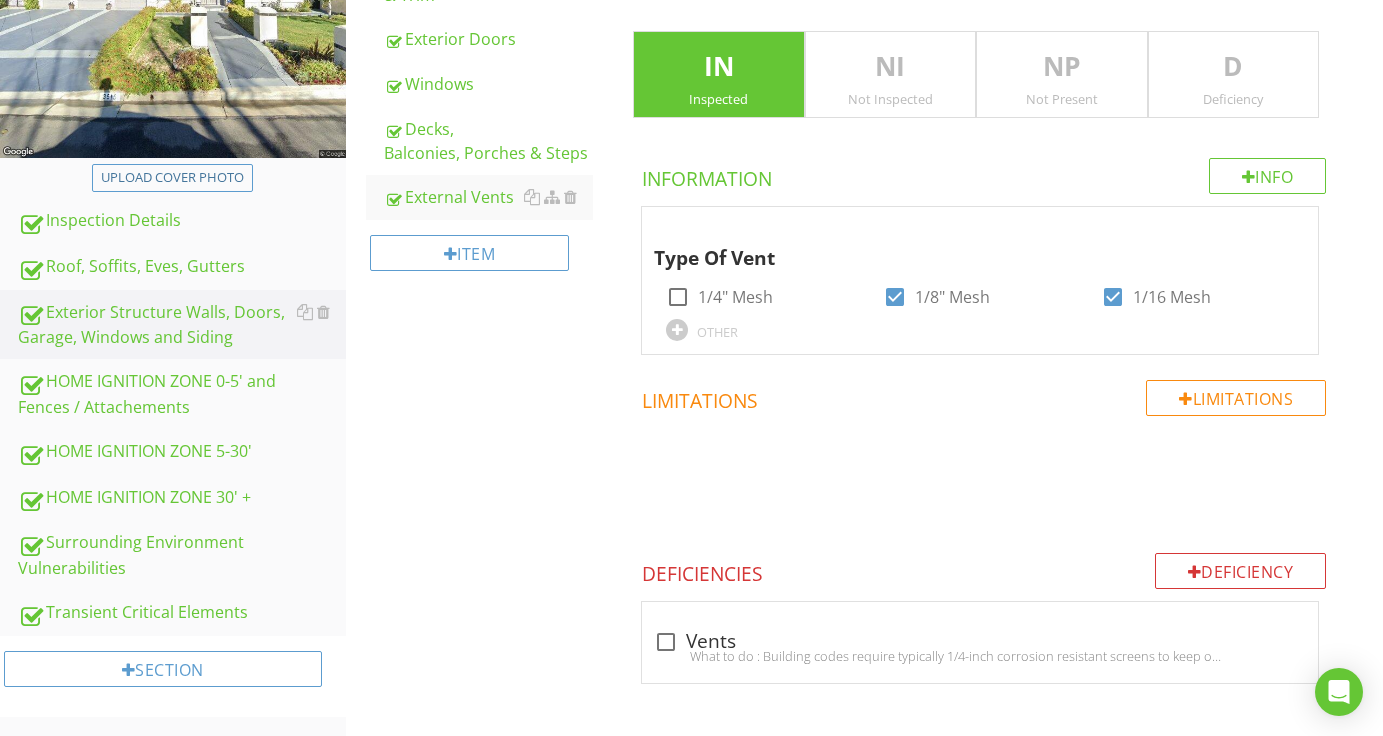 click on "D" at bounding box center [1233, 67] 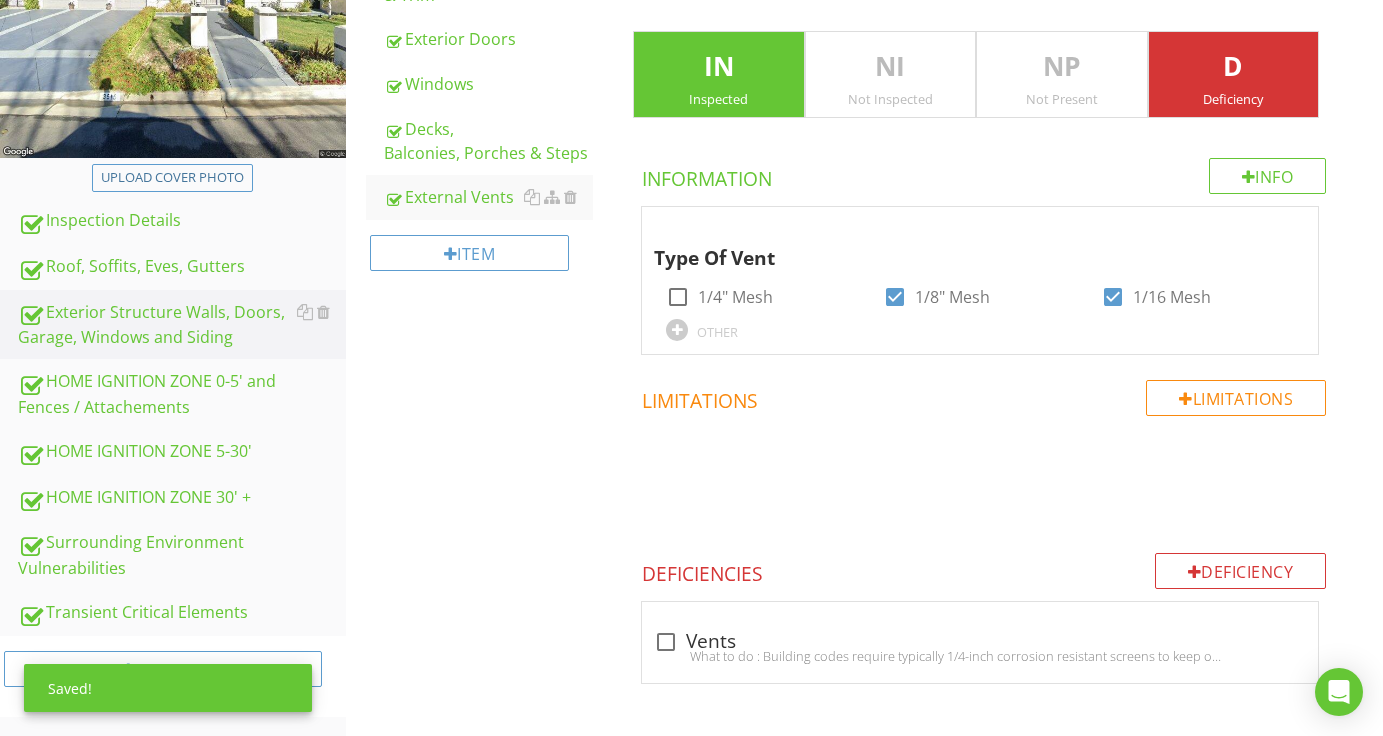 scroll, scrollTop: 403, scrollLeft: 0, axis: vertical 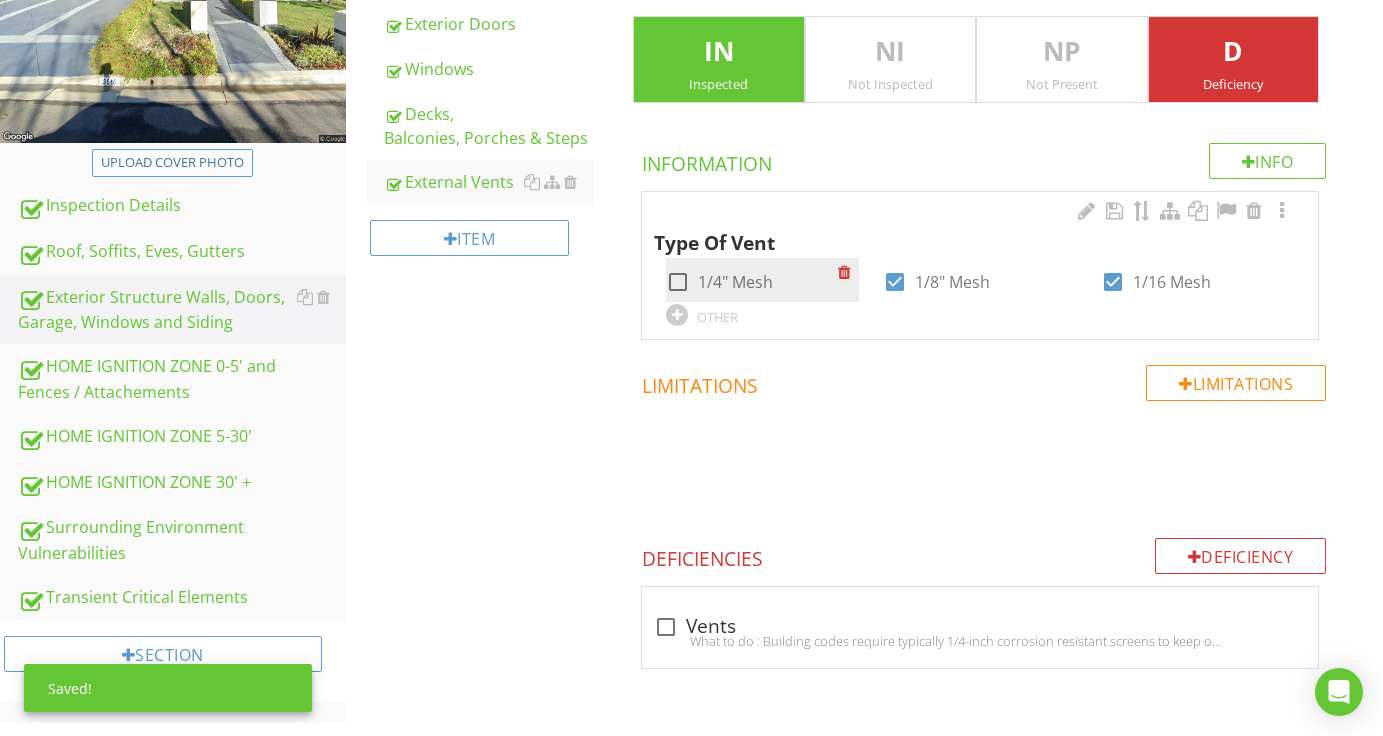 click at bounding box center [678, 282] 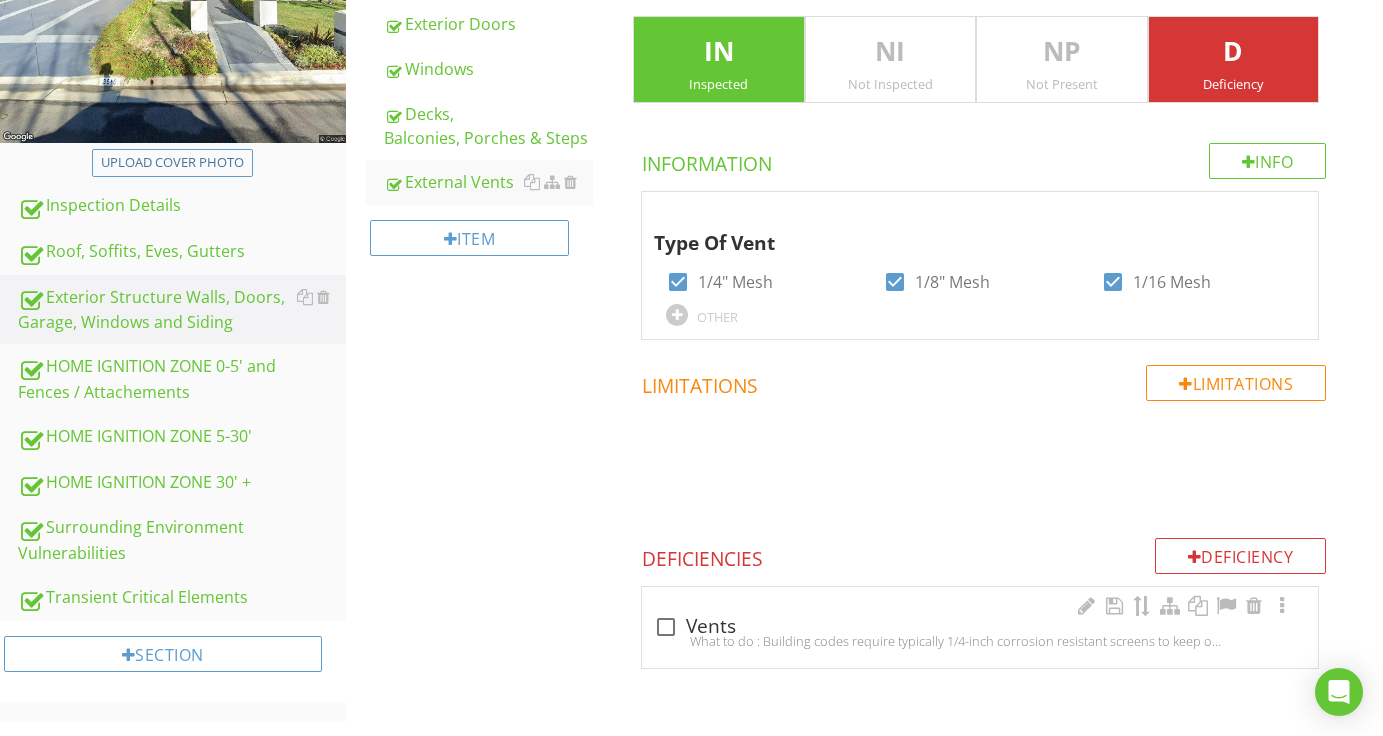click on "check_box_outline_blank
Vents" at bounding box center (980, 627) 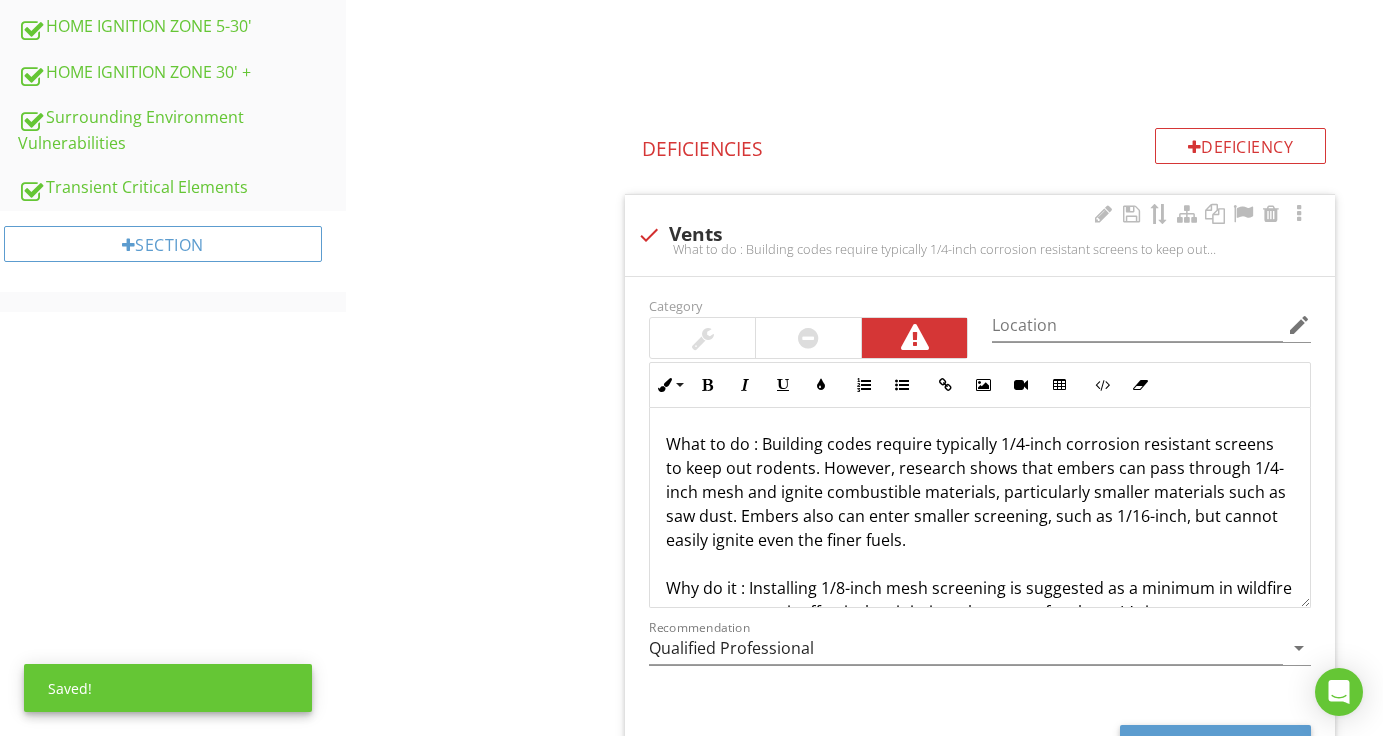 scroll, scrollTop: 970, scrollLeft: 0, axis: vertical 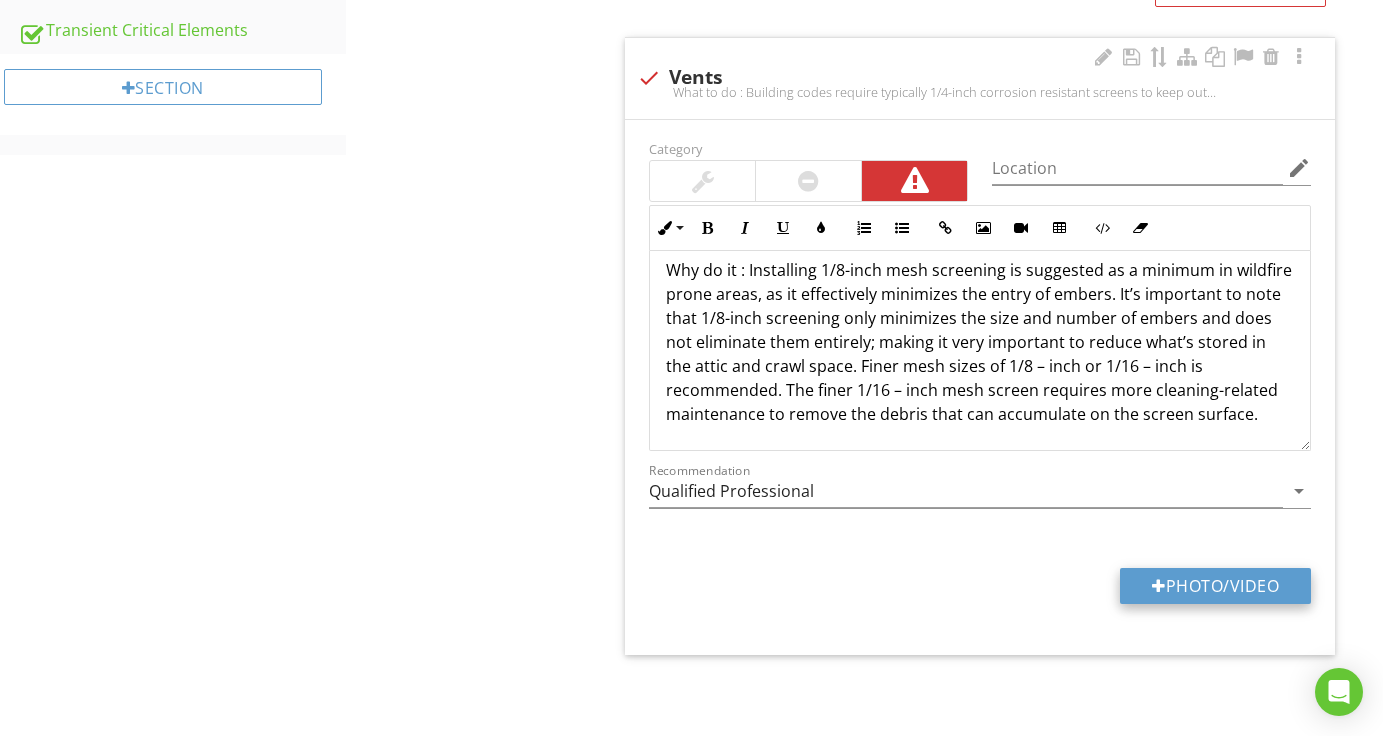 click on "Photo/Video" at bounding box center (1215, 586) 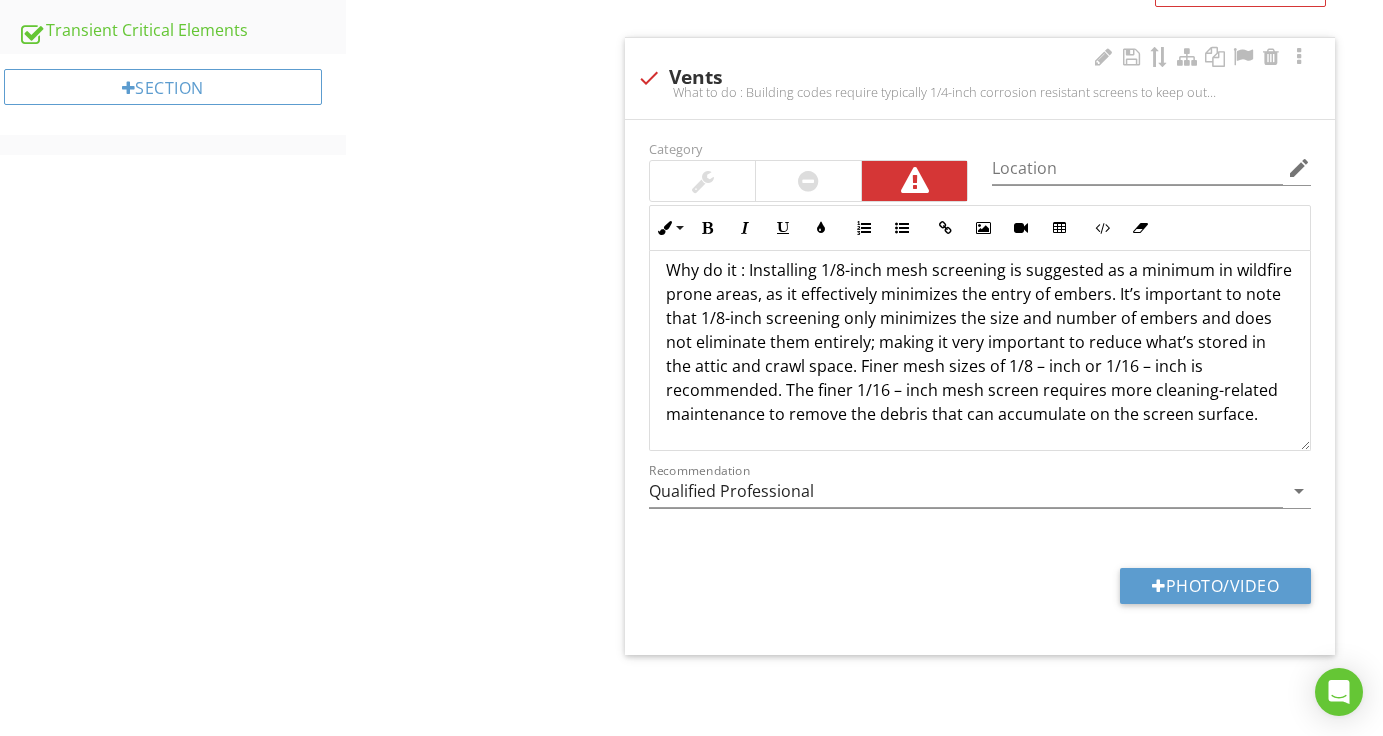 type on "C:\fakepath\20250617_150130.jpg" 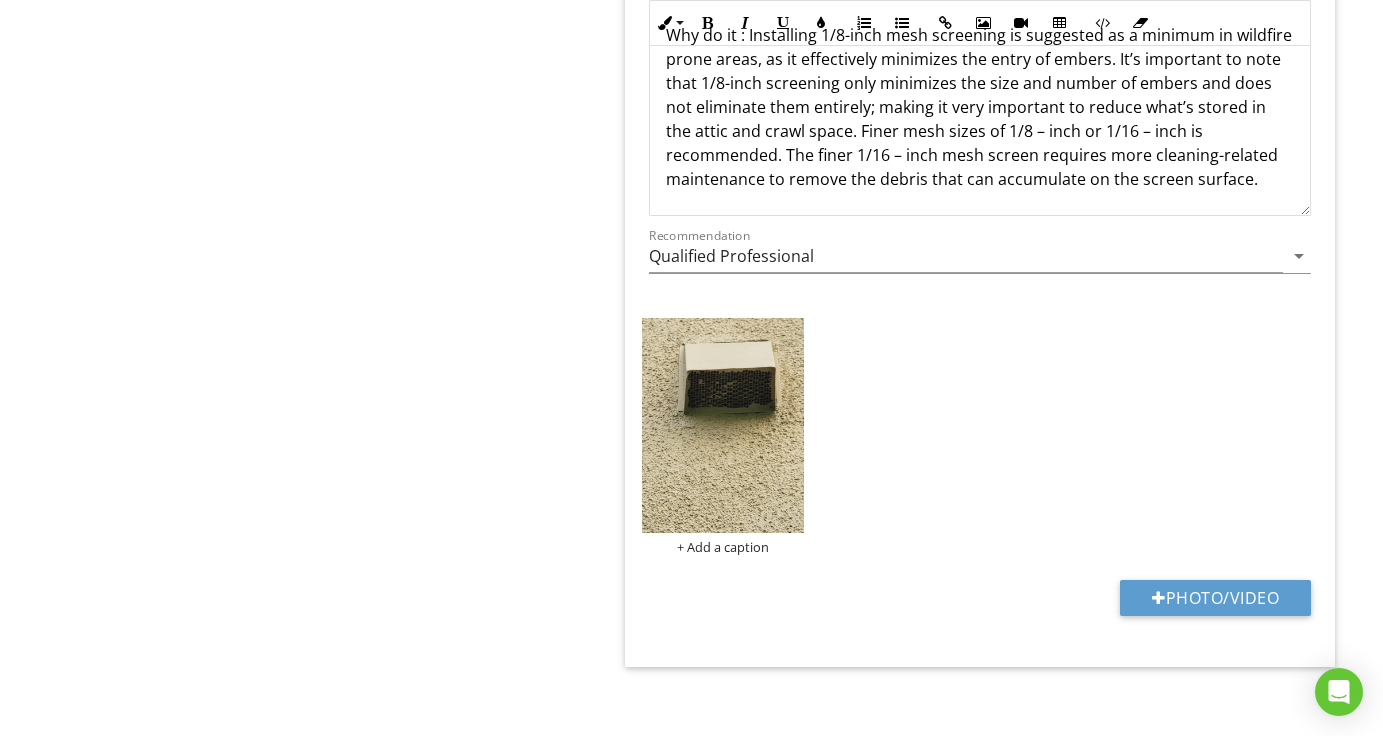 scroll, scrollTop: 1207, scrollLeft: 0, axis: vertical 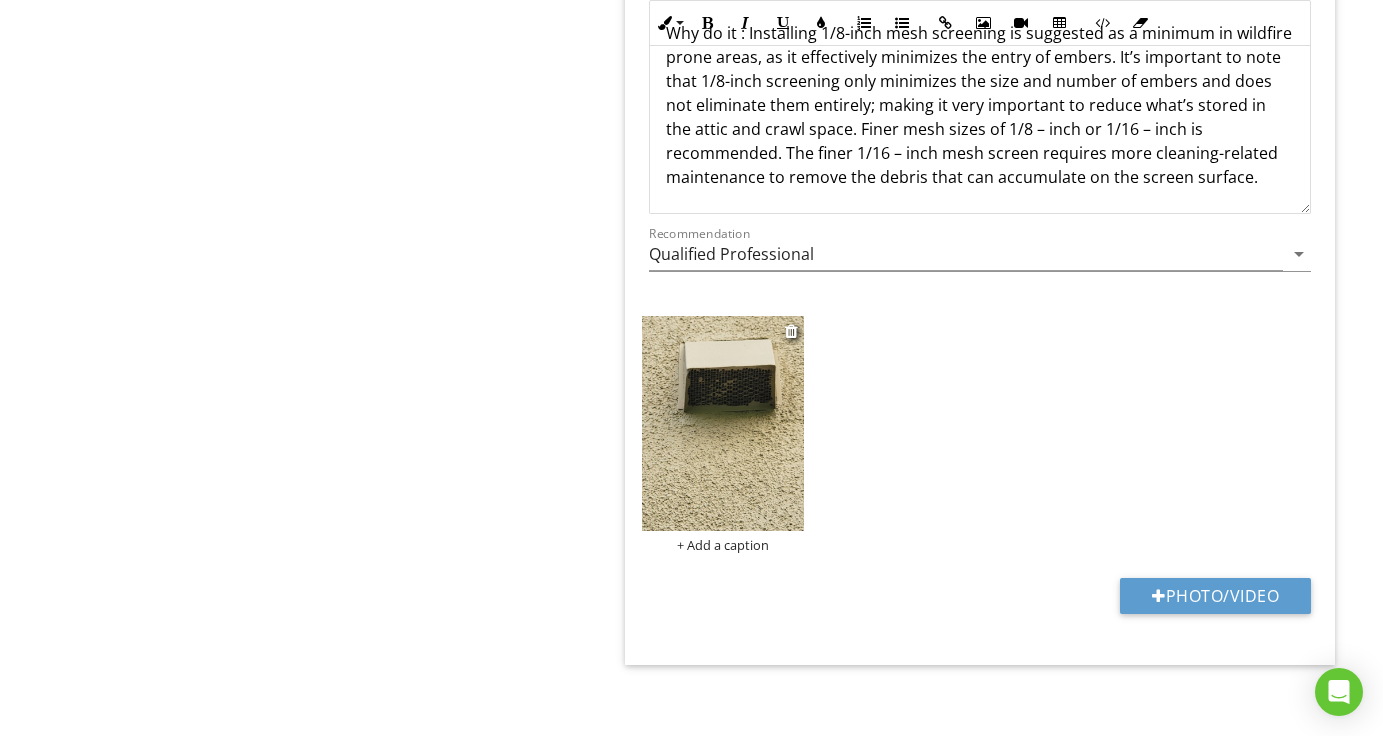 click on "+ Add a caption" at bounding box center [722, 545] 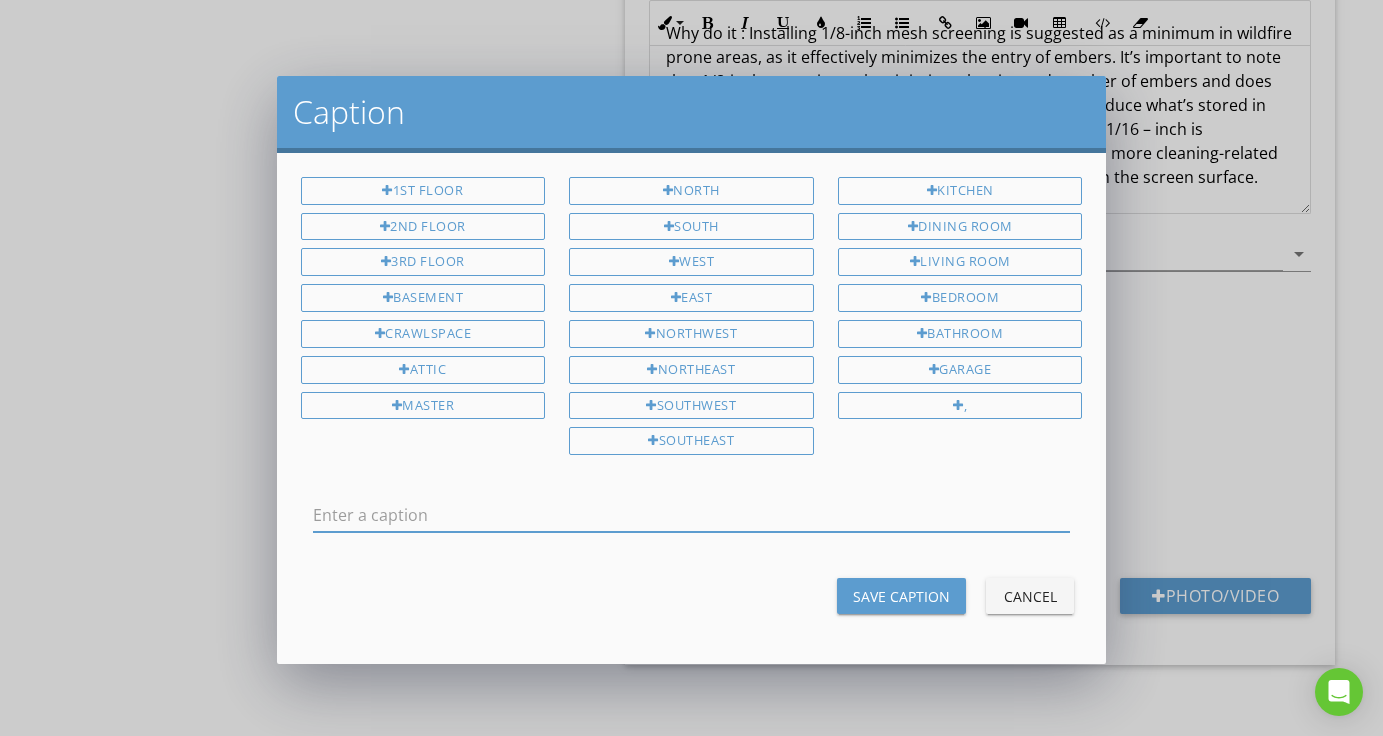 click on "Caption
1st Floor
2nd Floor
3rd Floor
Basement
Crawlspace
Attic
Master
North
South
West
East
Northwest
Northeast
Southwest
Southeast
Kitchen
Dining Room
Living Room
Bedroom
Bathroom
Garage
,
Save Caption     Cancel" at bounding box center [691, 368] 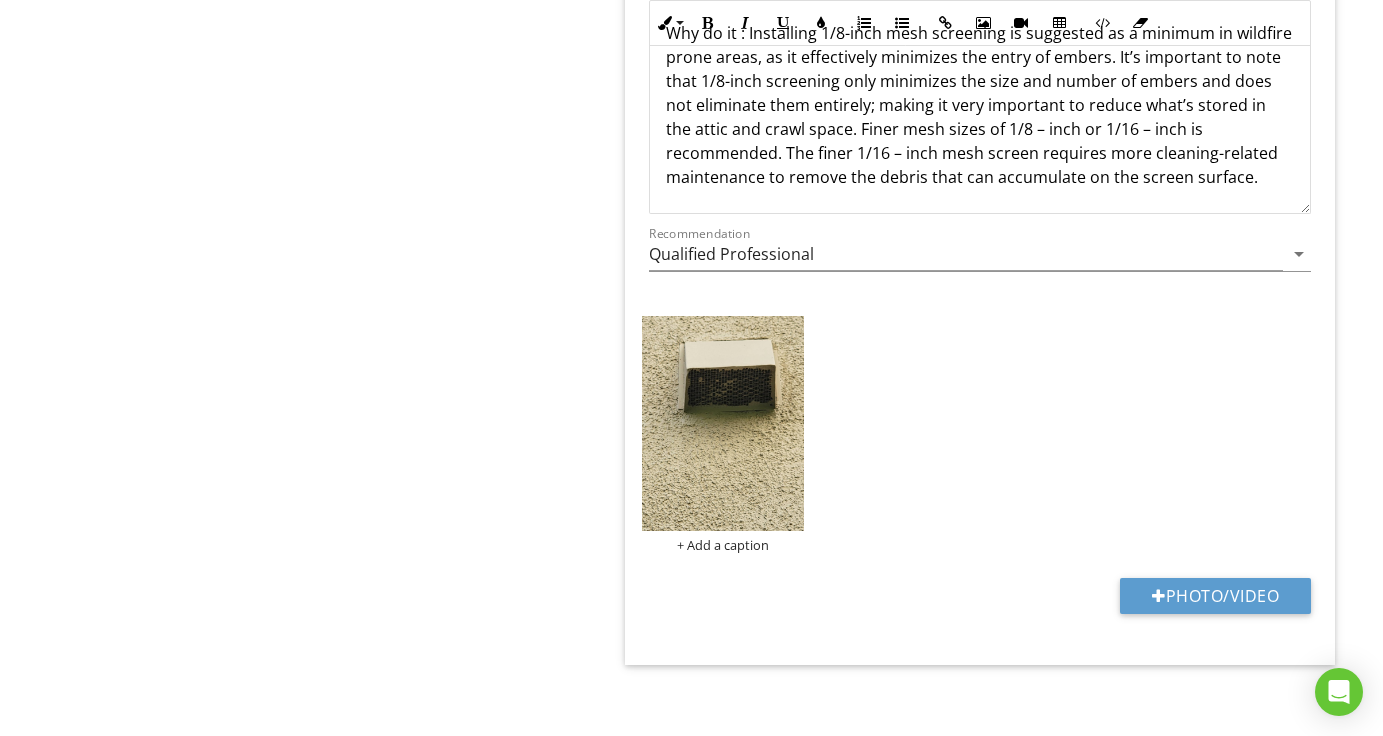 click on "What to do : Building codes require typically 1/4-inch corrosion resistant screens to keep out rodents. However, research shows that embers can pass through 1/4-inch mesh and ignite combustible materials, particularly smaller materials such as saw dust. Embers also can enter smaller screening, such as 1/16-inch, but cannot easily ignite even the finer fuels. Why do it : Installing 1/8-inch mesh screening is suggested as a minimum in wildfire prone areas, as it effectively minimizes the entry of embers. It’s important to note that 1/8-inch screening only minimizes the size and number of embers and does not eliminate them entirely; making it very important to reduce what’s stored in the attic and crawl space. Finer mesh sizes of 1/8 – inch or 1/16 – inch is recommended. The finer 1/16 – inch mesh screen requires more cleaning-related maintenance to remove the debris that can accumulate on the screen surface." at bounding box center [980, 33] 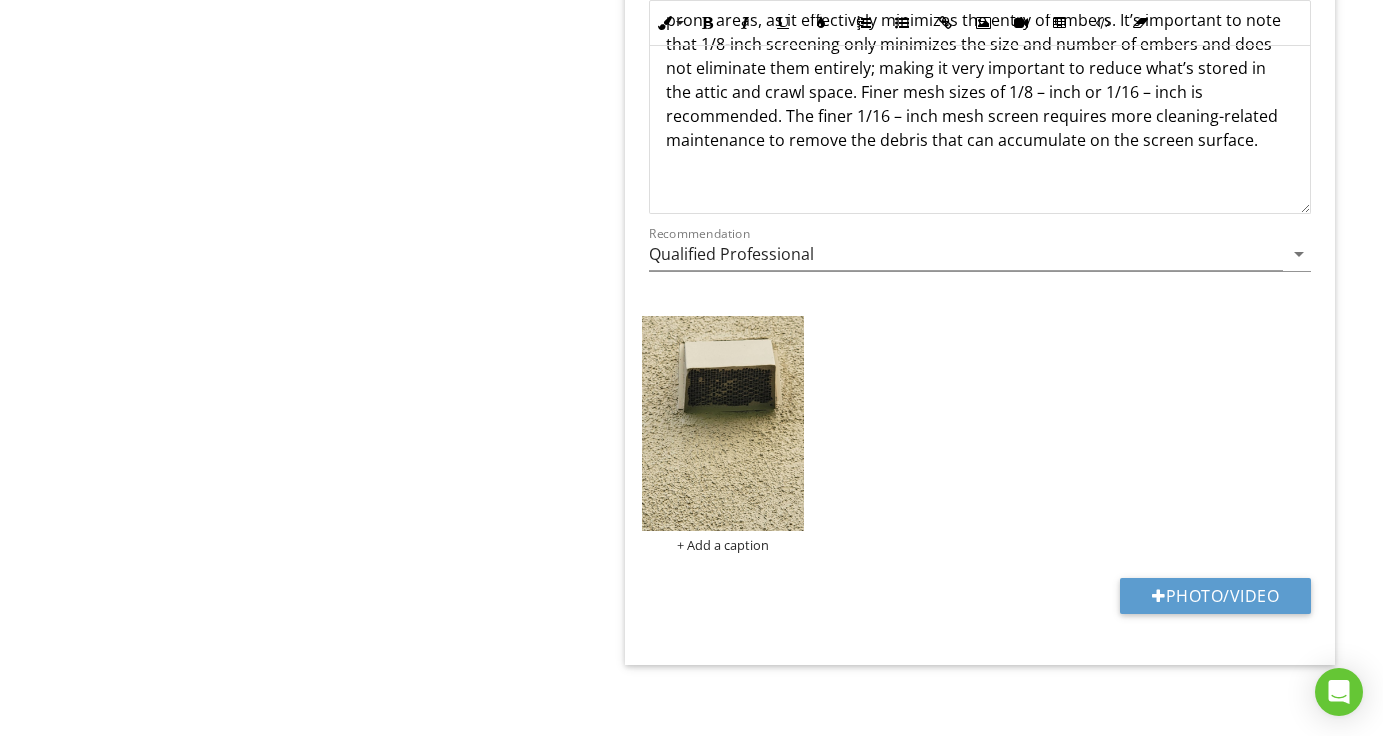 scroll, scrollTop: 193, scrollLeft: 0, axis: vertical 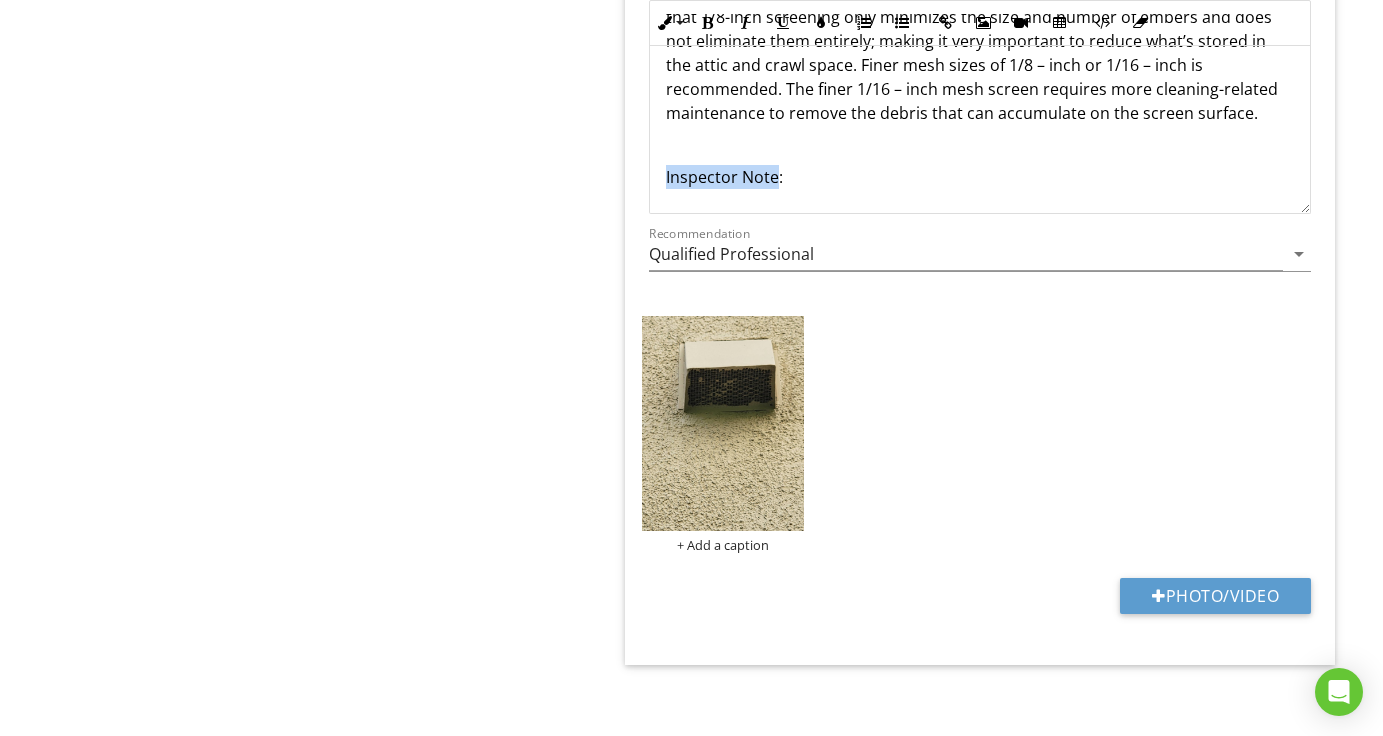 drag, startPoint x: 663, startPoint y: 201, endPoint x: 774, endPoint y: 185, distance: 112.147224 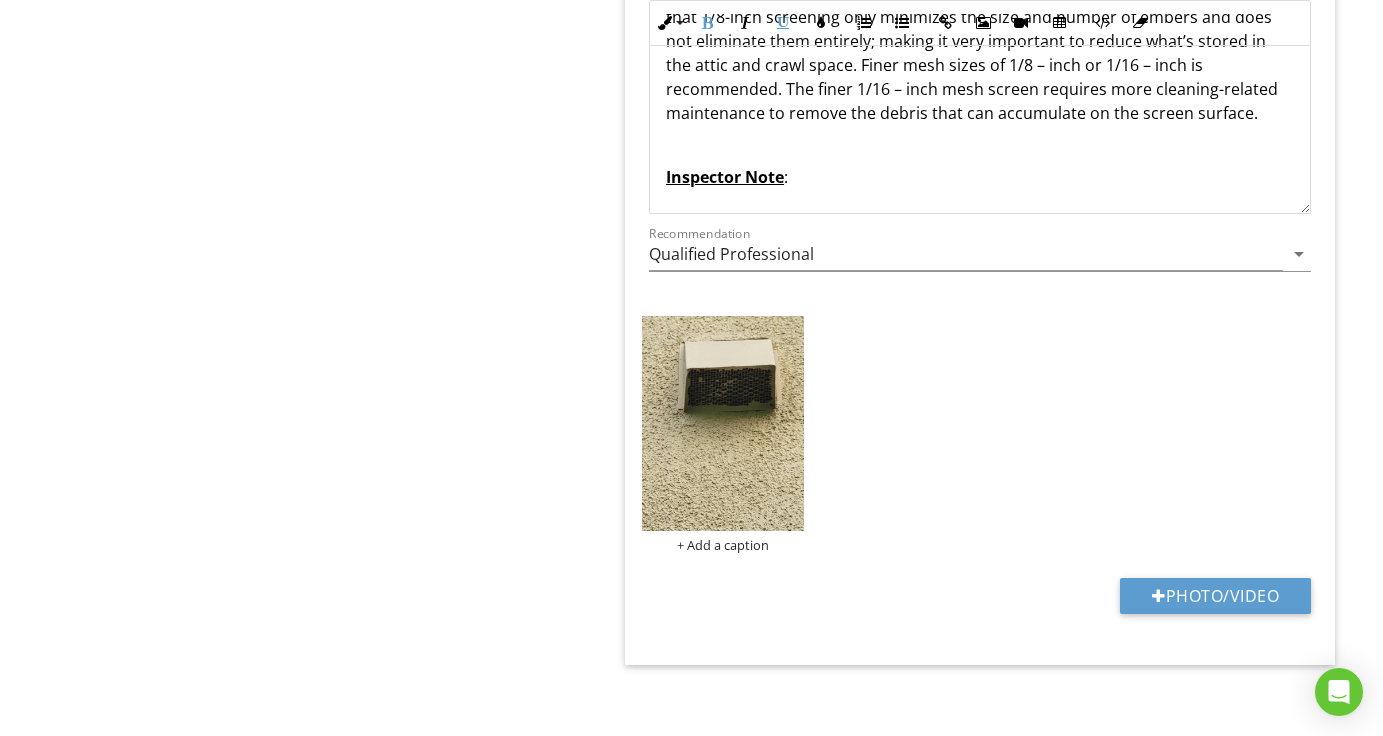 click on "Inspector Note :" at bounding box center [980, 177] 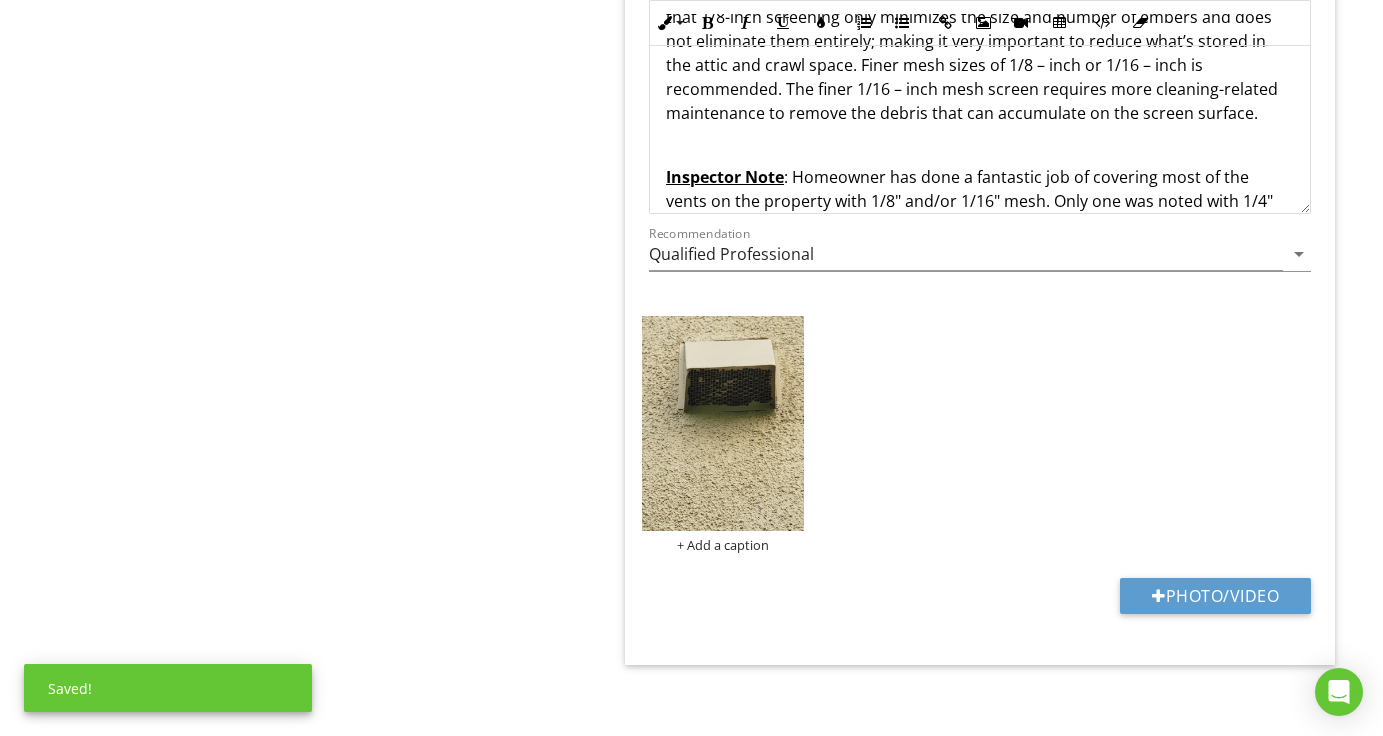 scroll, scrollTop: 248, scrollLeft: 0, axis: vertical 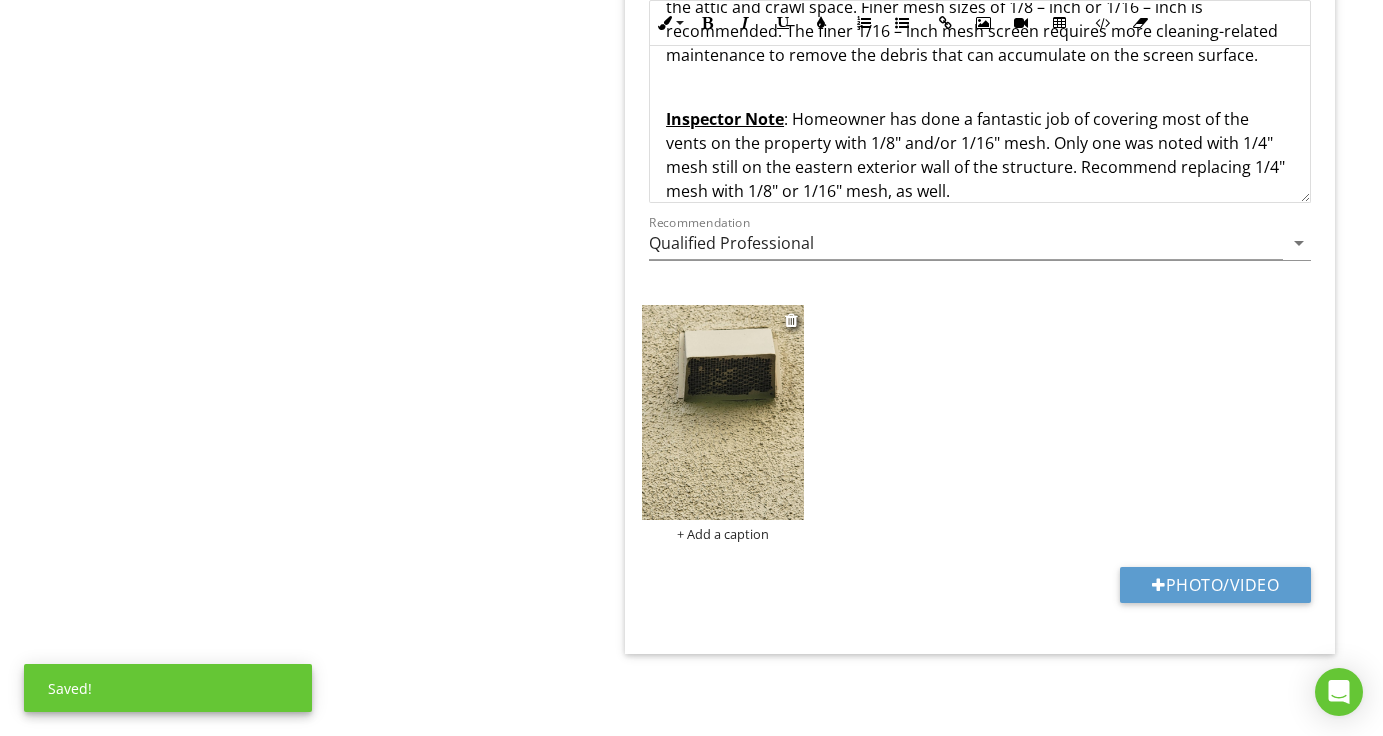click on "+ Add a caption" at bounding box center [722, 534] 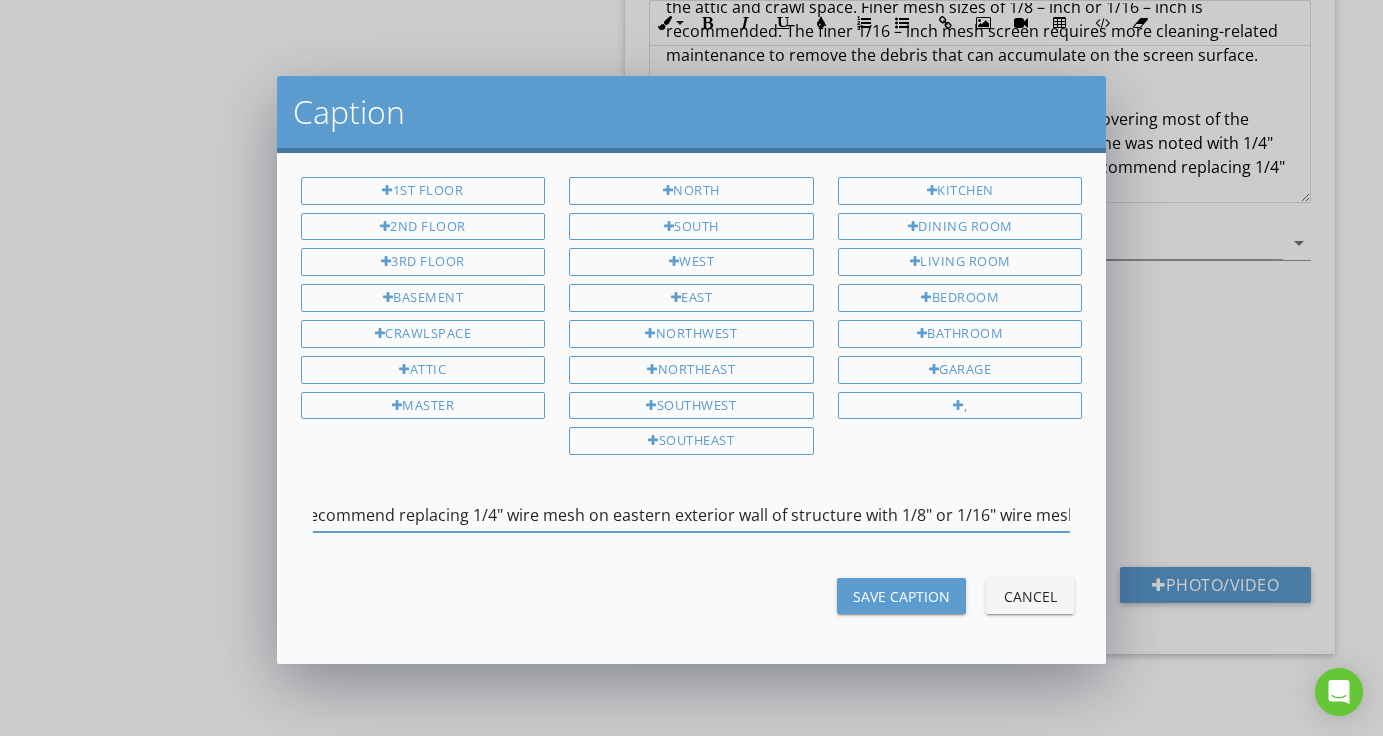 scroll, scrollTop: 0, scrollLeft: 18, axis: horizontal 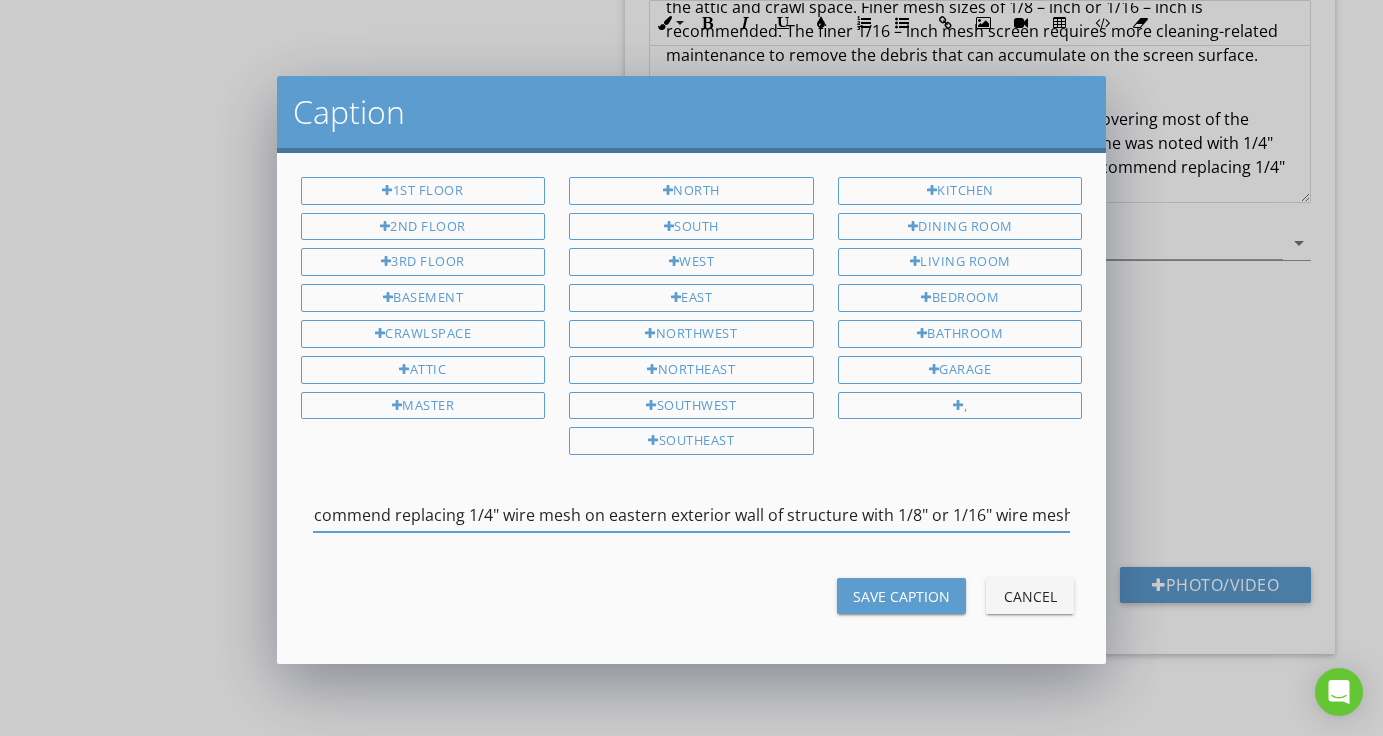 type on "Recommend replacing 1/4" wire mesh on eastern exterior wall of structure with 1/8" or 1/16" wire mesh." 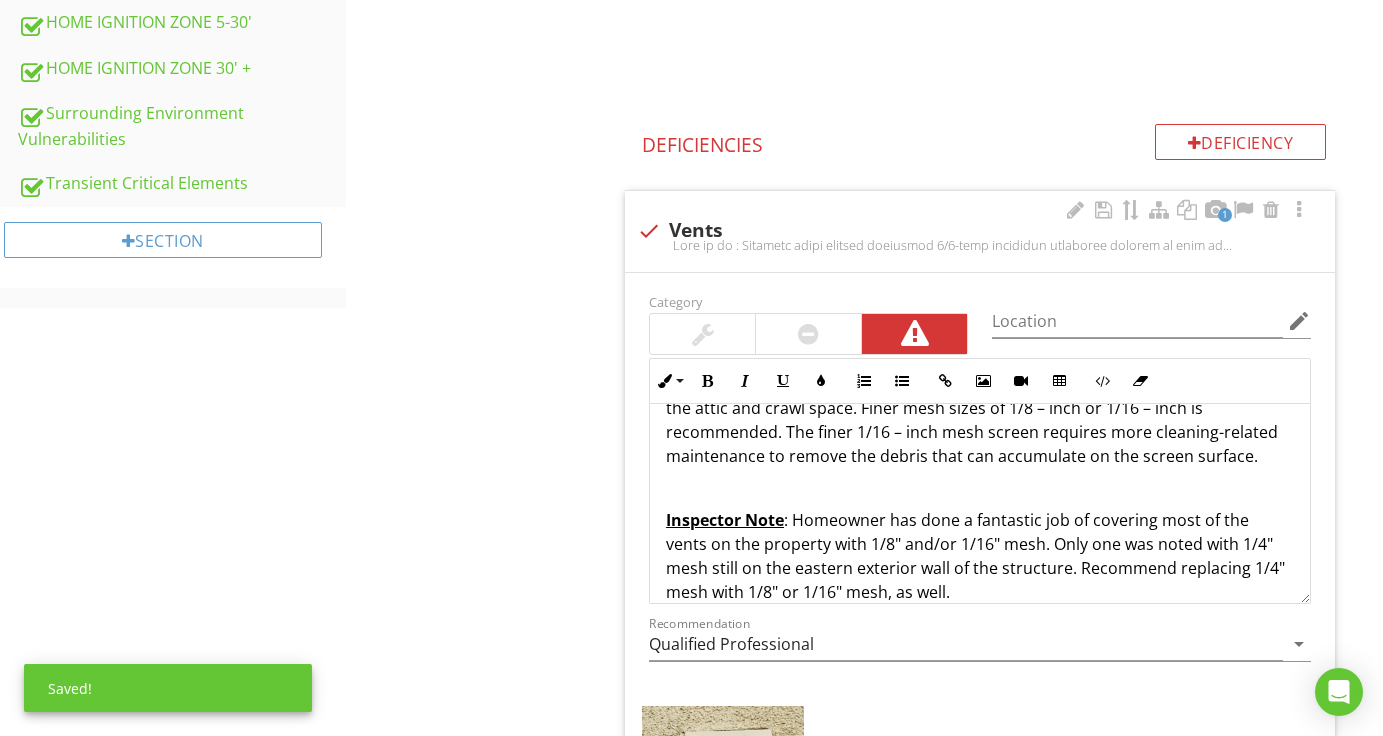 scroll, scrollTop: 786, scrollLeft: 0, axis: vertical 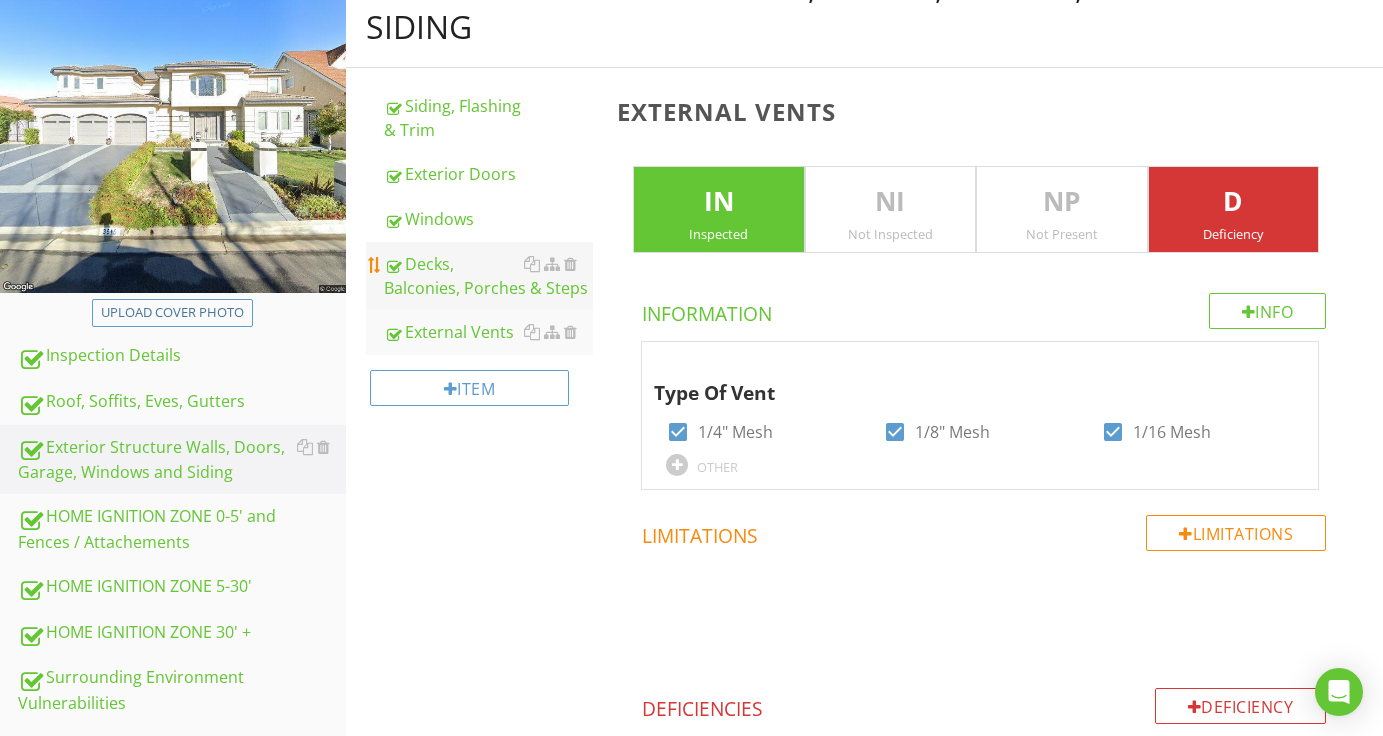 click on "Decks, Balconies, Porches & Steps" at bounding box center [488, 276] 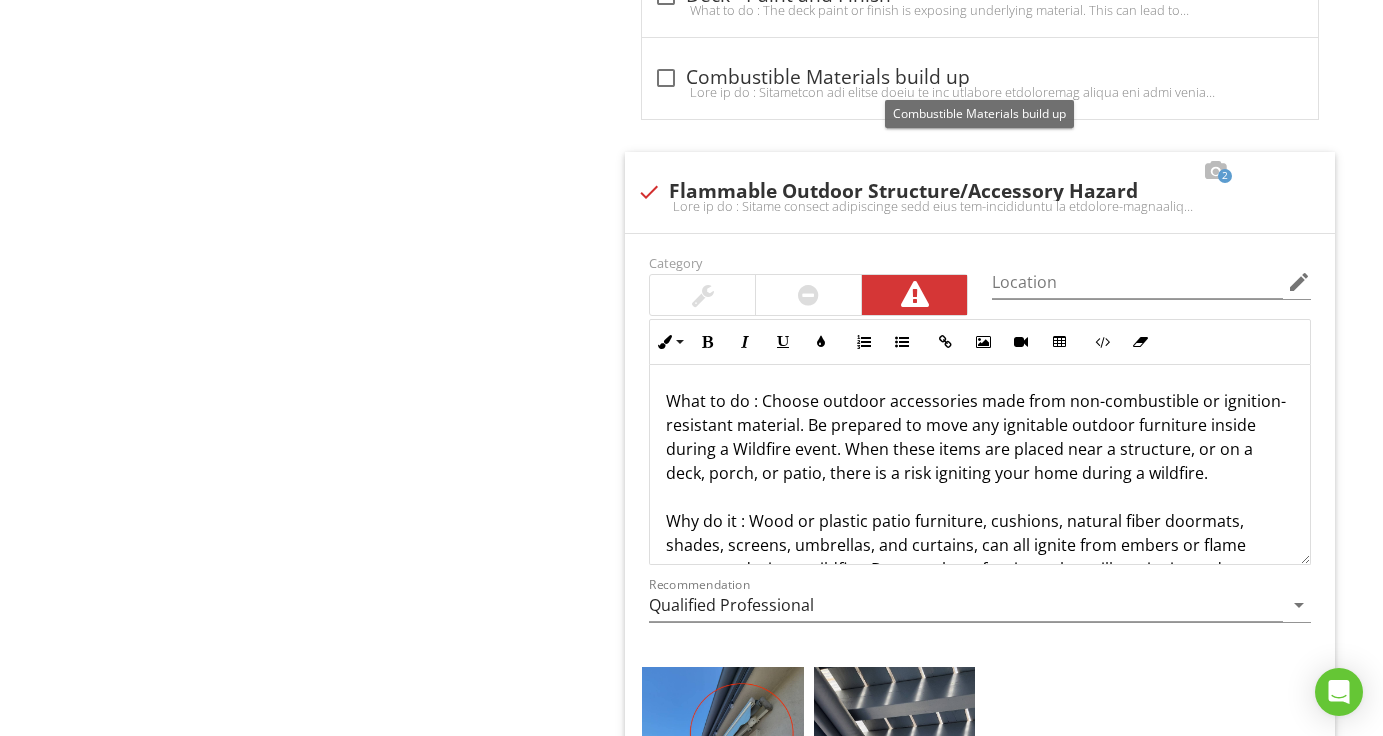 scroll, scrollTop: 1492, scrollLeft: 0, axis: vertical 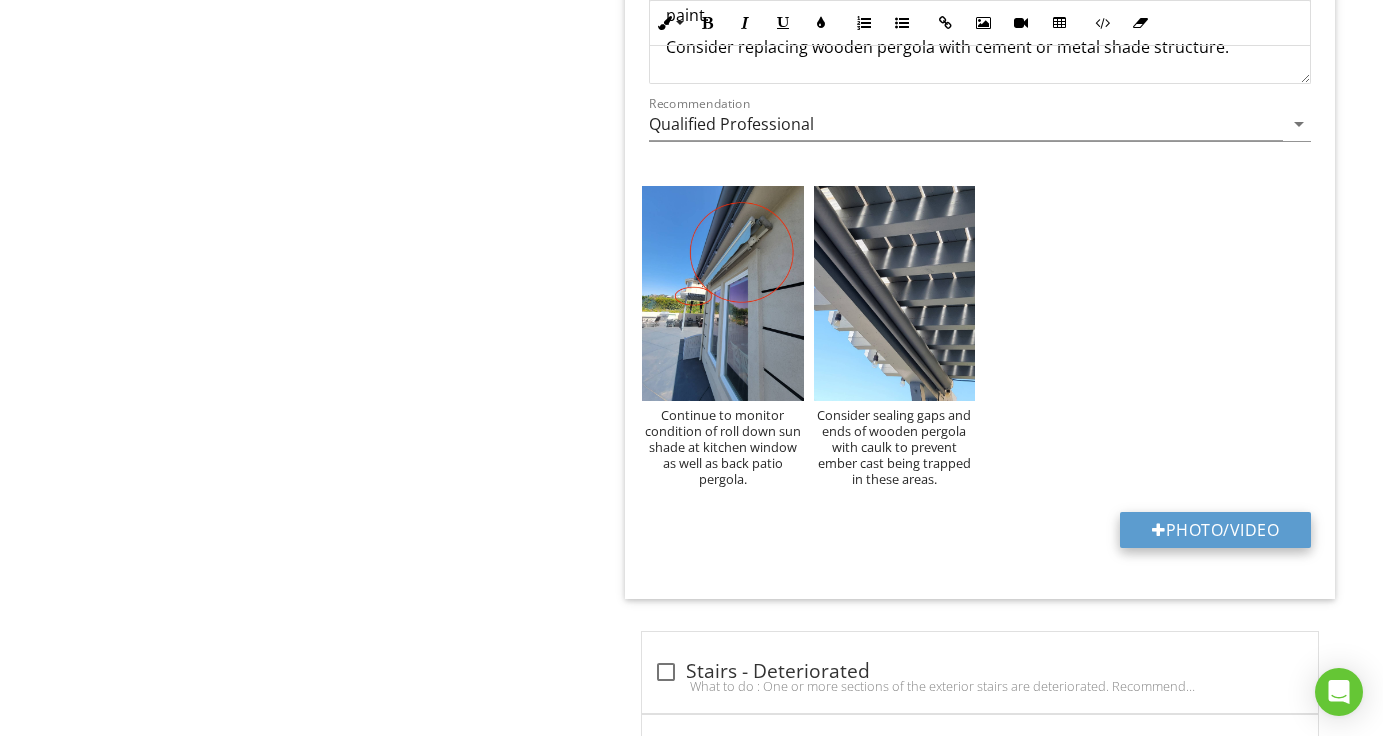click on "Photo/Video" at bounding box center (1215, 530) 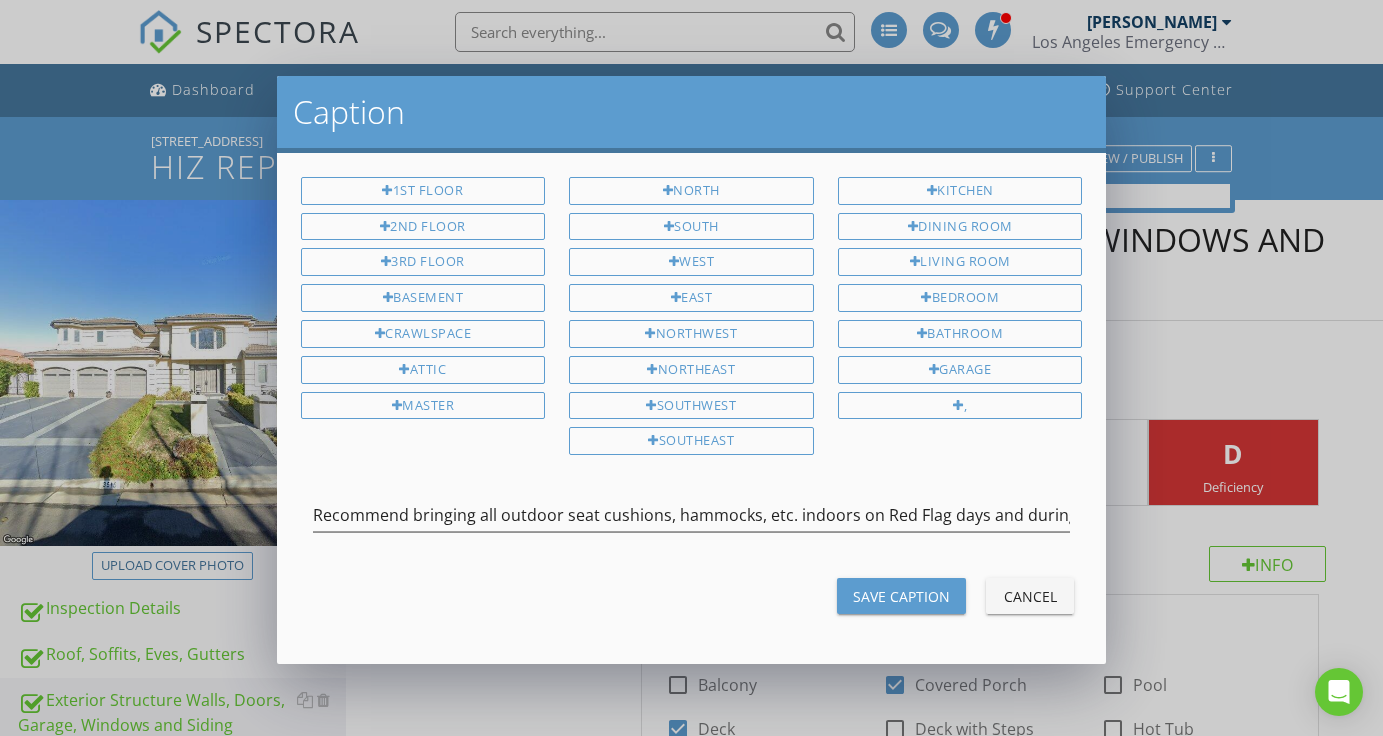 scroll, scrollTop: 1988, scrollLeft: 0, axis: vertical 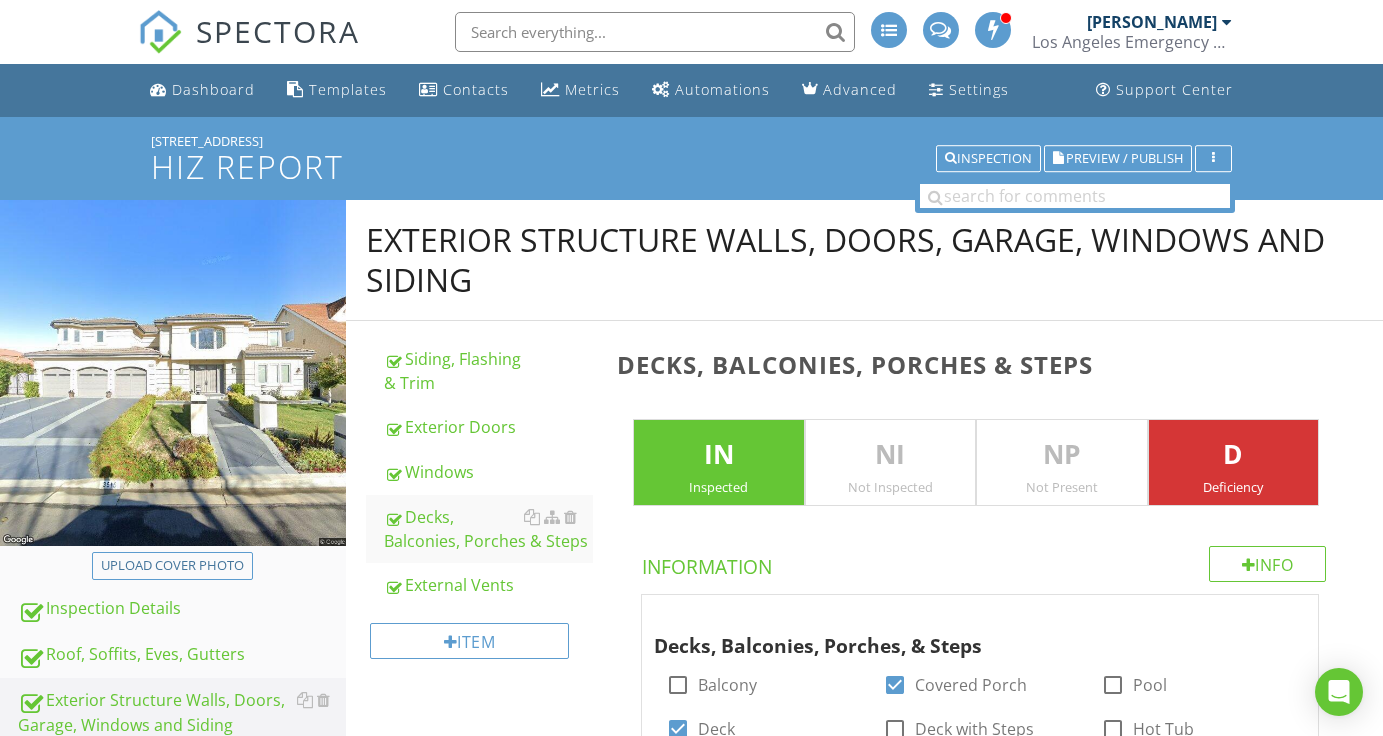 type 